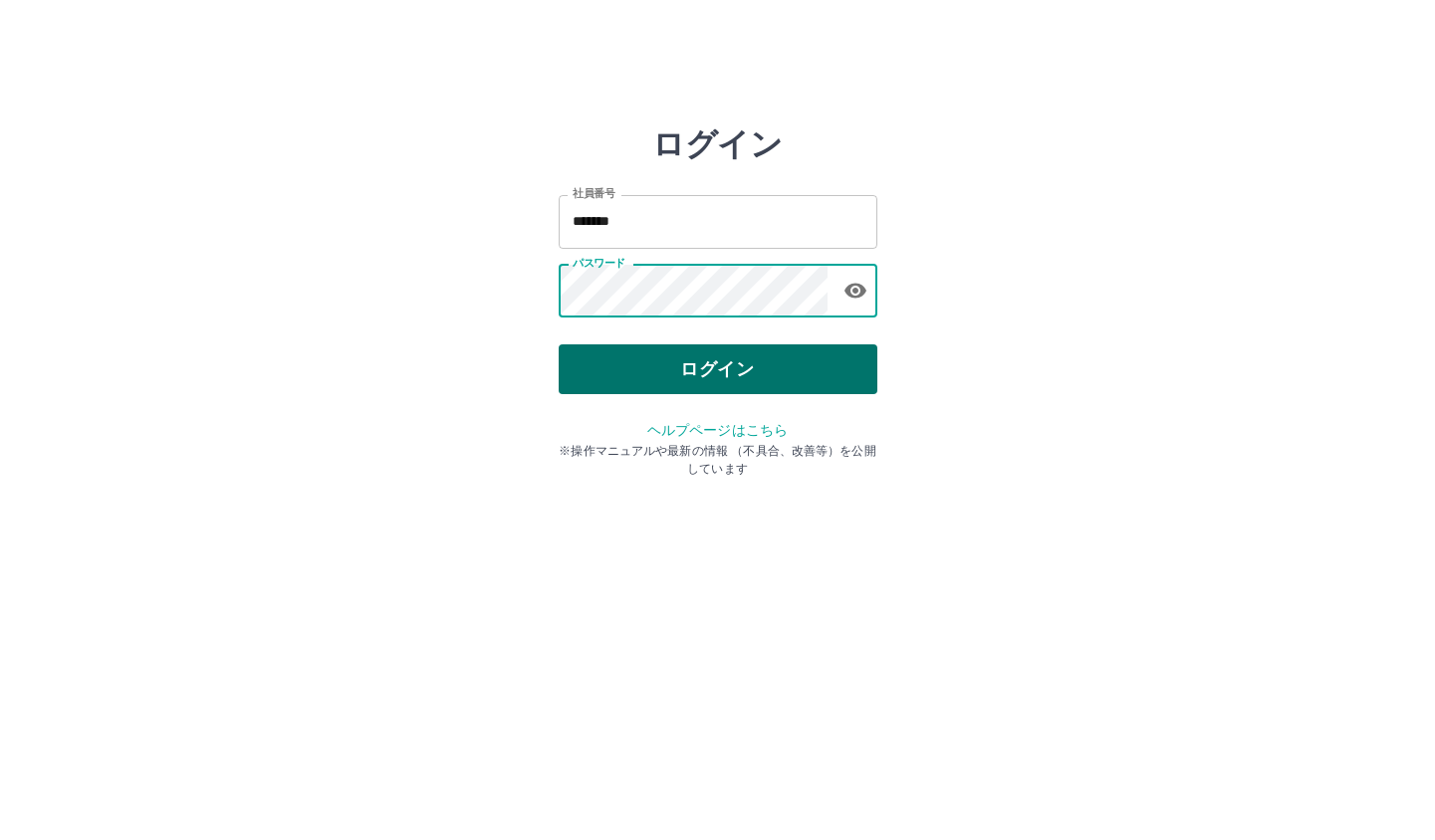 scroll, scrollTop: 0, scrollLeft: 0, axis: both 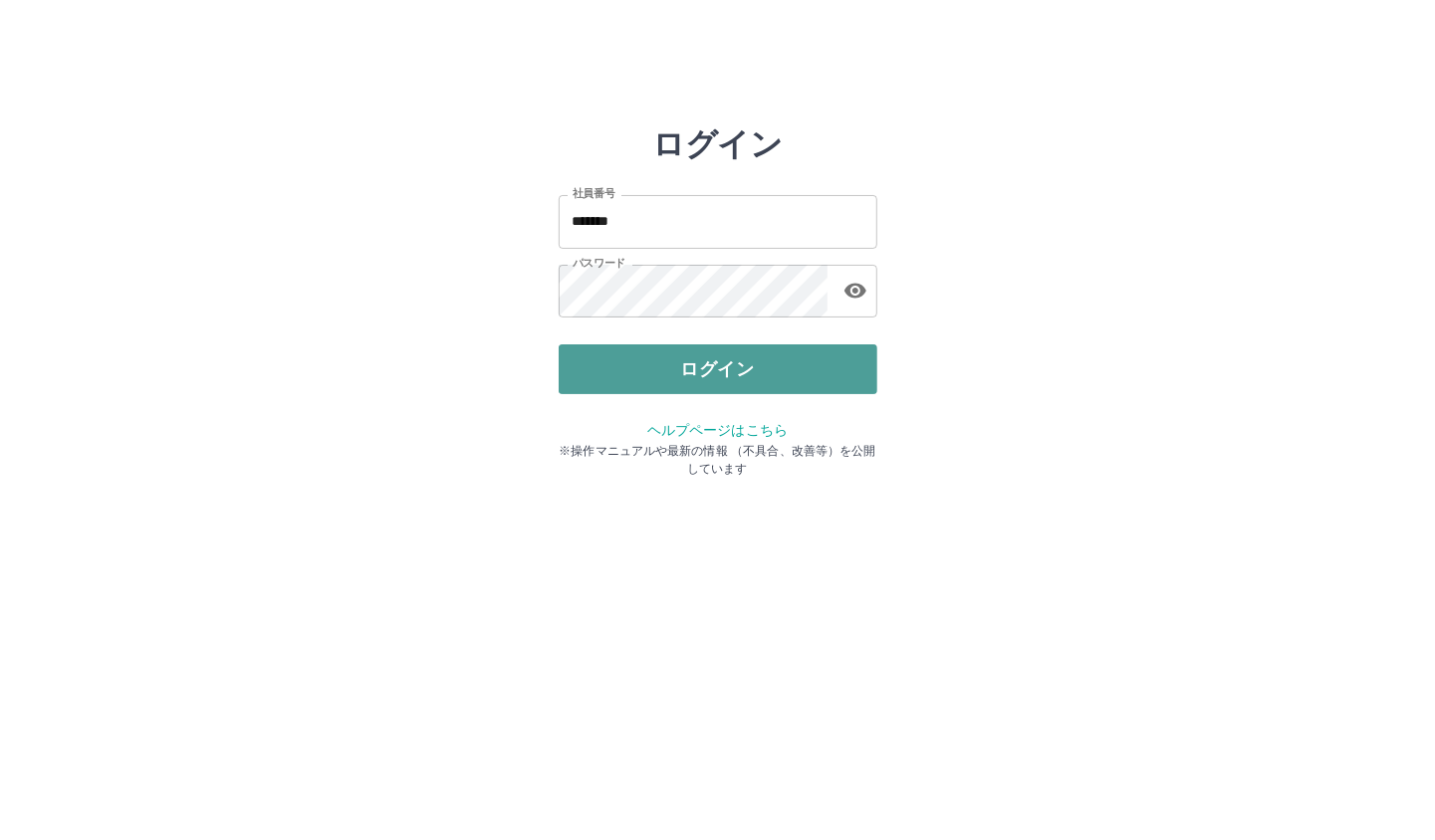click on "ログイン" at bounding box center (718, 369) 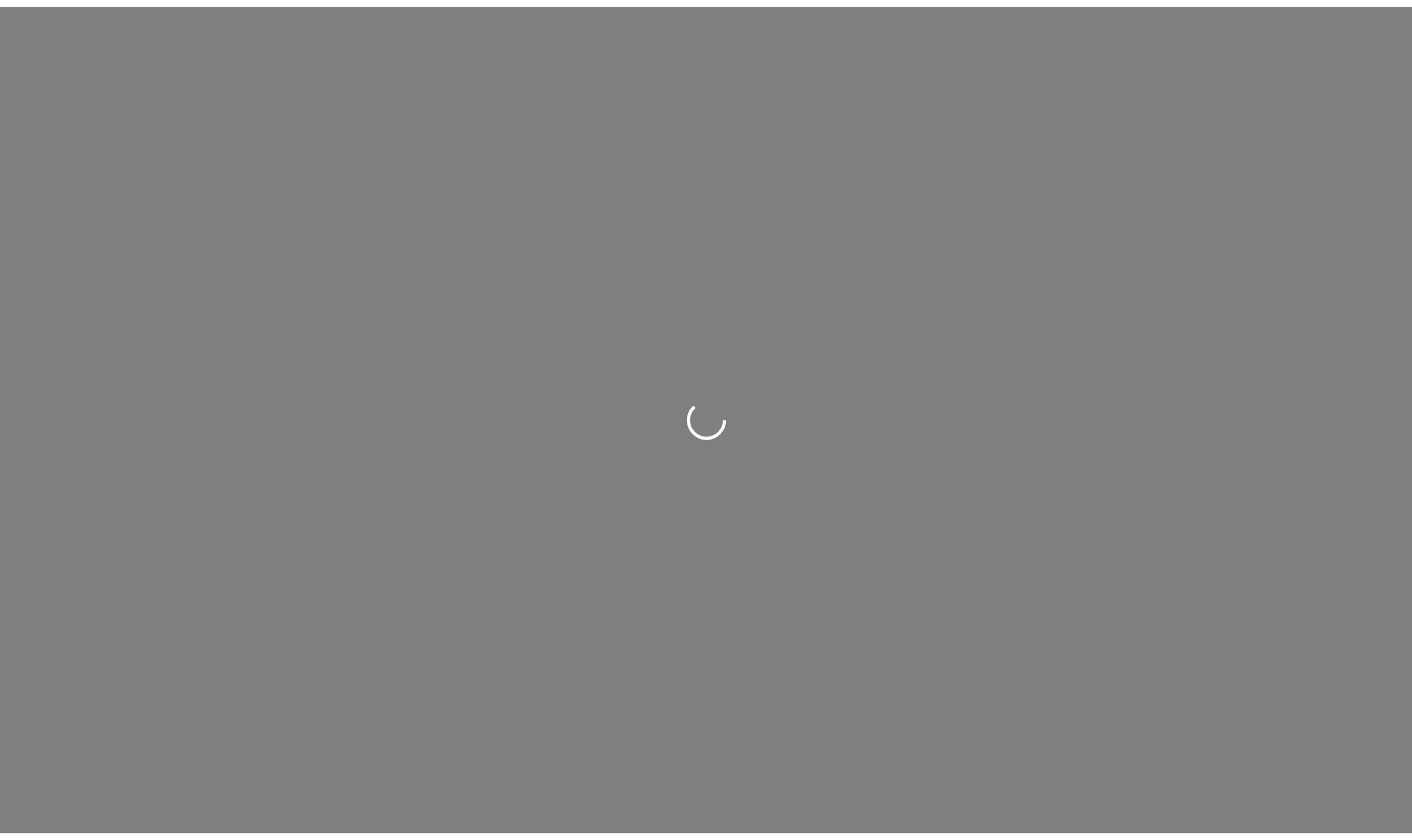 scroll, scrollTop: 0, scrollLeft: 0, axis: both 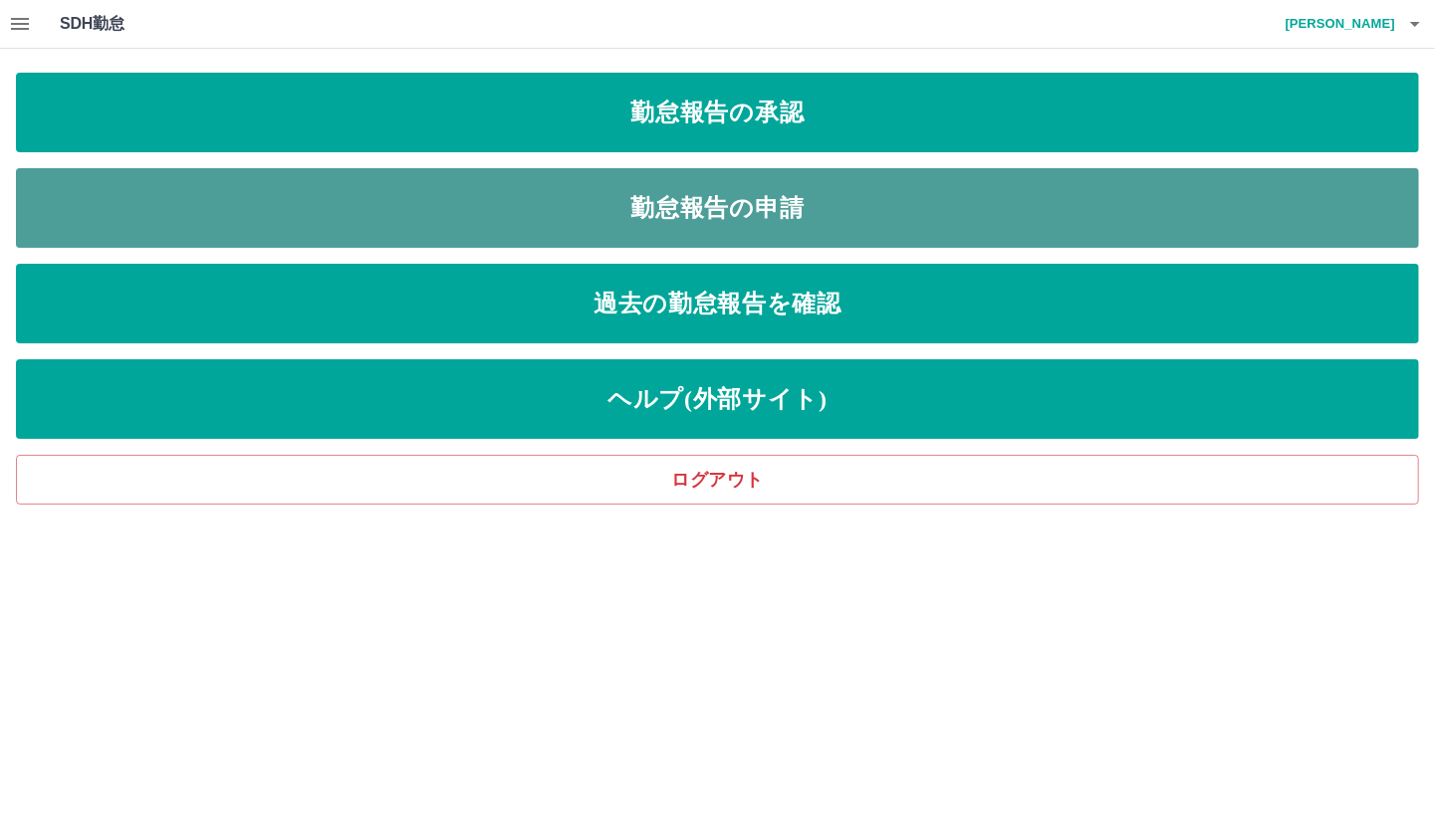 click on "勤怠報告の申請" at bounding box center [717, 208] 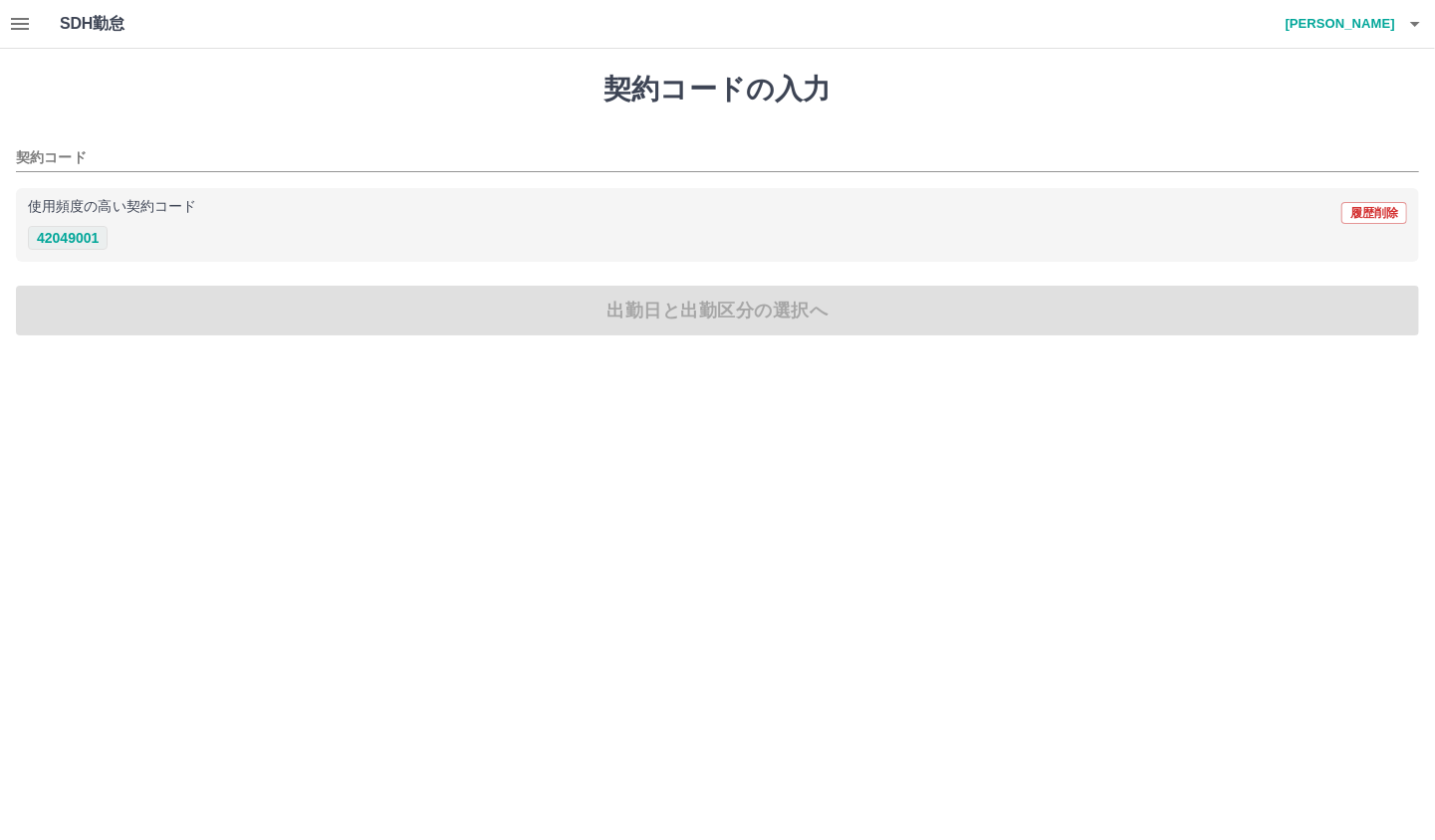 click on "42049001" at bounding box center [68, 238] 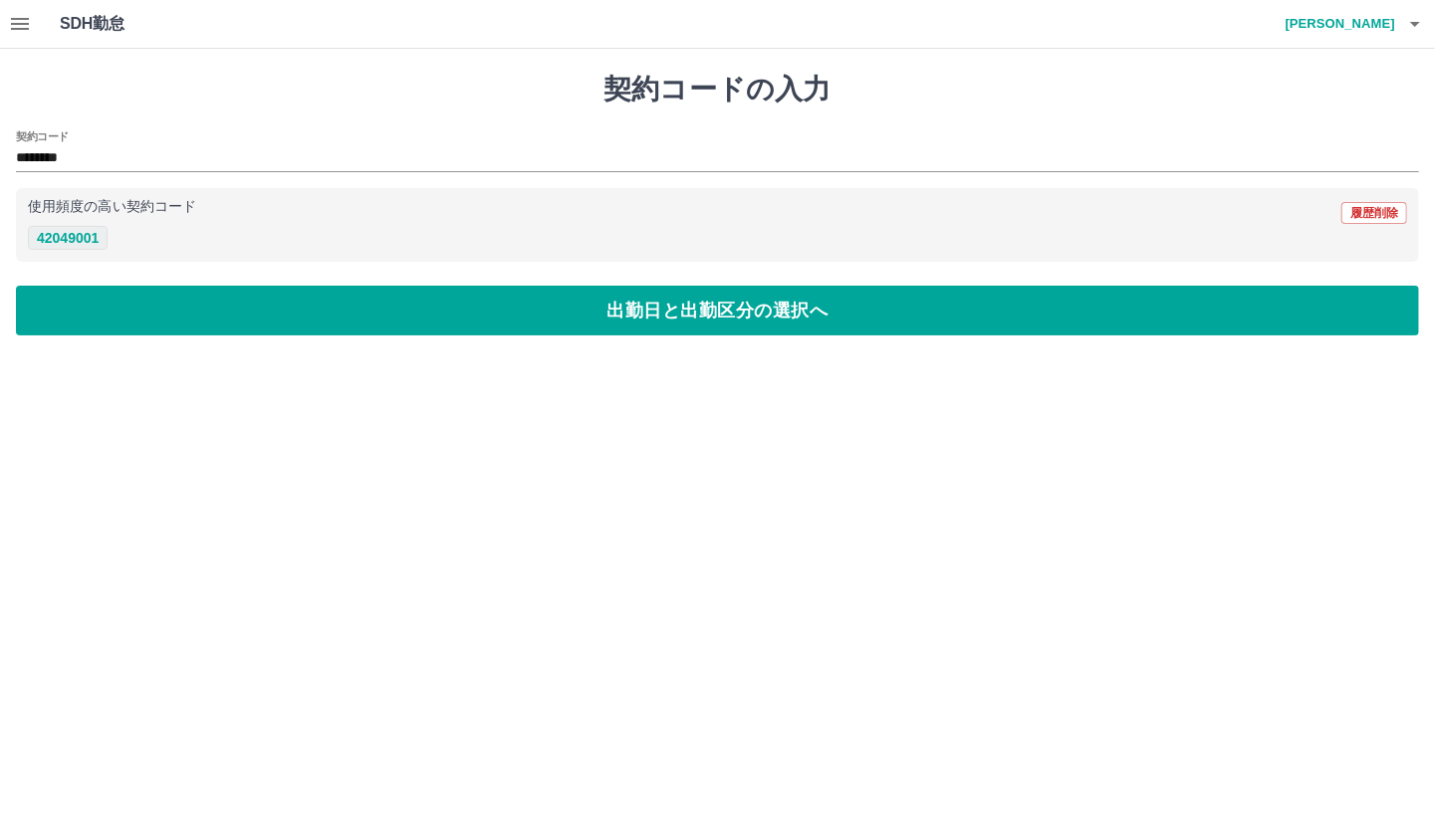 type on "********" 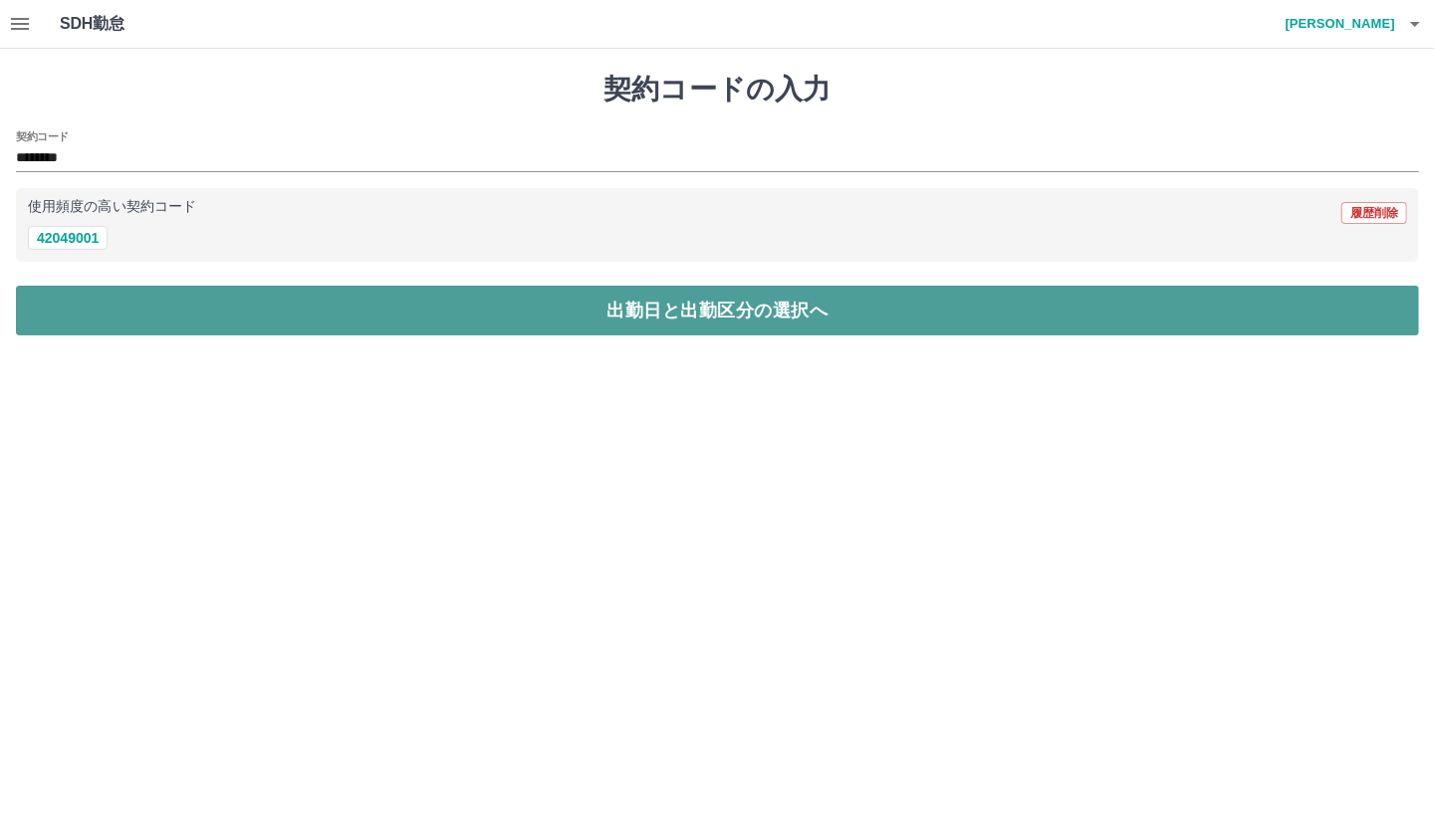 click on "出勤日と出勤区分の選択へ" at bounding box center (717, 311) 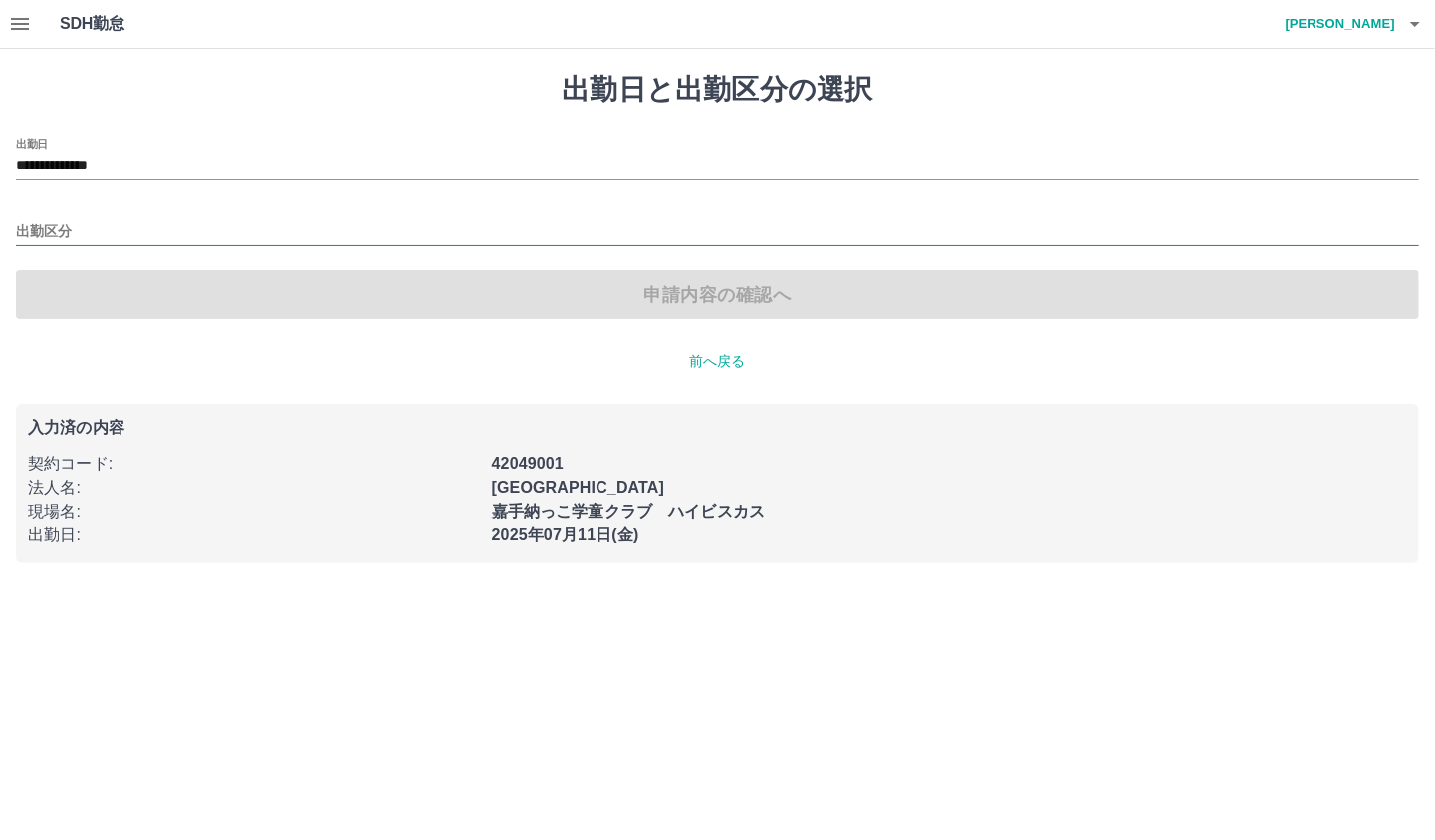 click on "出勤区分" at bounding box center [717, 232] 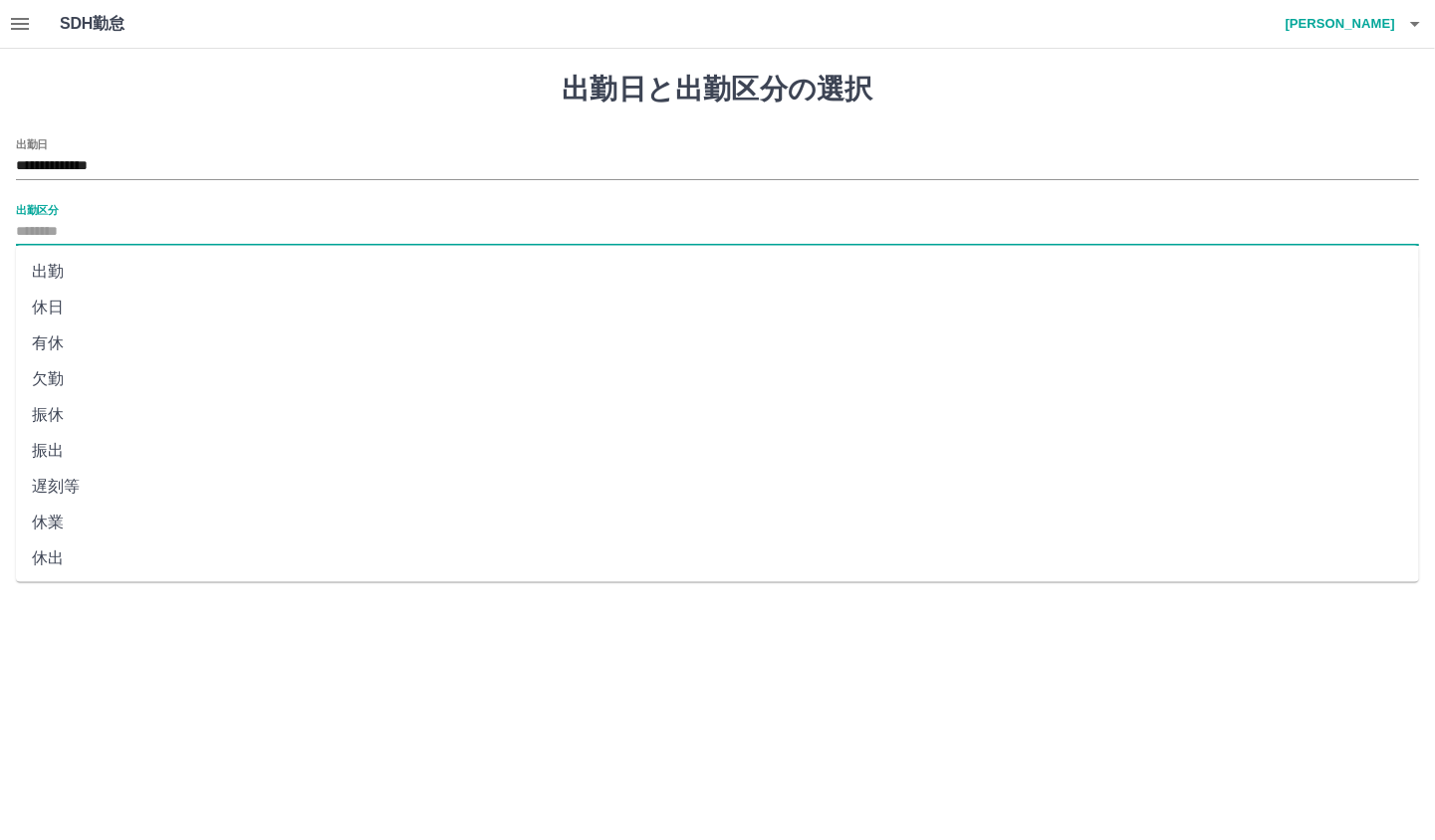click on "出勤" at bounding box center (717, 272) 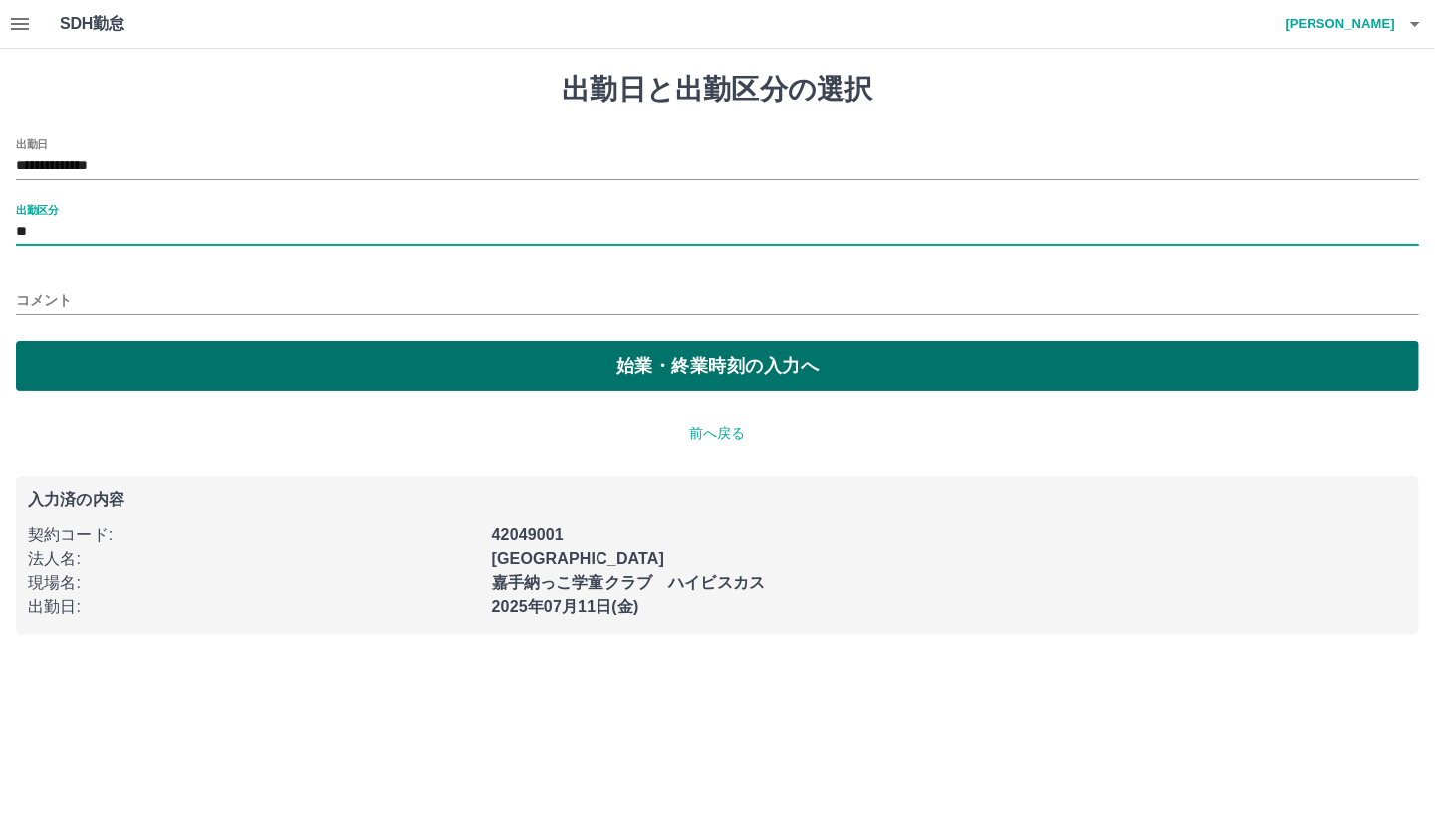 click on "始業・終業時刻の入力へ" at bounding box center [717, 366] 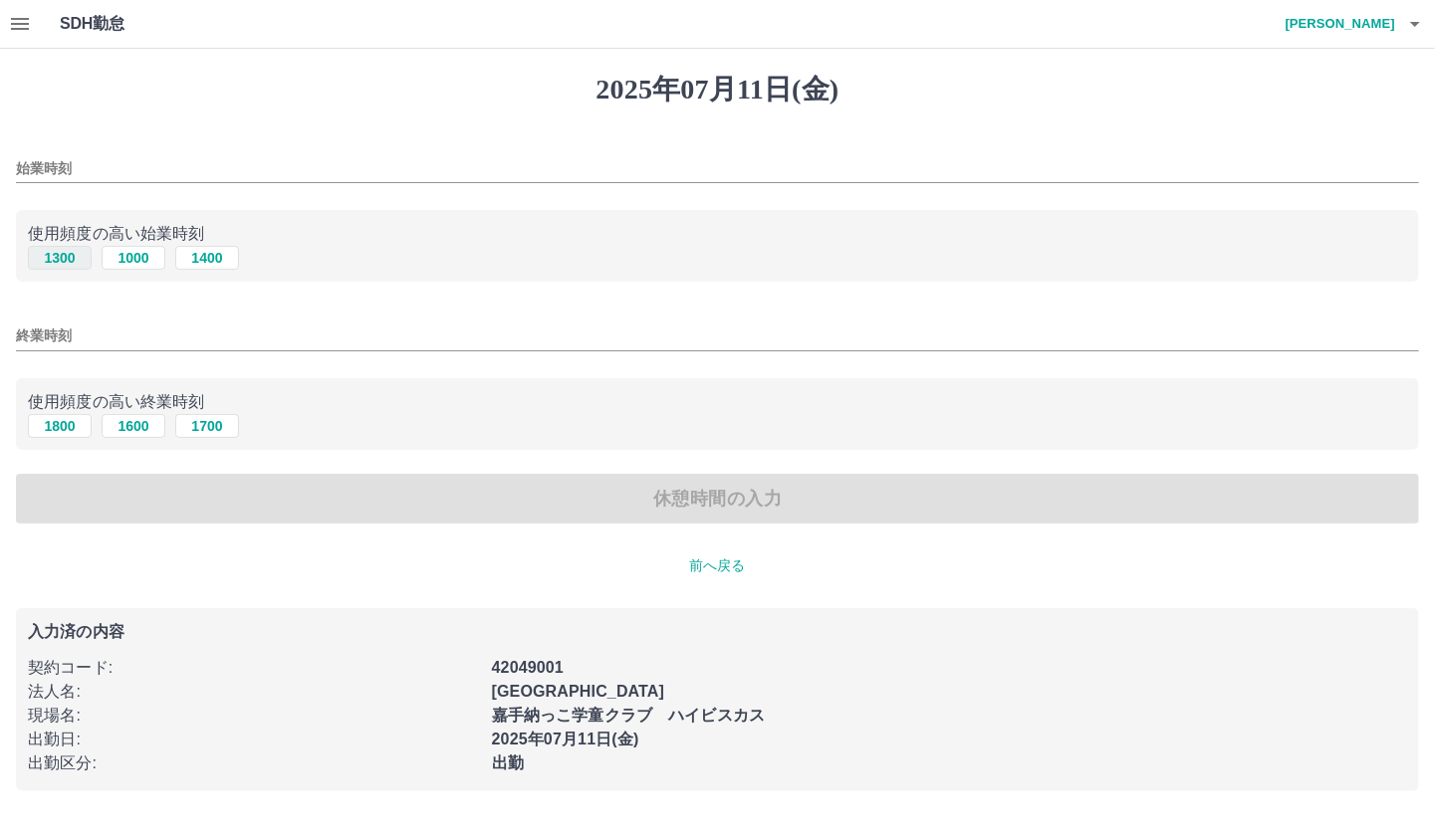 click on "1300" at bounding box center [60, 258] 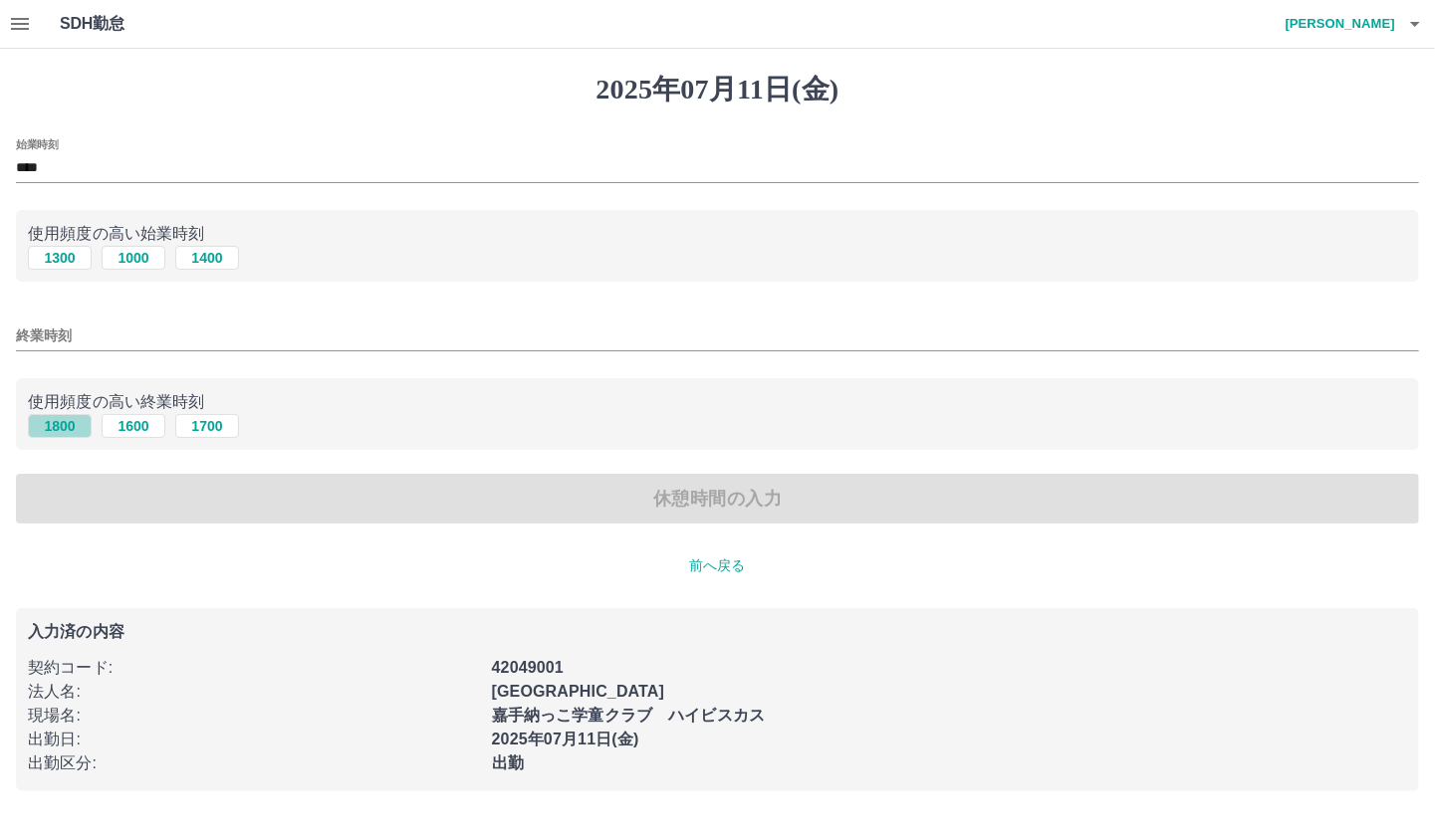 click on "1800" at bounding box center (60, 426) 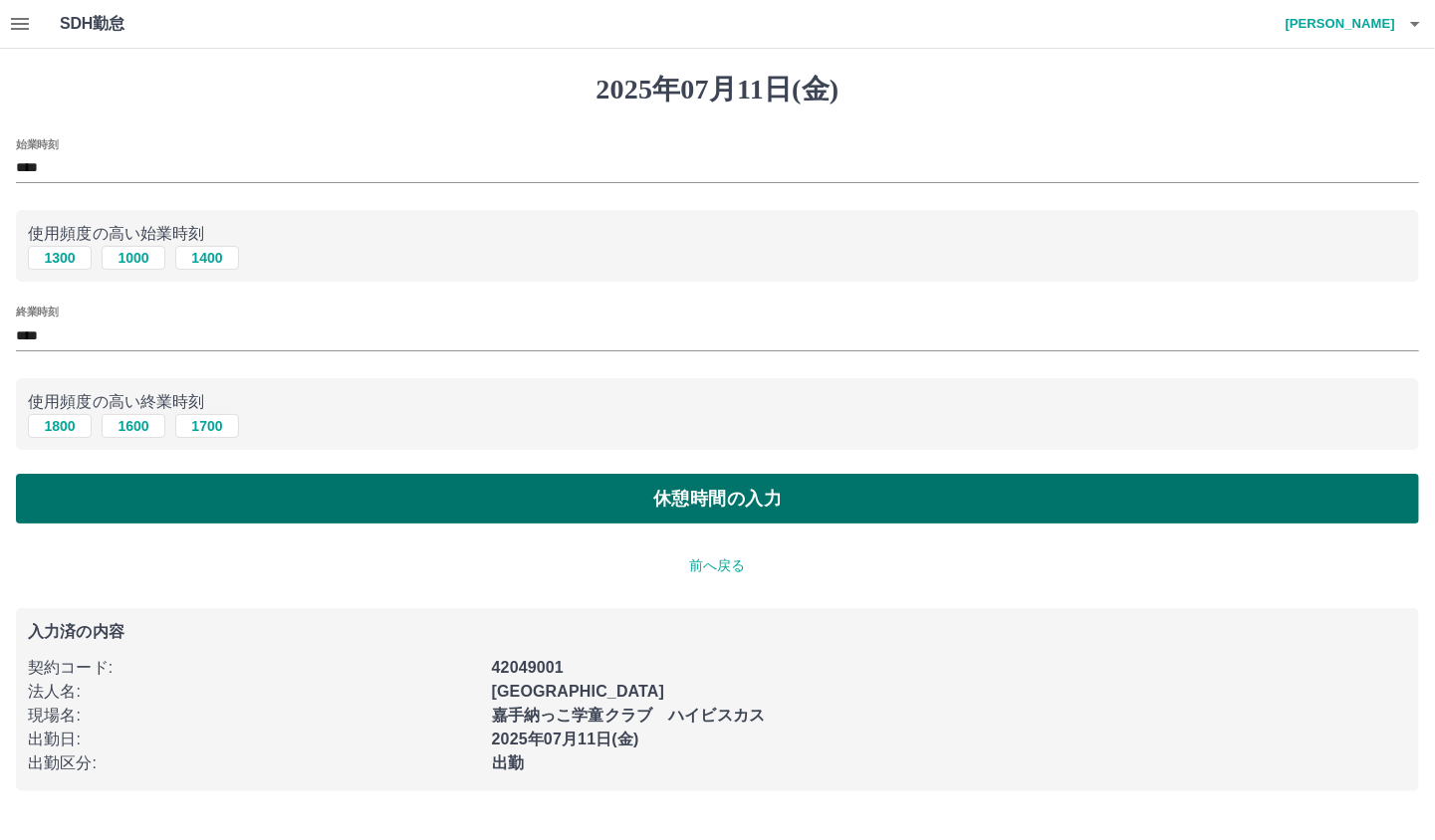 click on "休憩時間の入力" at bounding box center (717, 499) 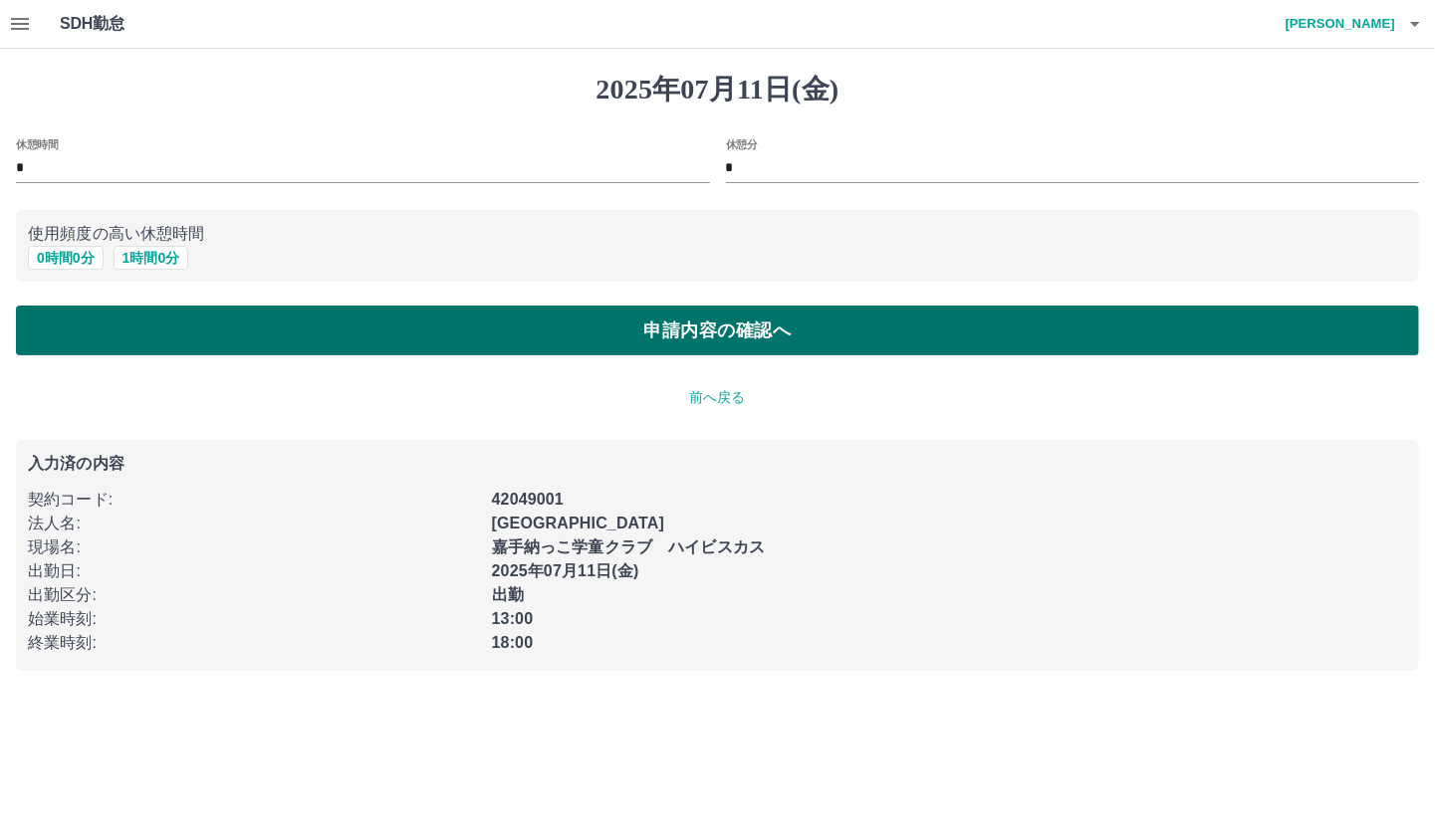 click on "申請内容の確認へ" at bounding box center (717, 330) 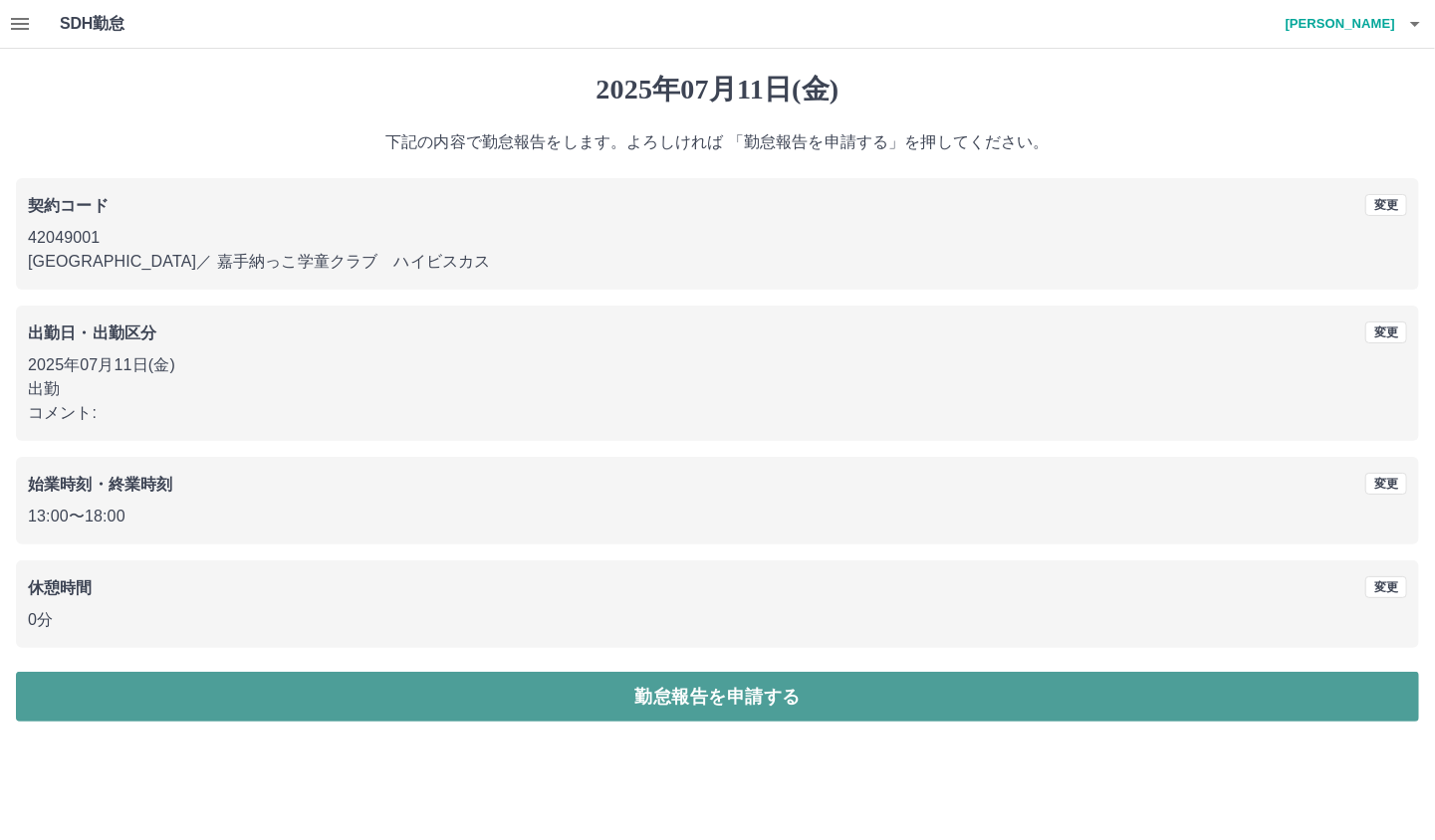 click on "勤怠報告を申請する" at bounding box center (717, 697) 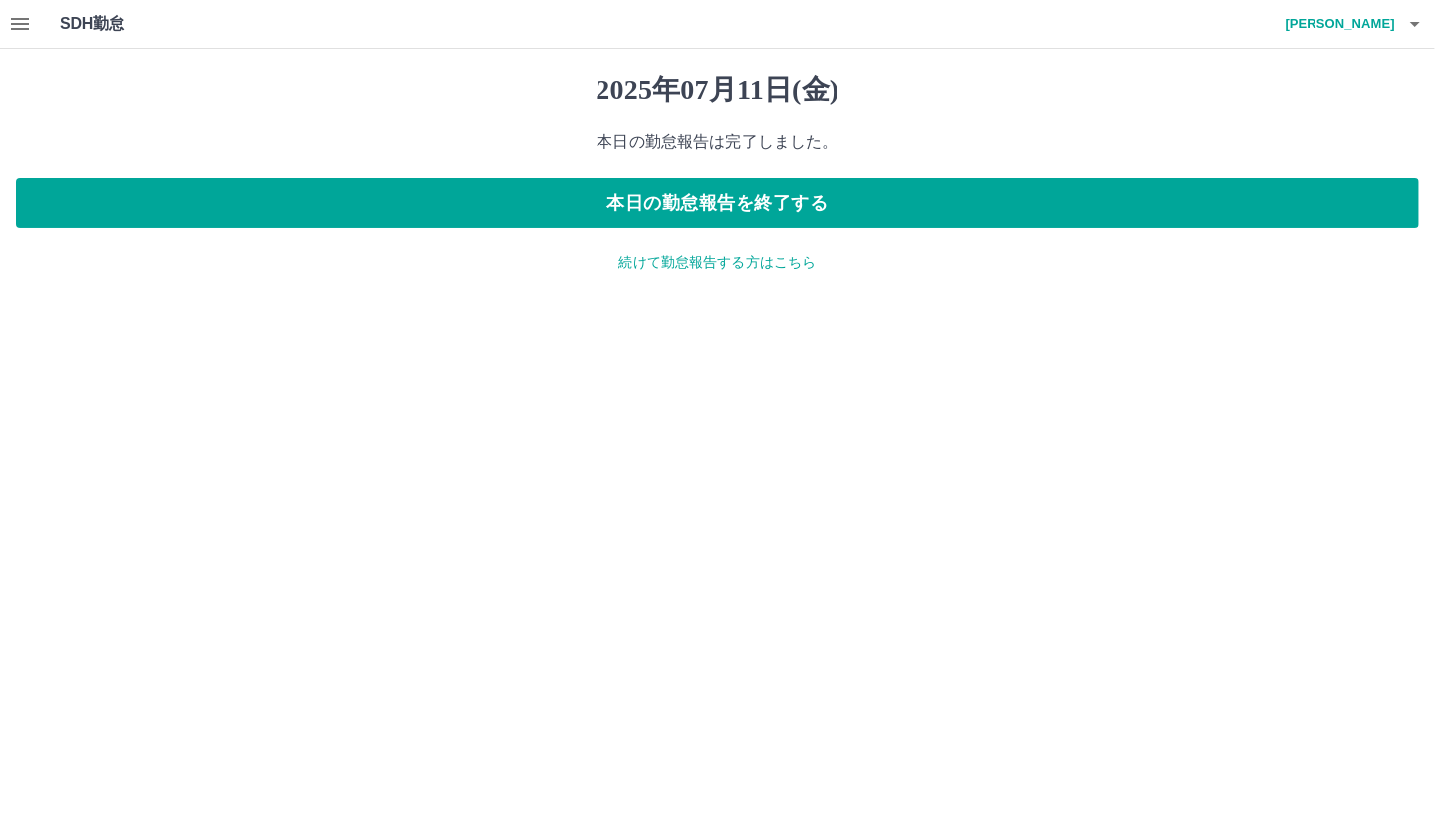 click on "続けて勤怠報告する方はこちら" at bounding box center (717, 262) 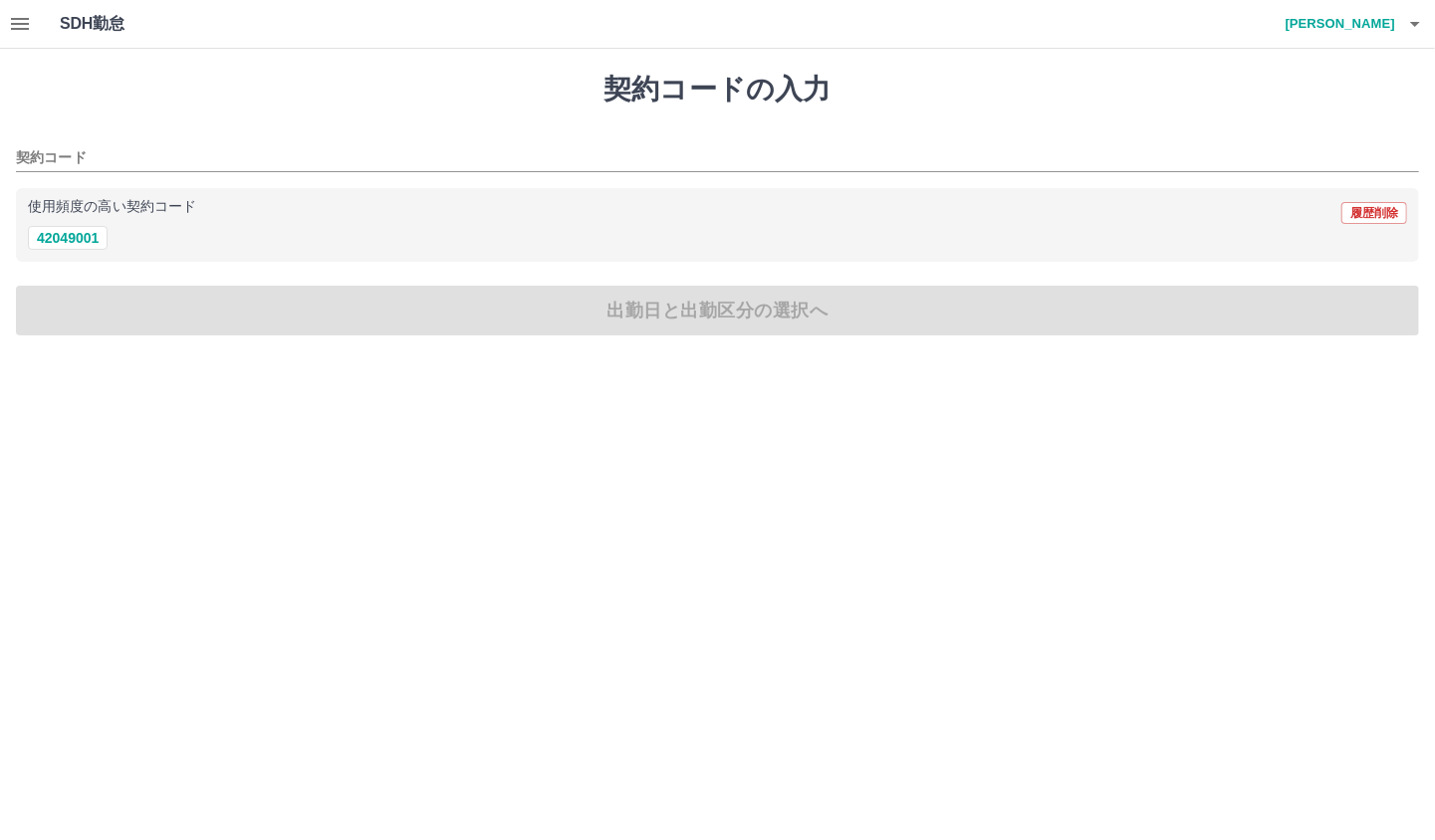 click 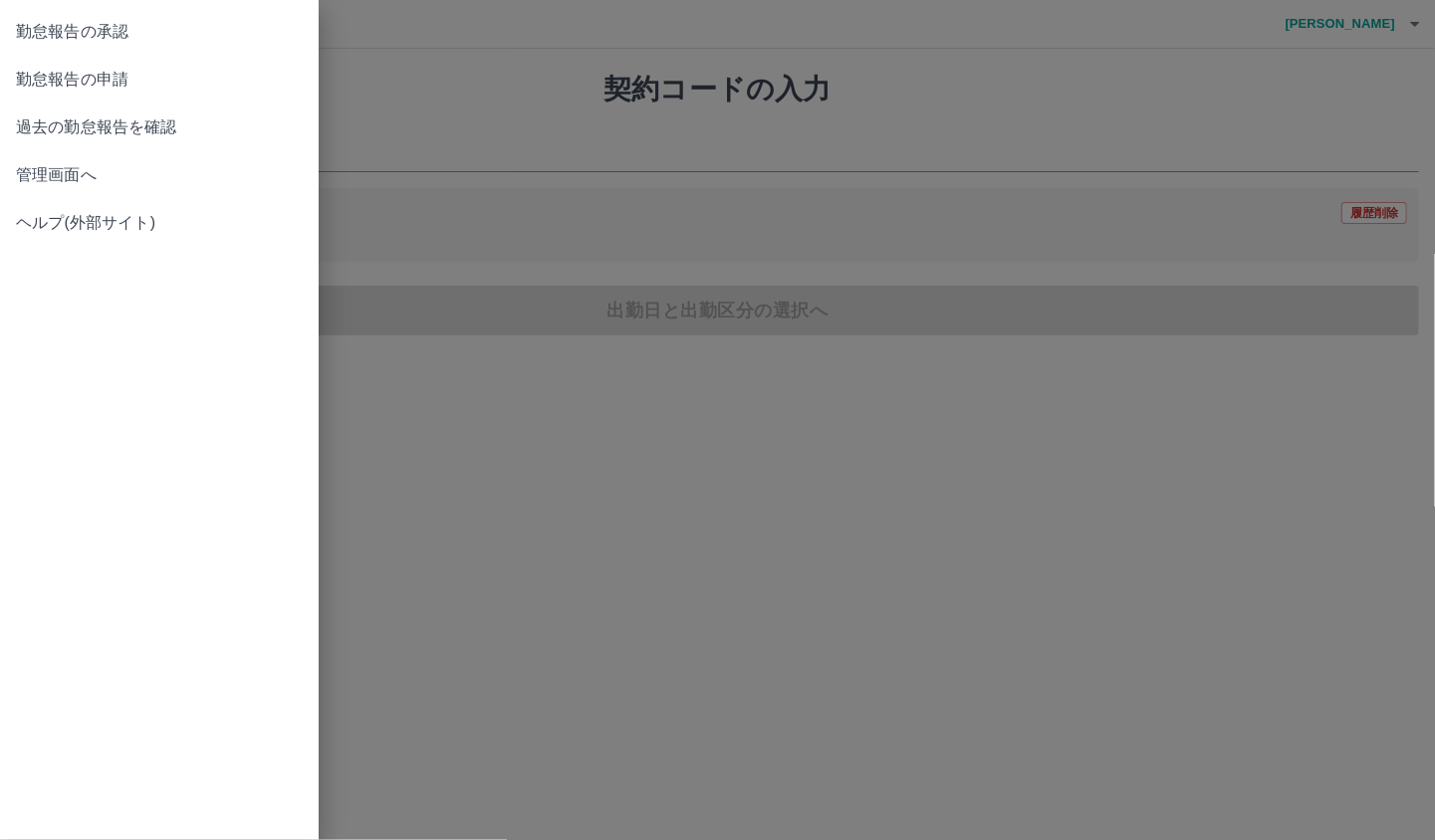 click on "過去の勤怠報告を確認" at bounding box center [159, 127] 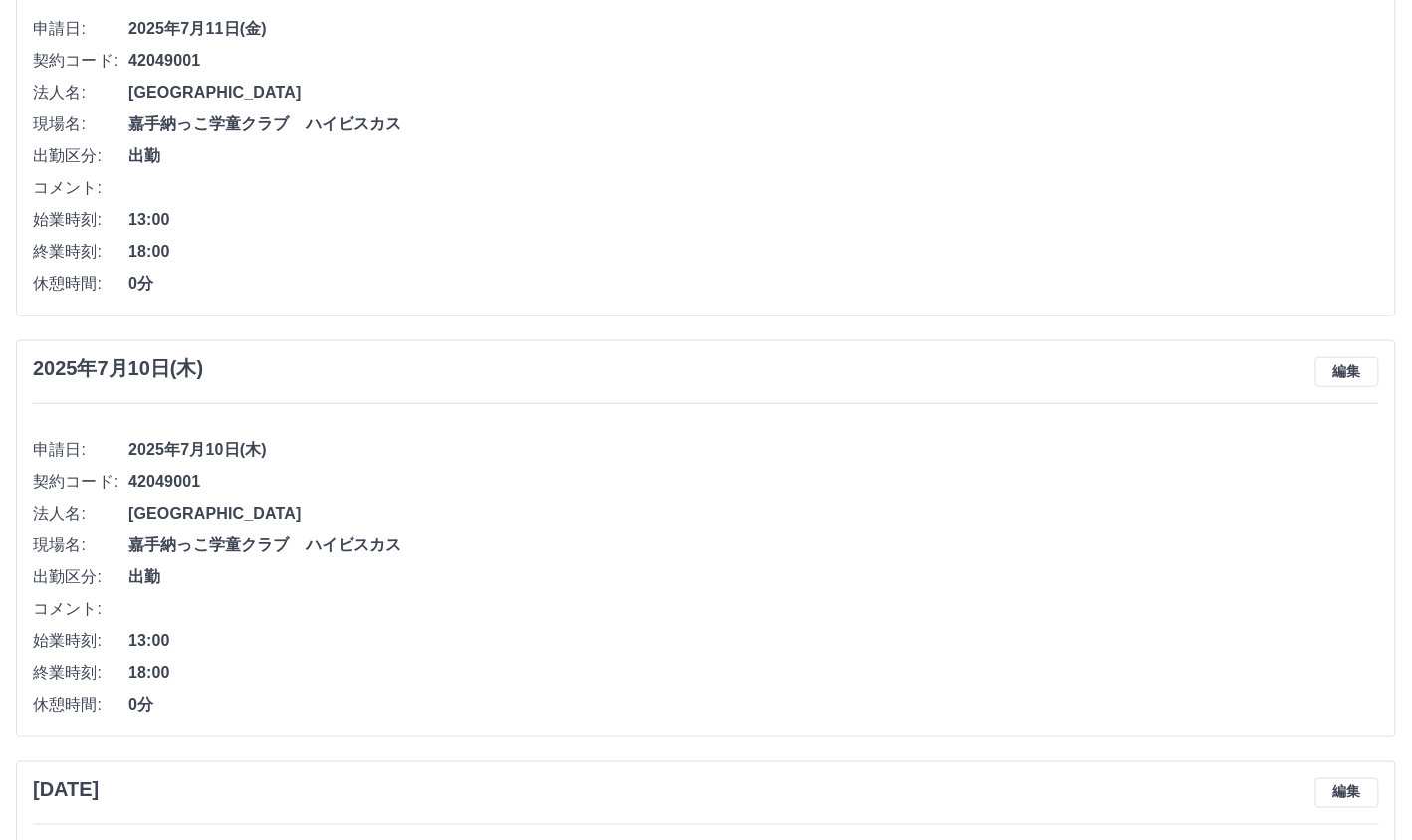 scroll, scrollTop: 265, scrollLeft: 0, axis: vertical 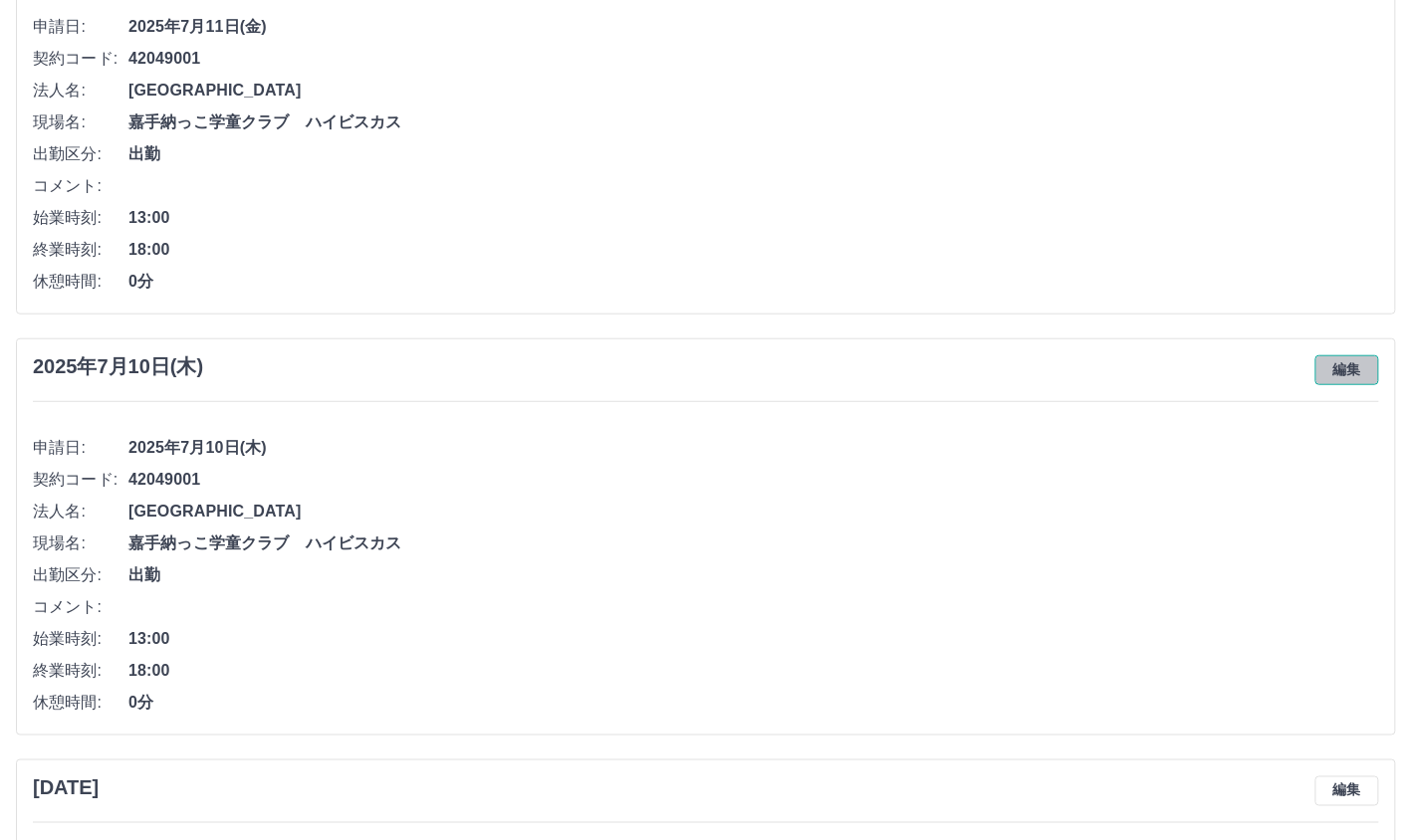 click on "編集" at bounding box center [1347, 370] 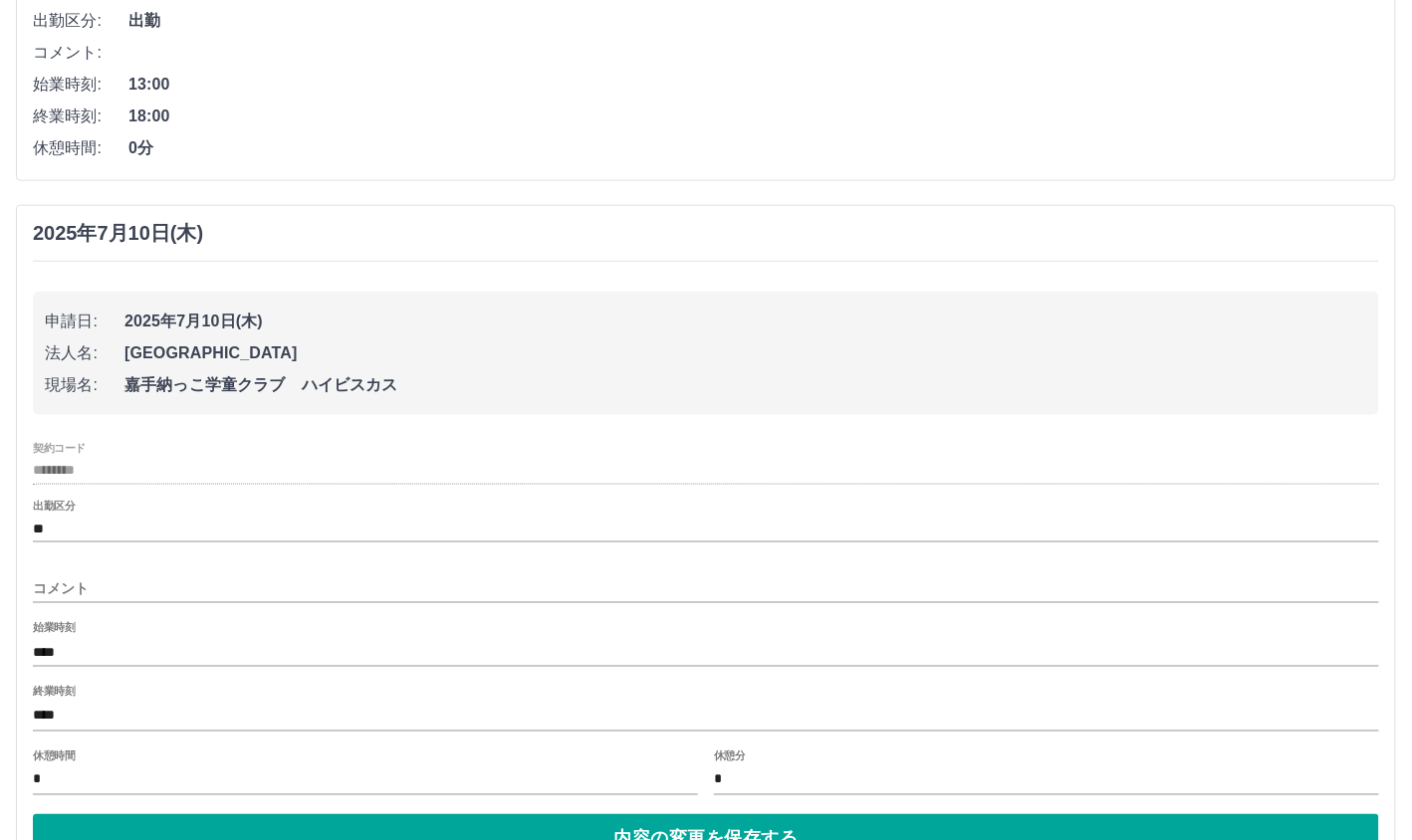 scroll, scrollTop: 530, scrollLeft: 0, axis: vertical 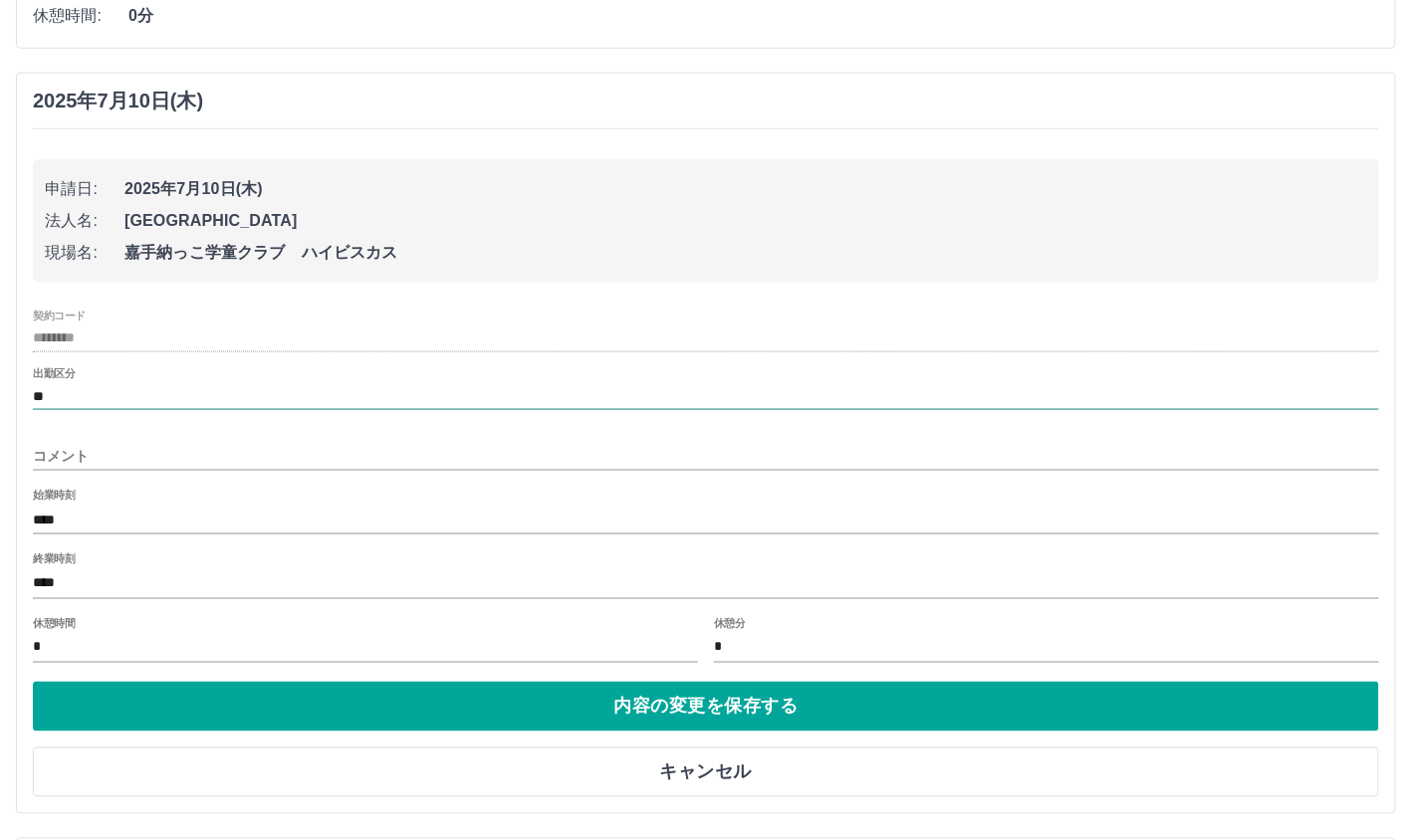 click on "**" at bounding box center [706, 396] 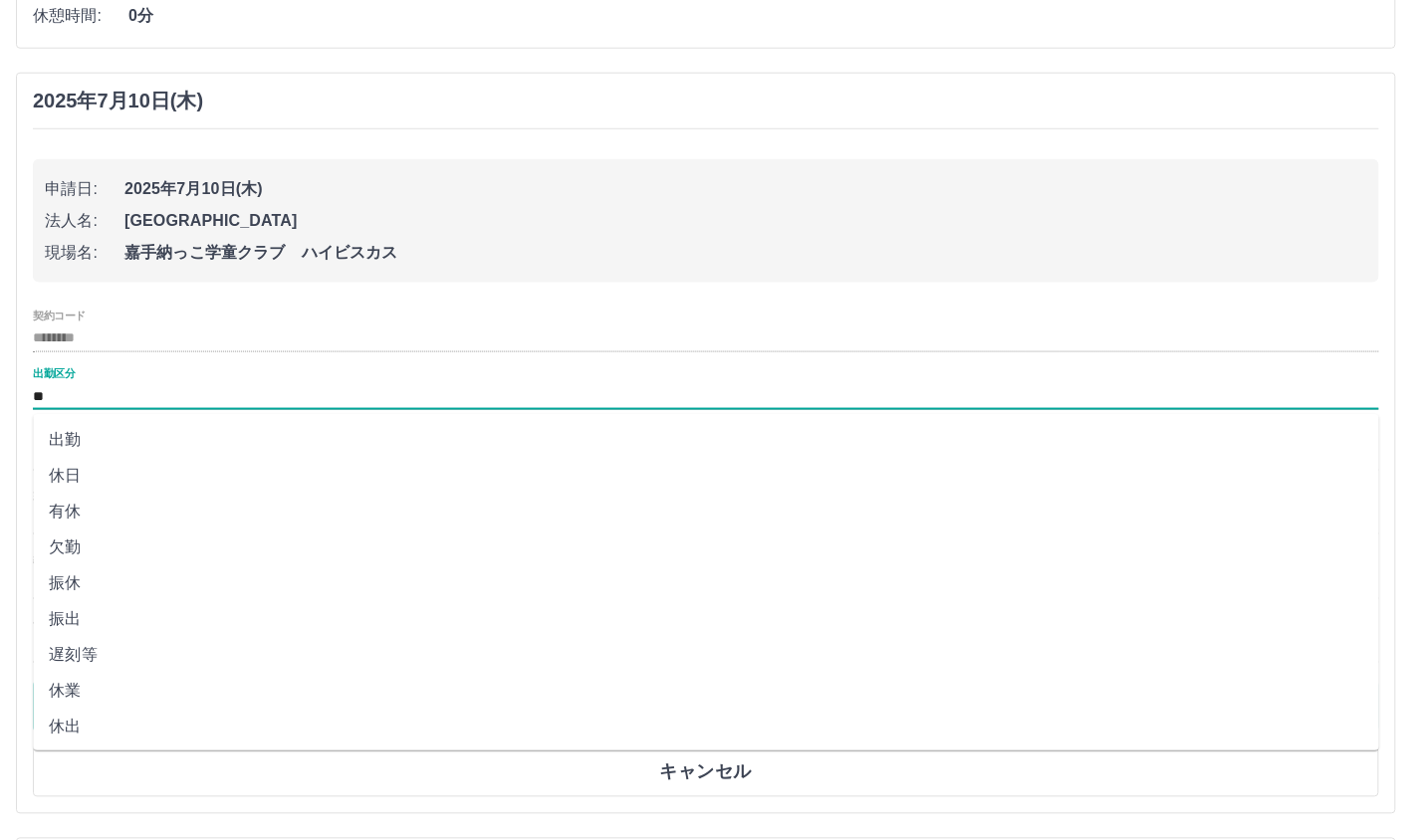 click on "遅刻等" at bounding box center (706, 655) 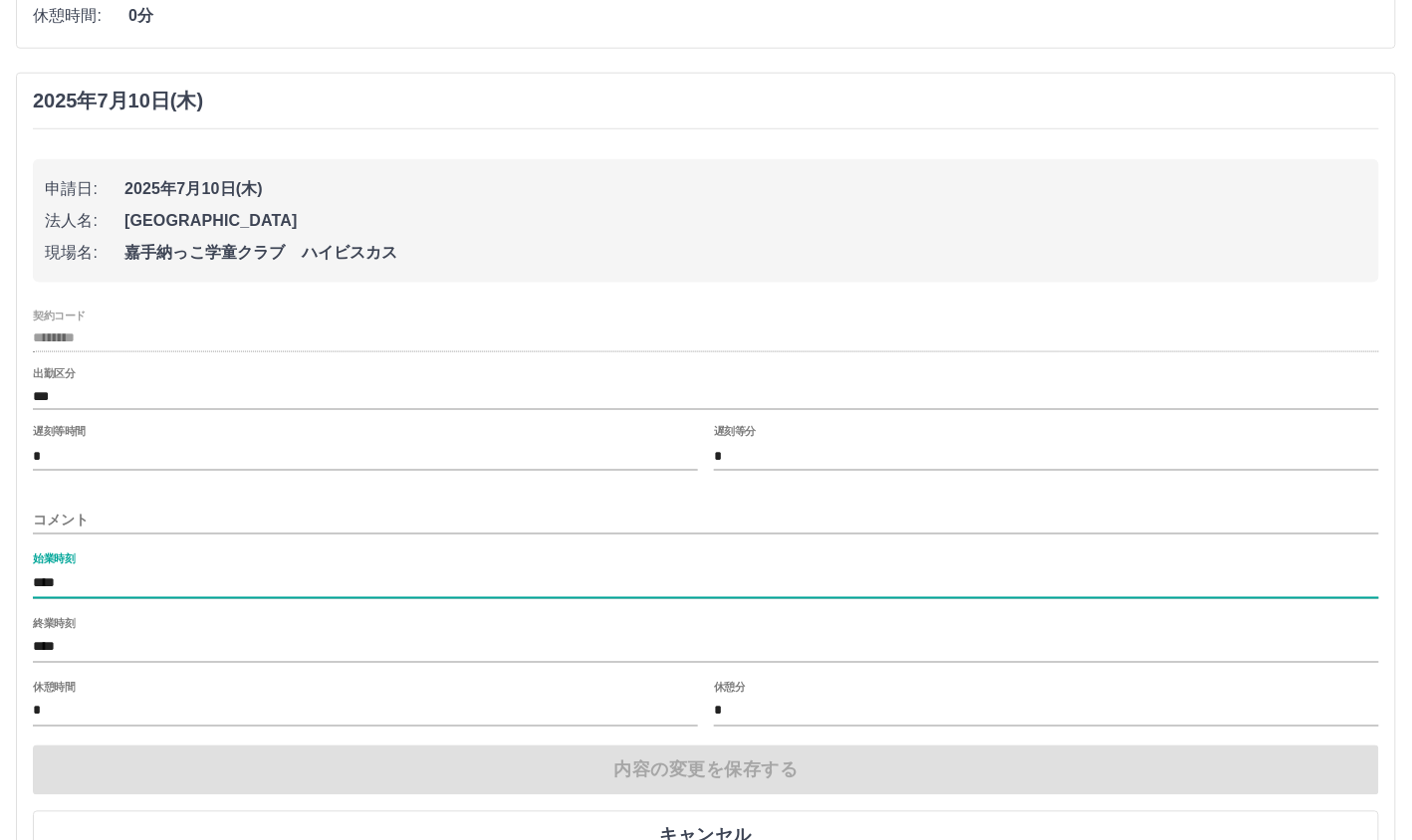 click on "****" at bounding box center [706, 583] 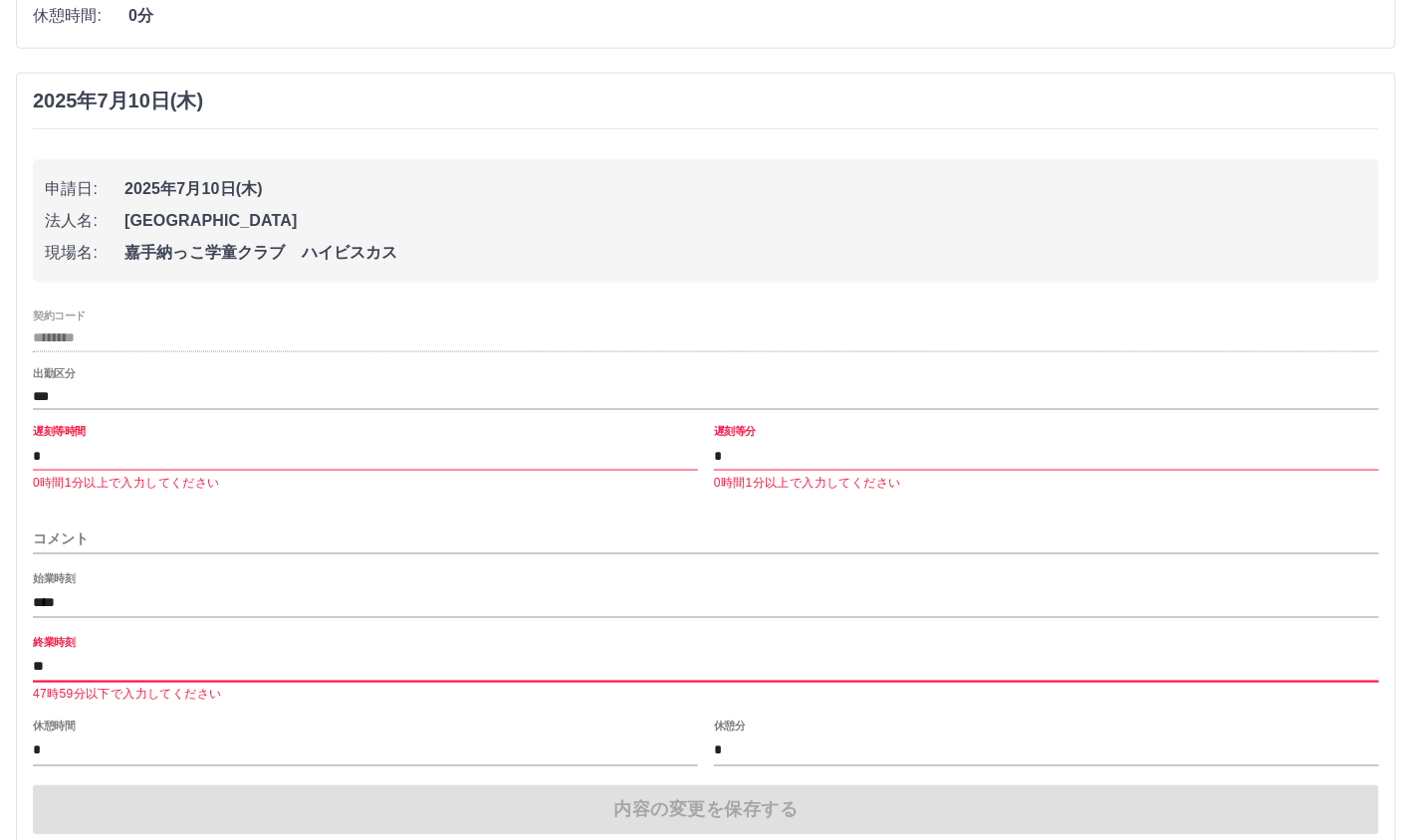 type on "*" 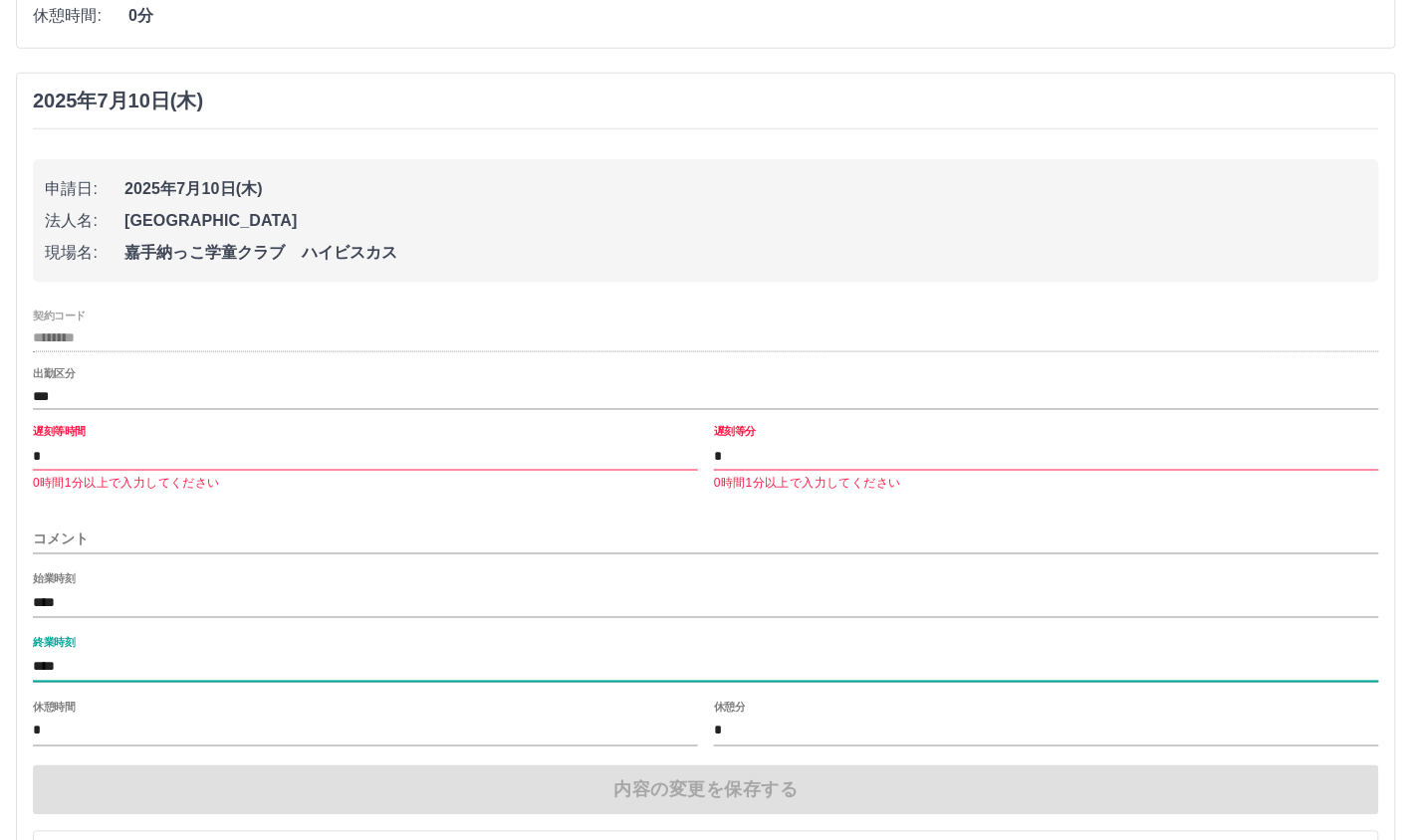 type on "****" 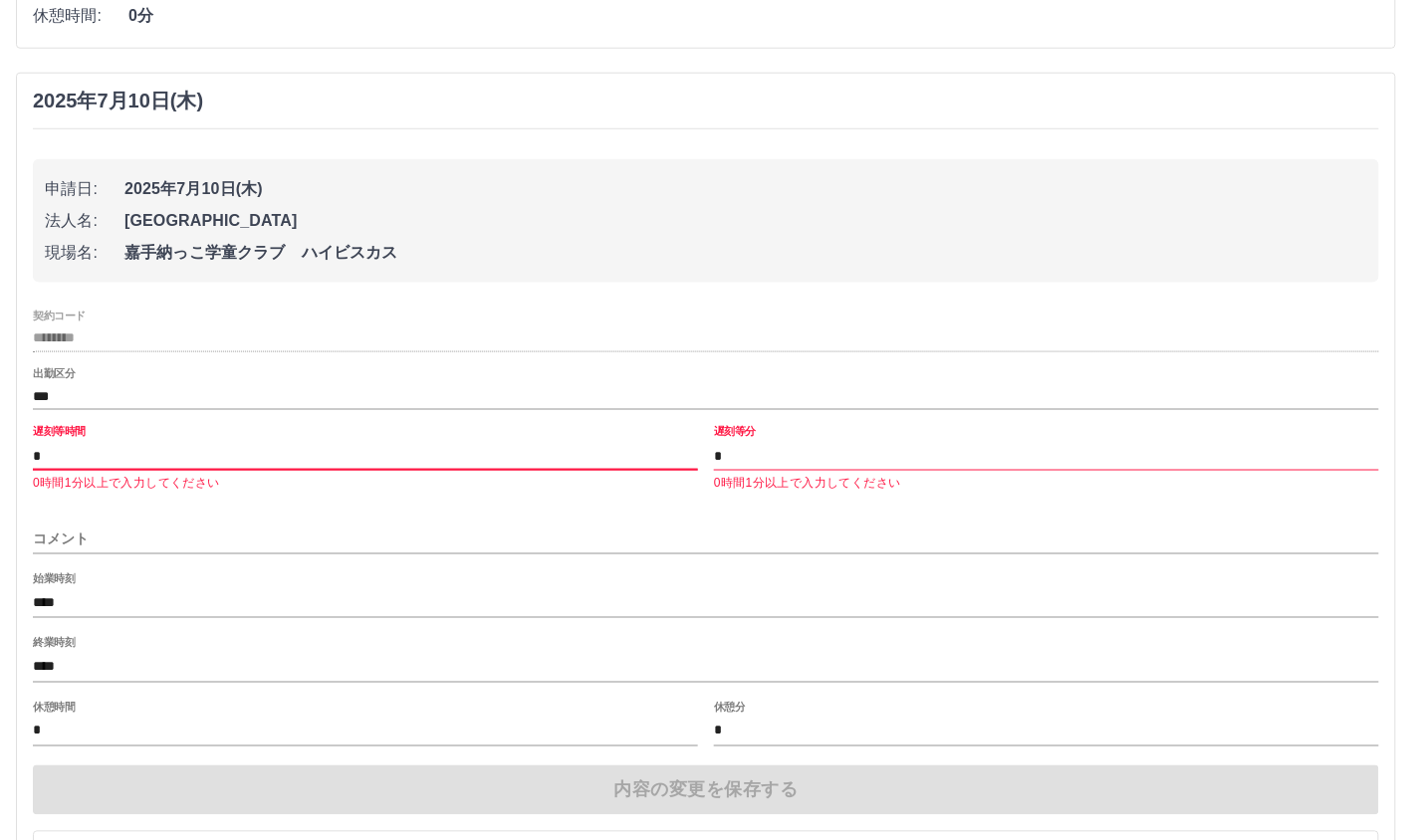 click on "*" at bounding box center [365, 456] 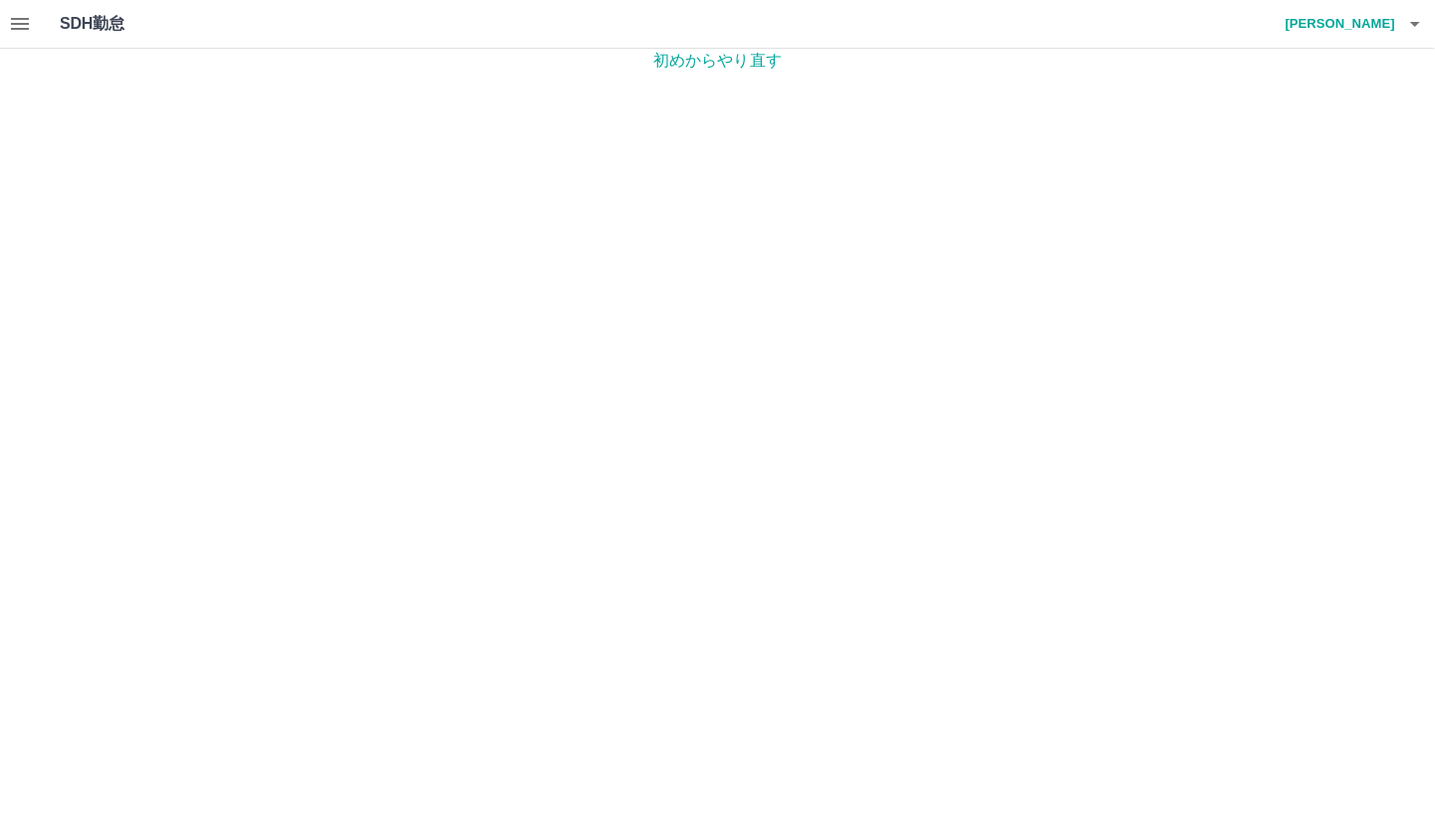 click on "初めからやり直す" at bounding box center (717, 61) 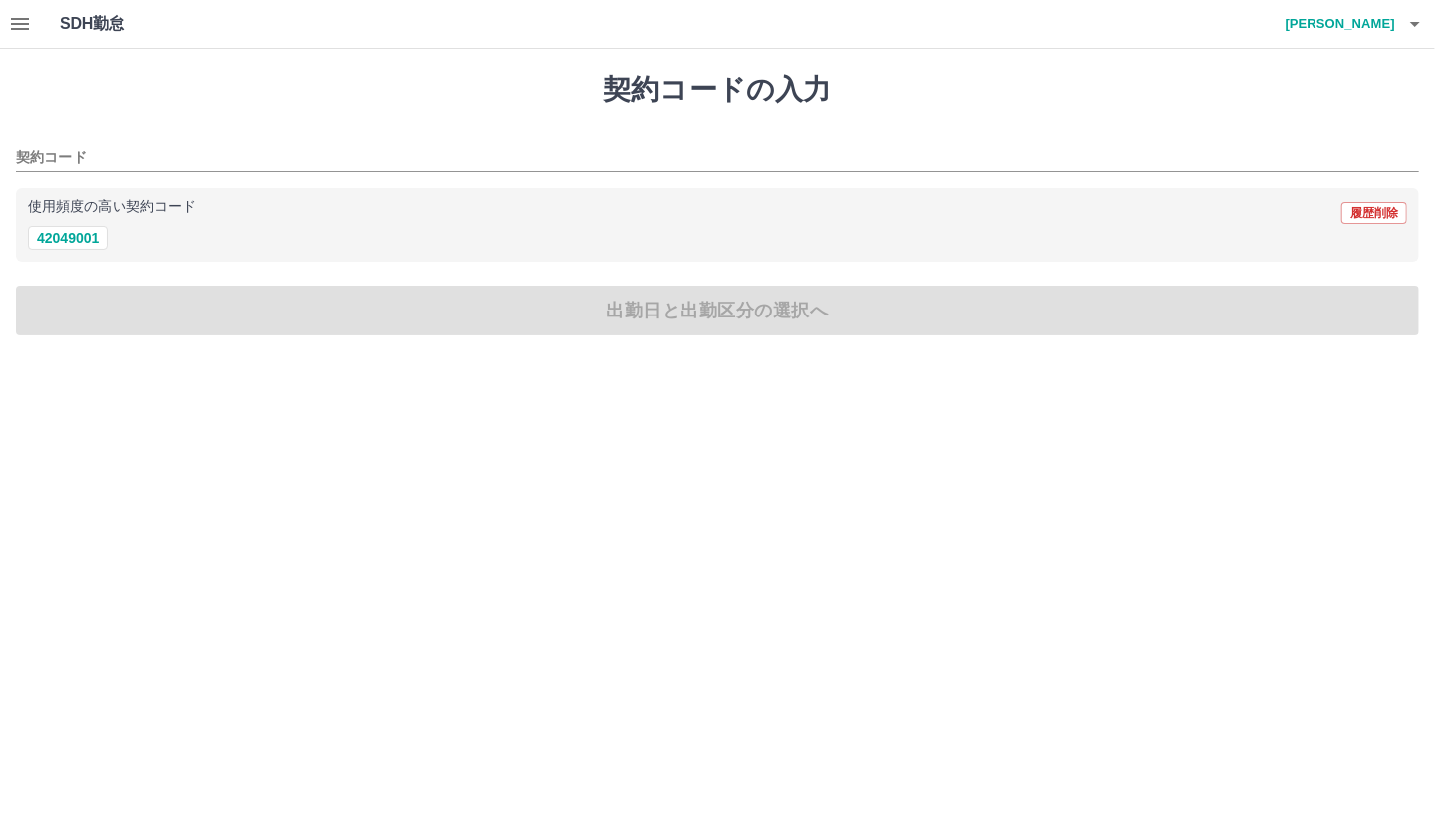 click 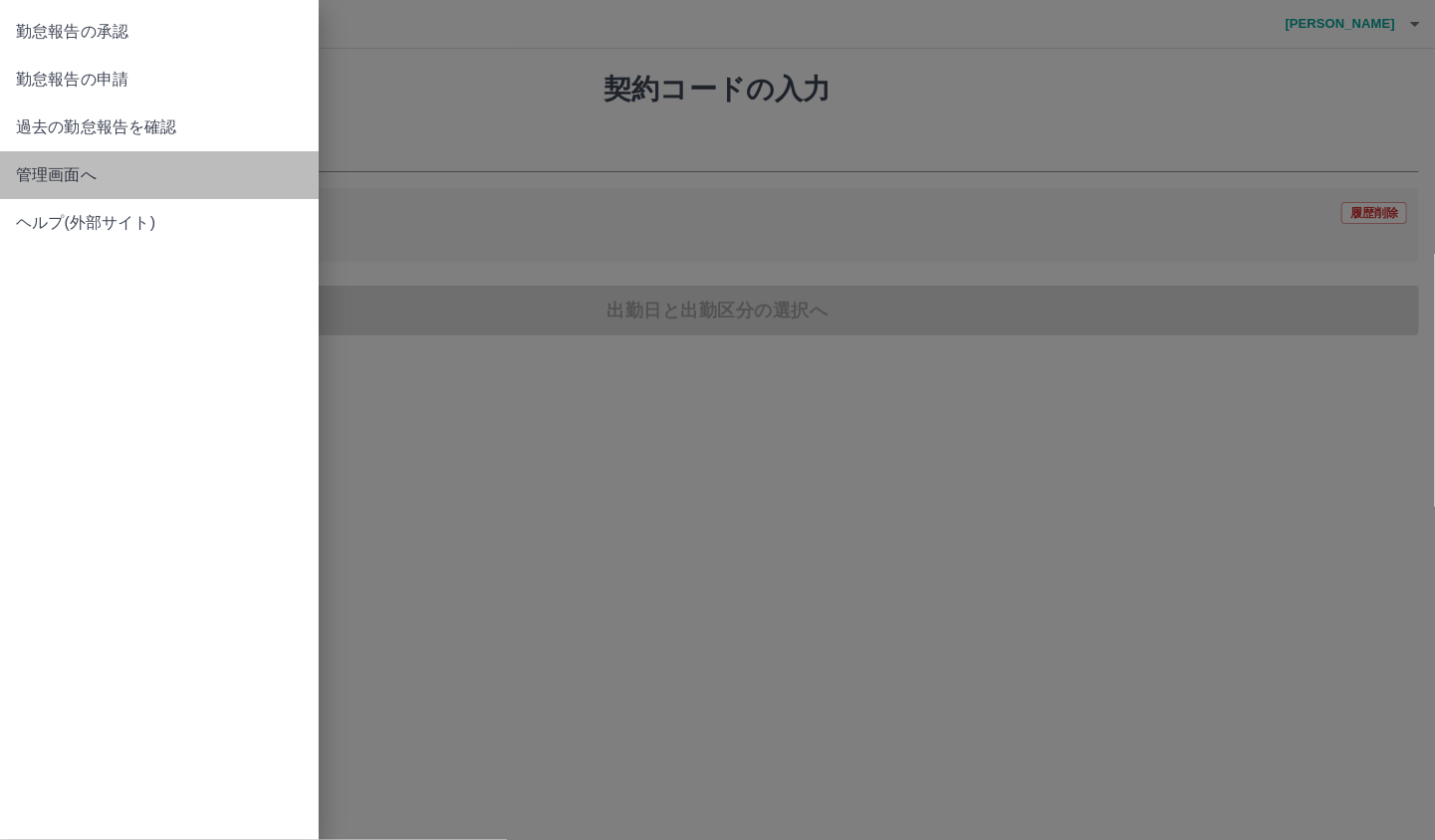 click on "管理画面へ" at bounding box center (159, 175) 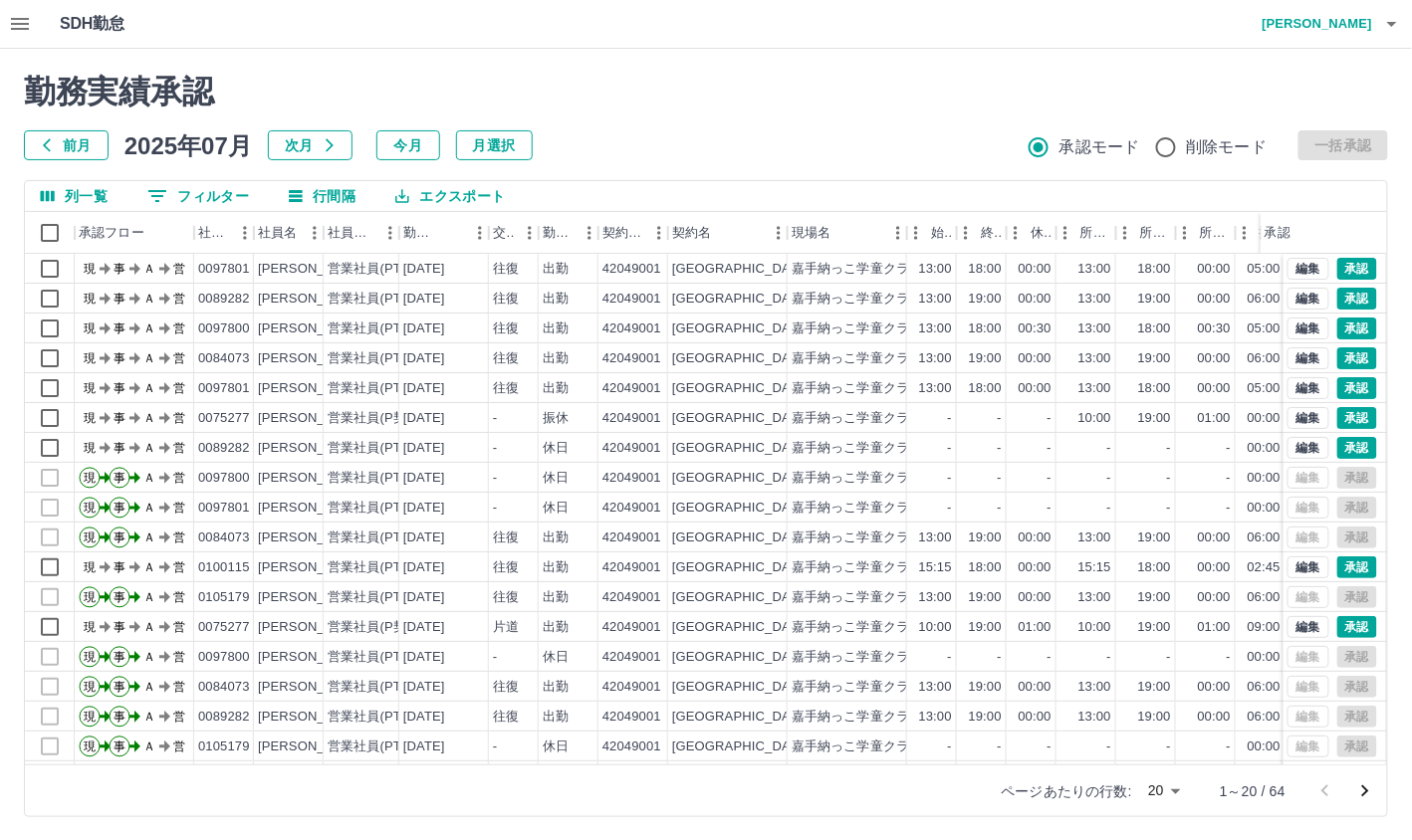 click 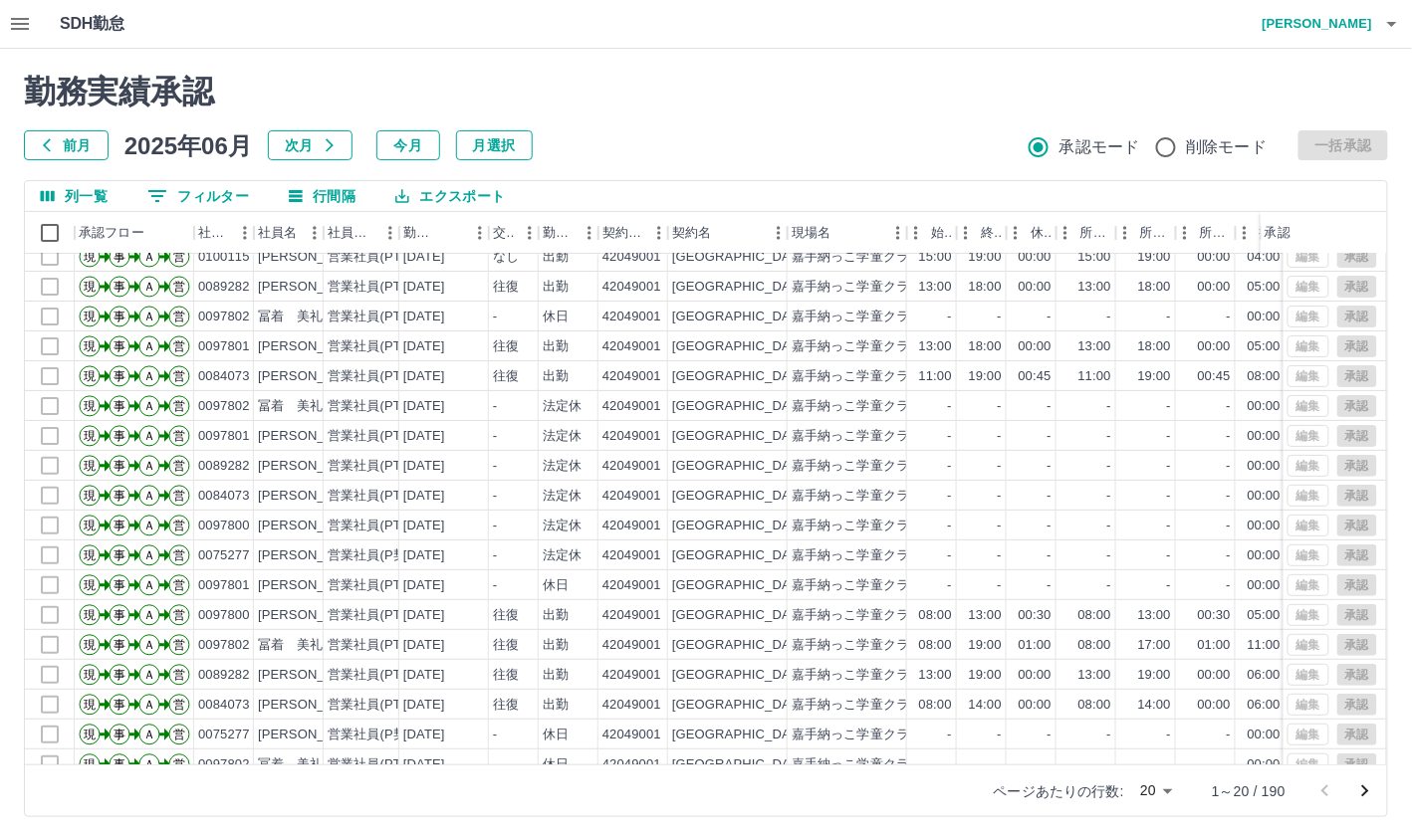 scroll, scrollTop: 109, scrollLeft: 0, axis: vertical 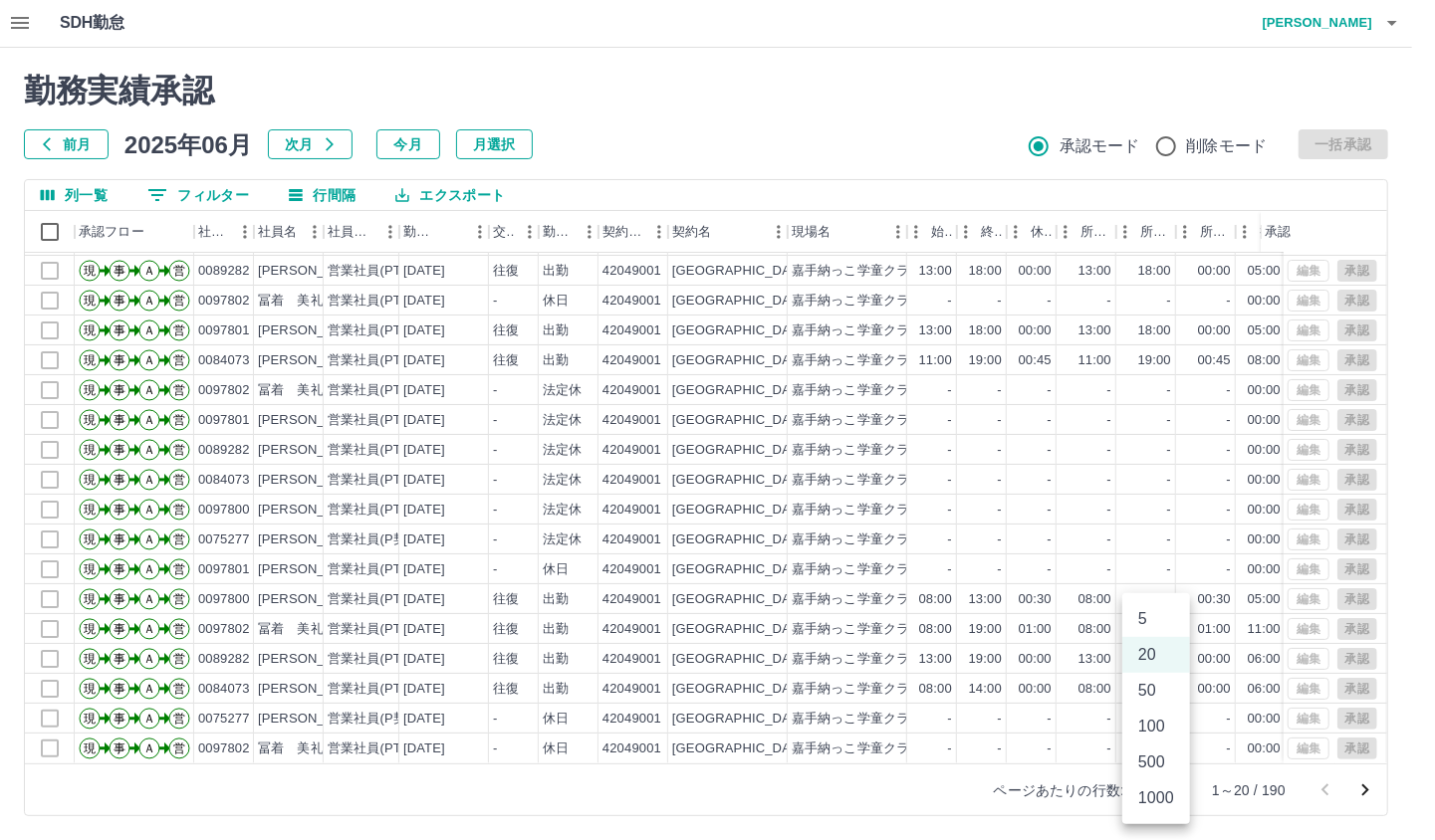 click on "SDH勤怠 木島　民子 勤務実績承認 前月 2025年06月 次月 今月 月選択 承認モード 削除モード 一括承認 列一覧 0 フィルター 行間隔 エクスポート 承認フロー 社員番号 社員名 社員区分 勤務日 交通費 勤務区分 契約コード 契約名 現場名 始業 終業 休憩 所定開始 所定終業 所定休憩 拘束 勤務 遅刻等 コメント ステータス 承認 現 事 Ａ 営 0075277 福原　あずさ 営業社員(P契約) 2025-06-30  -  有休 42049001 嘉手納町 嘉手納っこ学童クラブ　ハイビスカス - - - 10:00 19:00 01:00 00:00 00:00 00:00 有休８時間　私用のため 全承認済 現 事 Ａ 営 0100115 照屋　楓 営業社員(PT契約) 2025-06-30 なし 出勤 42049001 嘉手納町 嘉手納っこ学童クラブ　ハイビスカス 15:00 19:00 00:00 15:00 19:00 00:00 04:00 04:00 00:00 嘉手納っこヘルプ　交なし　支払表有 全承認済 現 事 Ａ 営 0089282 池間　珠美 営業社員(PT契約) -" at bounding box center (717, 419) 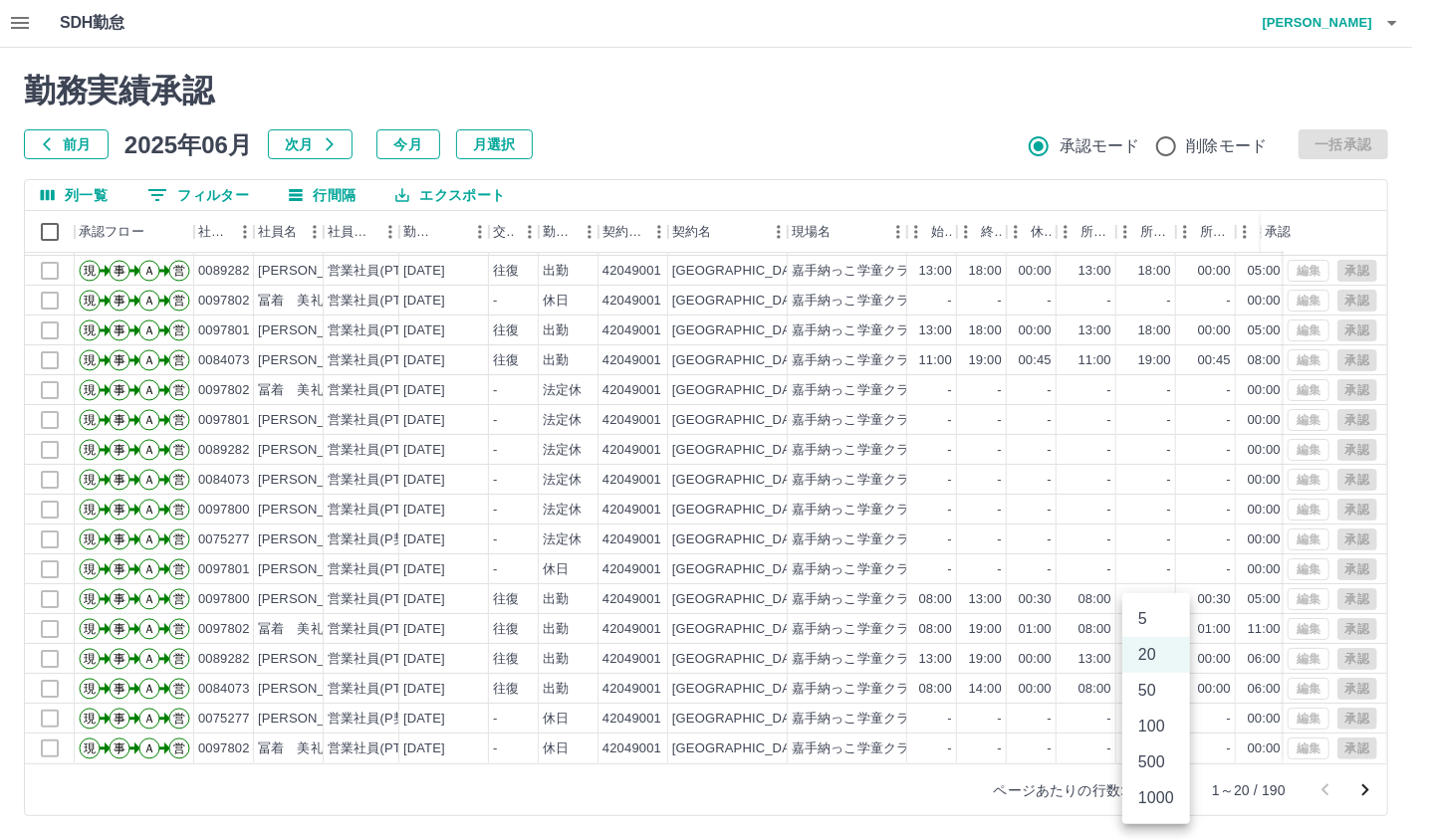 click on "100" at bounding box center [1156, 727] 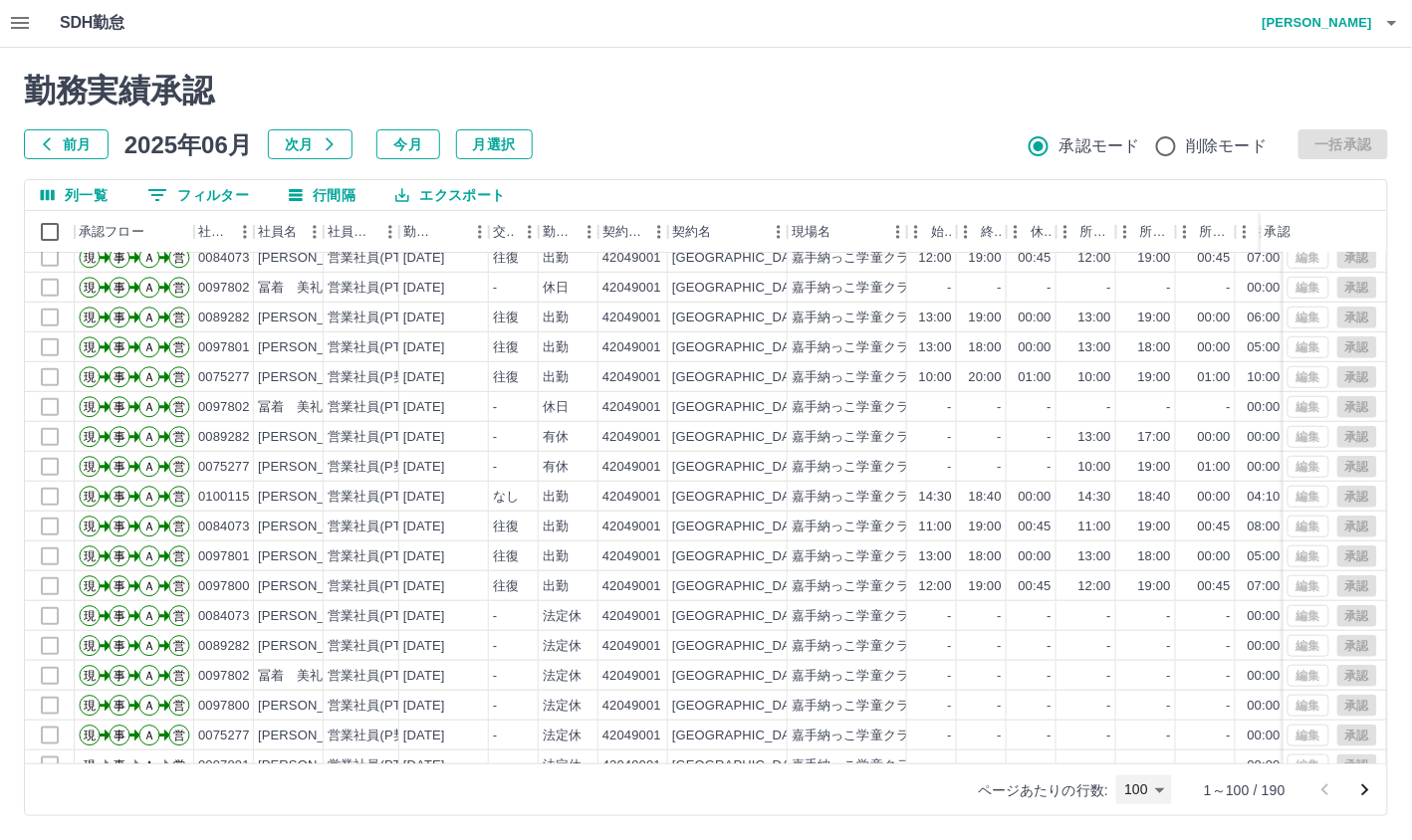 scroll, scrollTop: 2498, scrollLeft: 0, axis: vertical 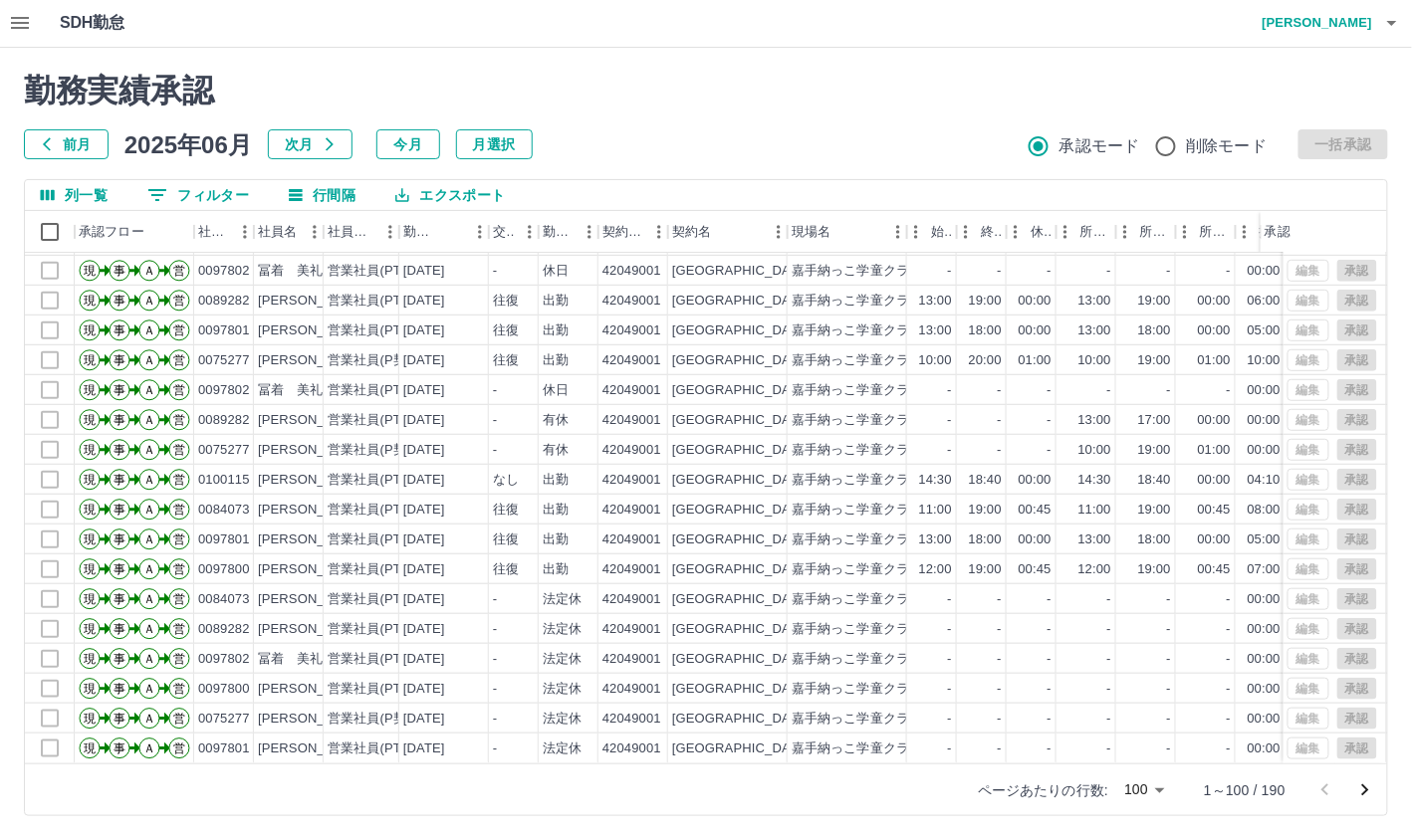 click on "SDH勤怠 木島　民子 勤務実績承認 前月 2025年06月 次月 今月 月選択 承認モード 削除モード 一括承認 列一覧 0 フィルター 行間隔 エクスポート 承認フロー 社員番号 社員名 社員区分 勤務日 交通費 勤務区分 契約コード 契約名 現場名 始業 終業 休憩 所定開始 所定終業 所定休憩 拘束 勤務 遅刻等 コメント ステータス 承認 現 事 Ａ 営 0097800 富田　恭幸 営業社員(PT契約) 2025-06-17  -  休日 42049001 嘉手納町 嘉手納っこ学童クラブ　ハイビスカス - - - - - - 00:00 00:00 00:00 全承認済 現 事 Ａ 営 0084073 伊波　千恵美 営業社員(PT契約) 2025-06-17 往復 出勤 42049001 嘉手納町 嘉手納っこ学童クラブ　ハイビスカス 12:00 19:00 00:45 12:00 19:00 00:45 07:00 06:15 00:00 全承認済 現 事 Ａ 営 0097802 冨着　美礼 営業社員(PT契約) 2025-06-17  -  休日 42049001 嘉手納町 嘉手納っこ学童クラブ　ハイビスカス" at bounding box center (706, 419) 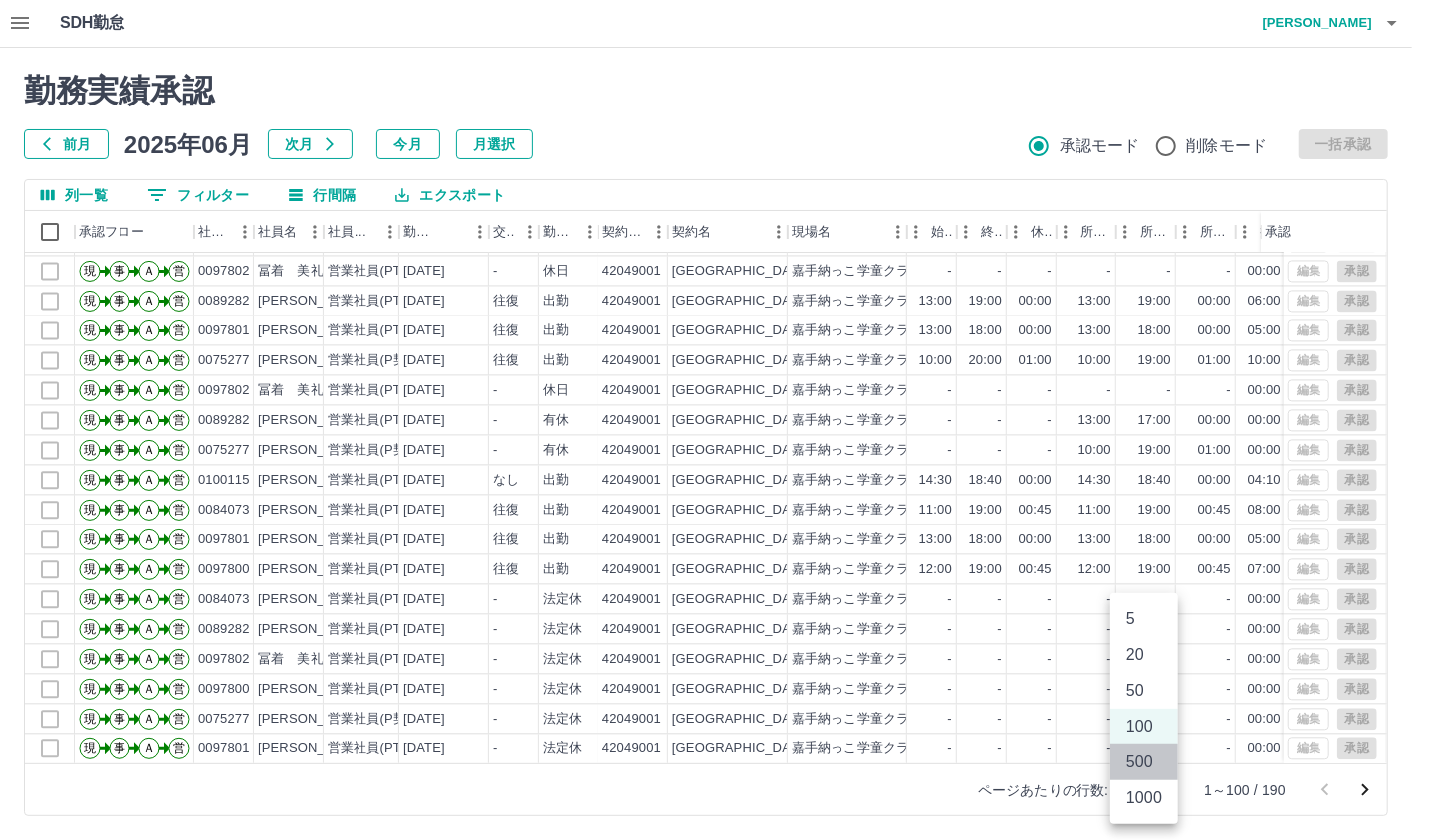 click on "500" at bounding box center (1144, 762) 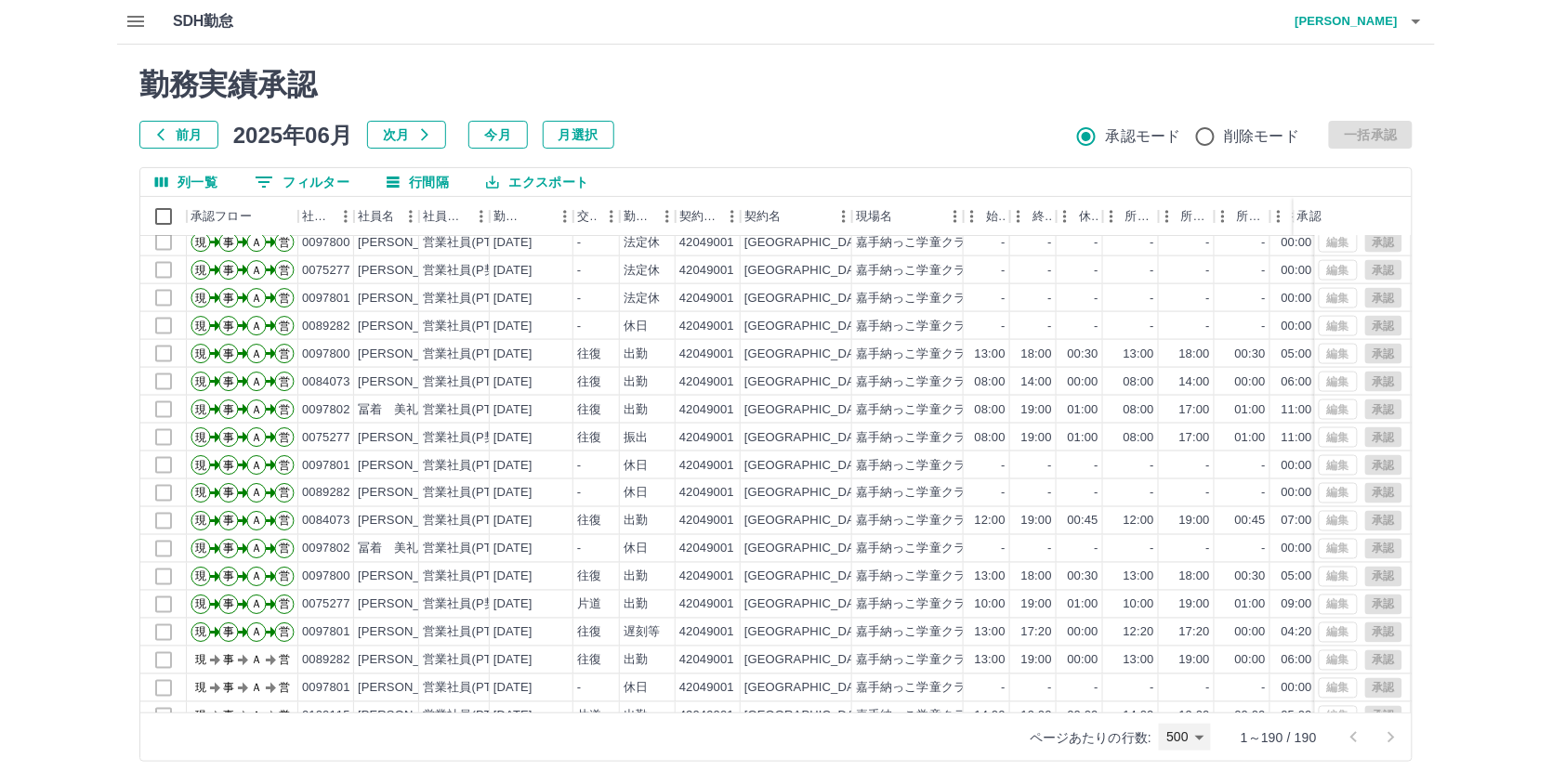 scroll, scrollTop: 2724, scrollLeft: 0, axis: vertical 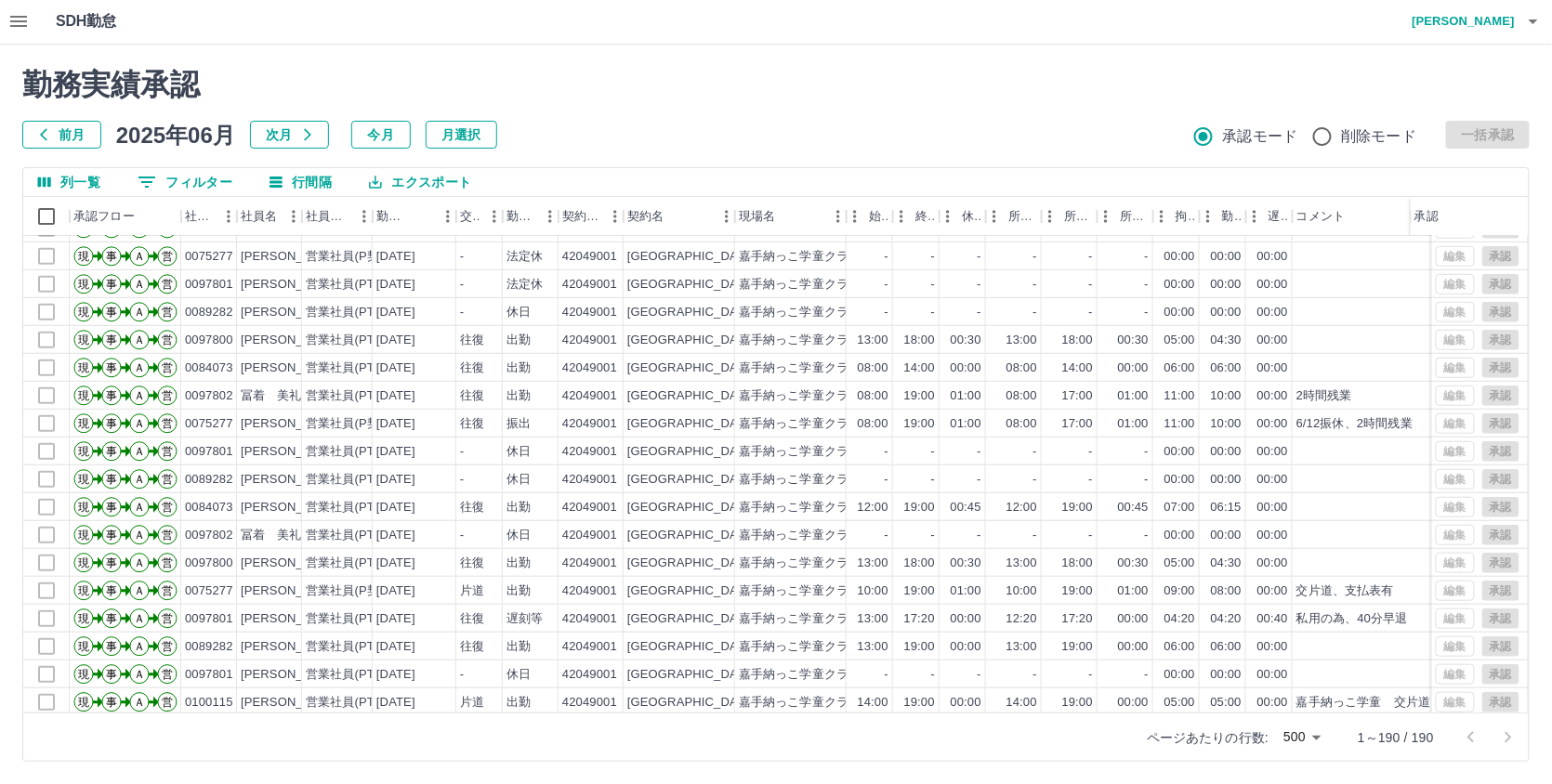 click 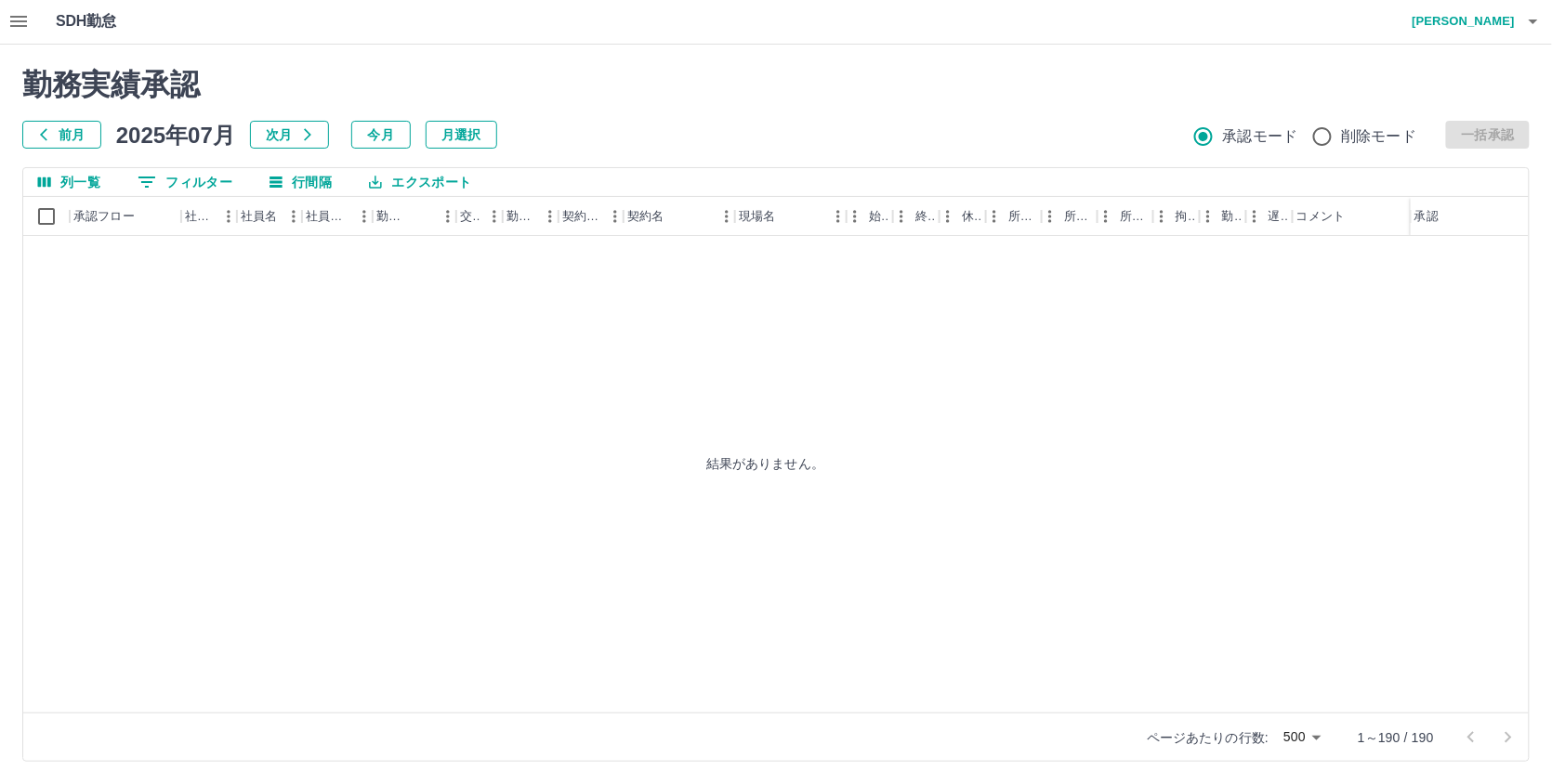 scroll, scrollTop: 0, scrollLeft: 0, axis: both 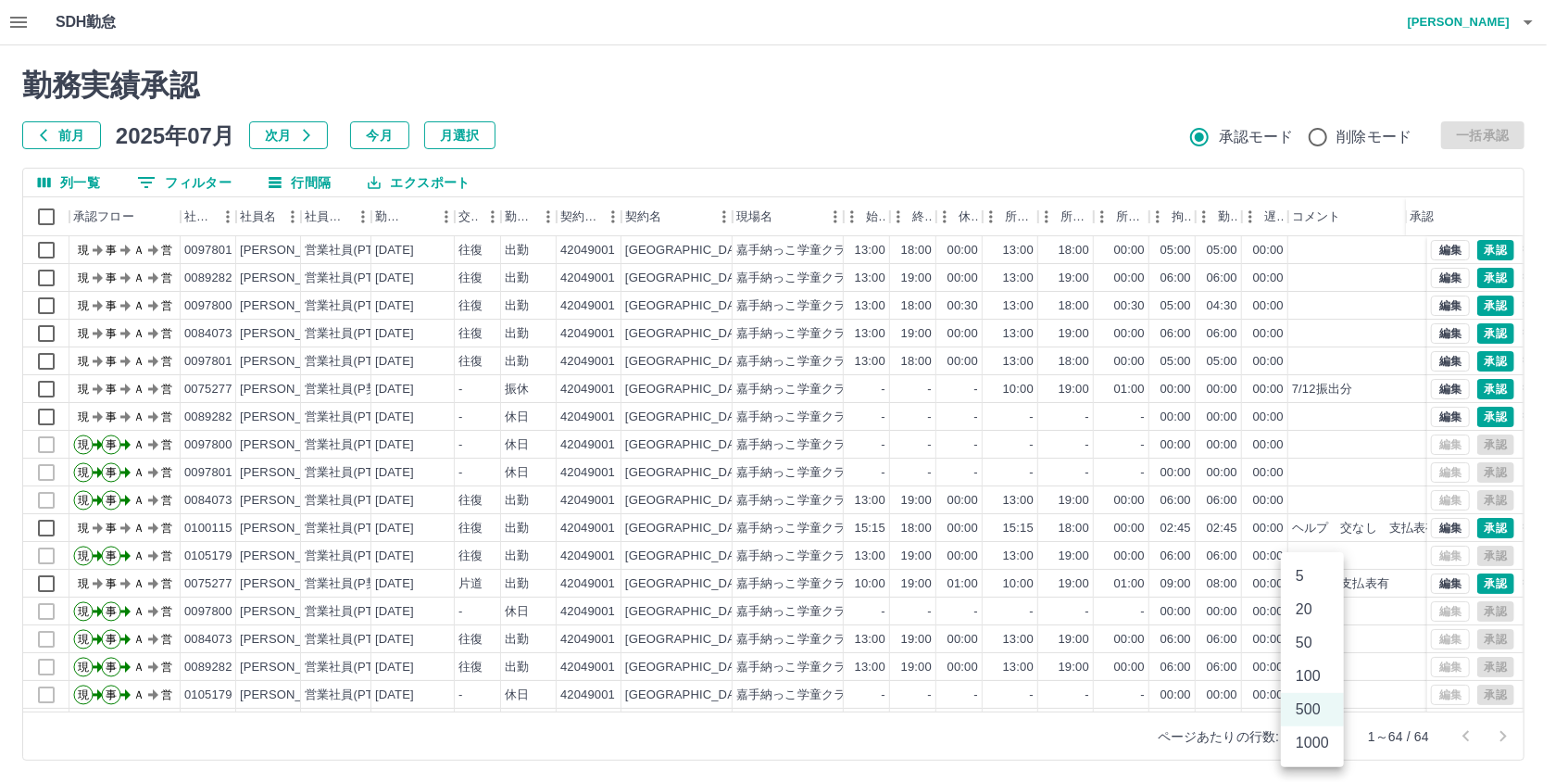 click on "SDH勤怠 木島　民子 勤務実績承認 前月 2025年07月 次月 今月 月選択 承認モード 削除モード 一括承認 列一覧 0 フィルター 行間隔 エクスポート 承認フロー 社員番号 社員名 社員区分 勤務日 交通費 勤務区分 契約コード 契約名 現場名 始業 終業 休憩 所定開始 所定終業 所定休憩 拘束 勤務 遅刻等 コメント ステータス 承認 現 事 Ａ 営 0097801 木島　民子 営業社員(PT契約) 2025-07-11 往復 出勤 42049001 嘉手納町 嘉手納っこ学童クラブ　ハイビスカス 13:00 18:00 00:00 13:00 18:00 00:00 05:00 05:00 00:00 現場責任者承認待 現 事 Ａ 営 0089282 池間　珠美 営業社員(PT契約) 2025-07-10 往復 出勤 42049001 嘉手納町 嘉手納っこ学童クラブ　ハイビスカス 13:00 19:00 00:00 13:00 19:00 00:00 06:00 06:00 00:00 現場責任者承認待 現 事 Ａ 営 0097800 富田　恭幸 営業社員(PT契約) 2025-07-10 往復 出勤 42049001 嘉手納町" at bounding box center [784, 391] 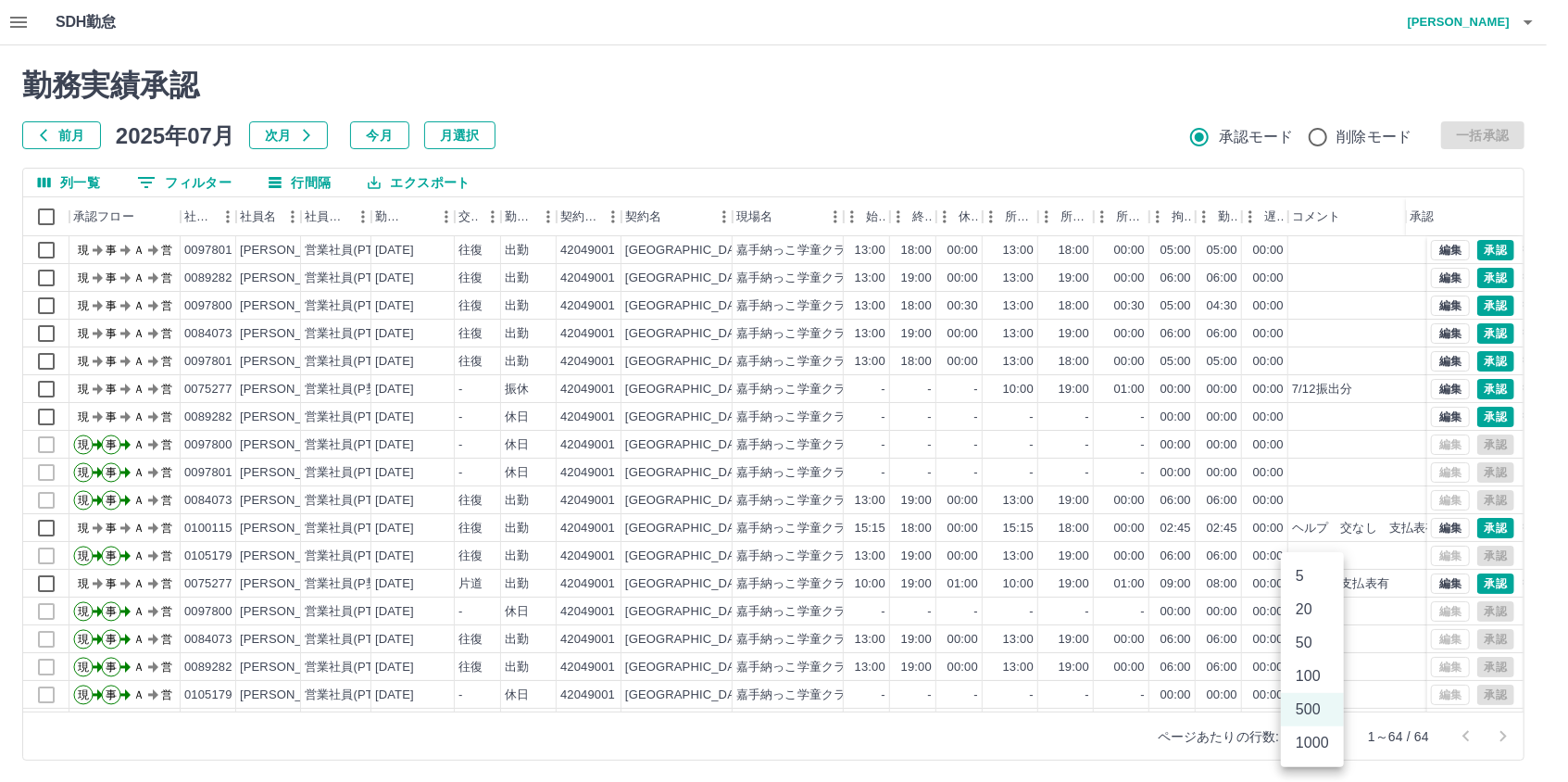 click on "1000" at bounding box center [1312, 743] 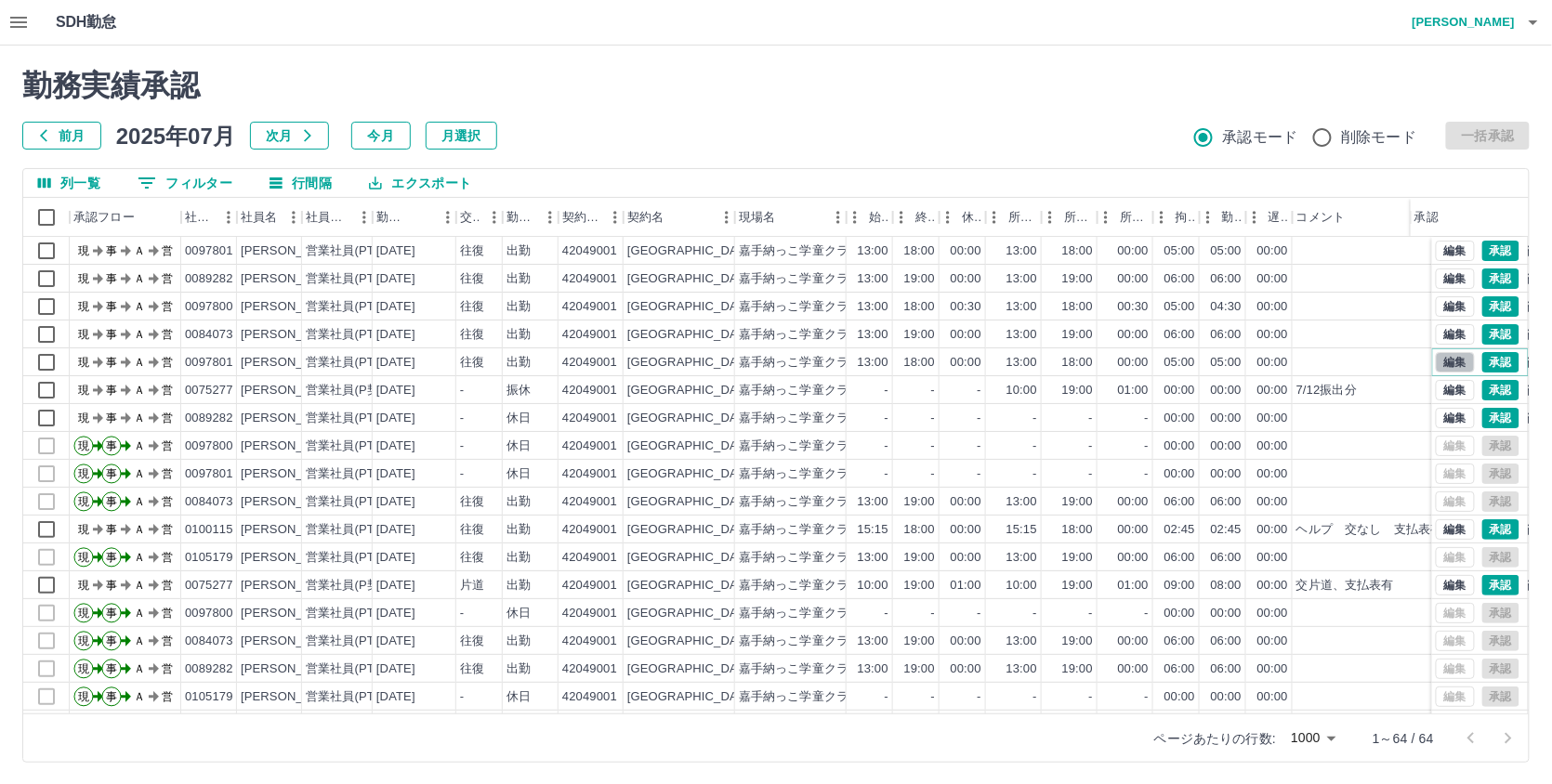 click on "編集" at bounding box center [1455, 362] 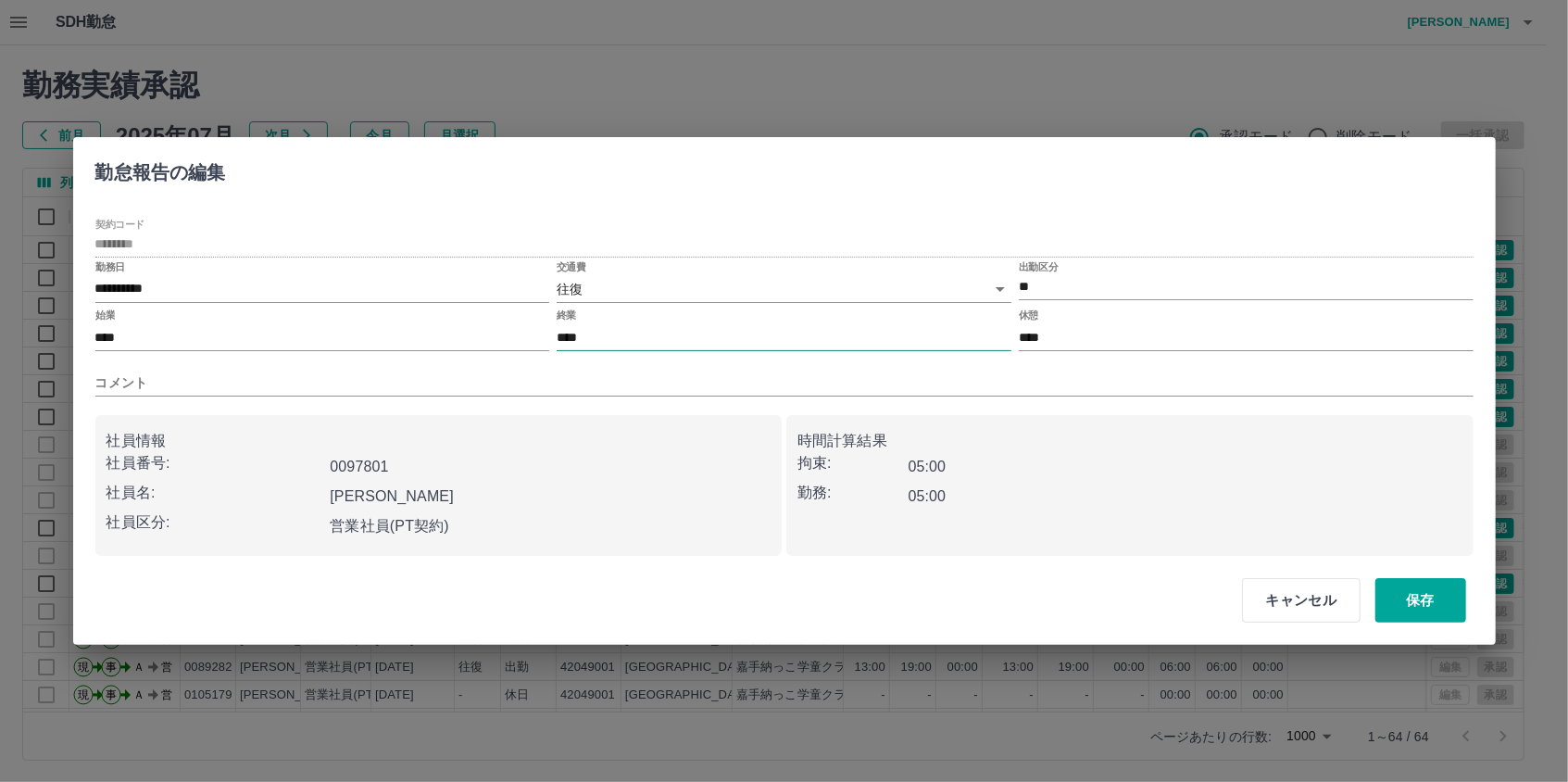 click on "****" at bounding box center (784, 337) 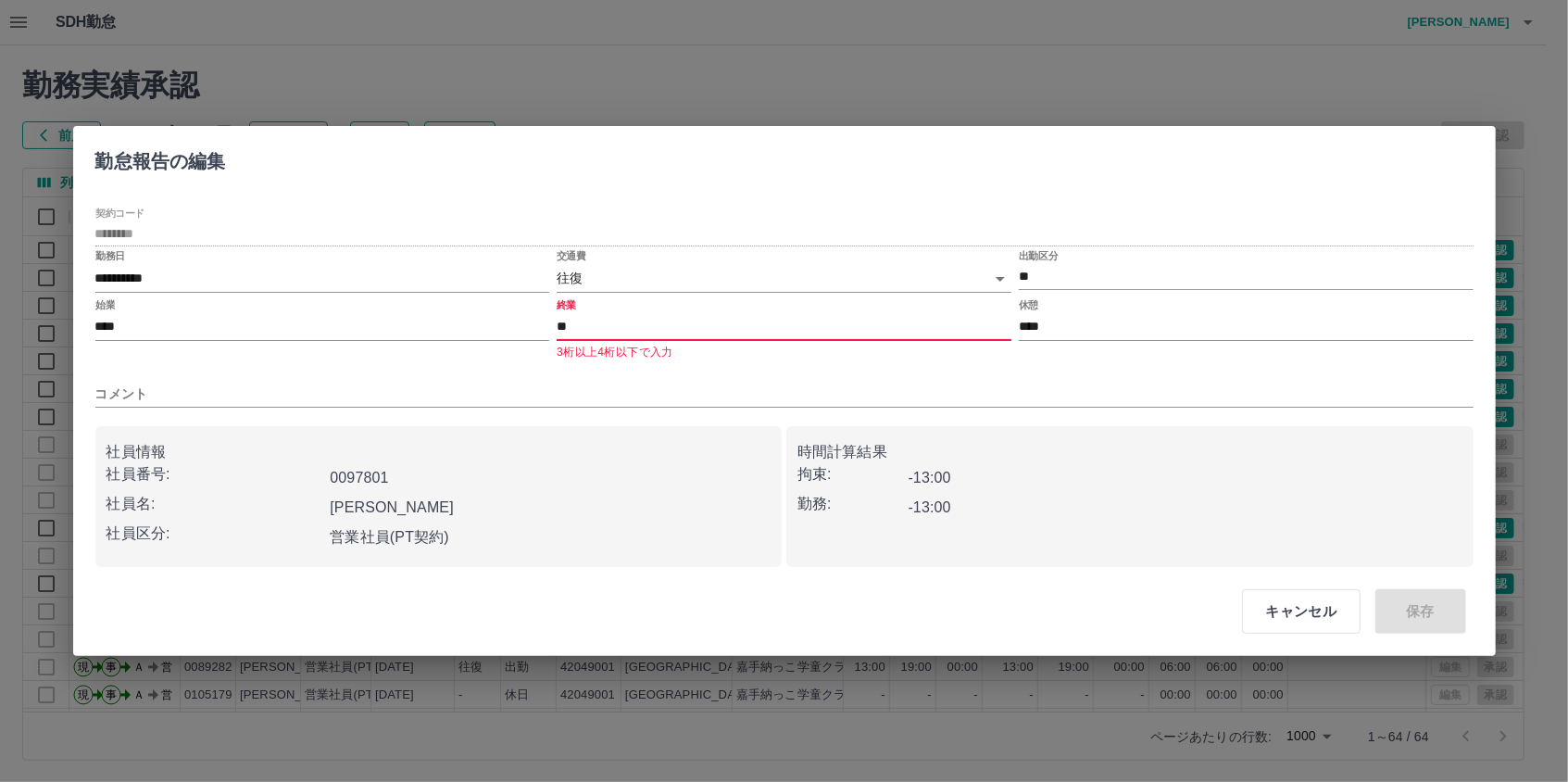 type on "*" 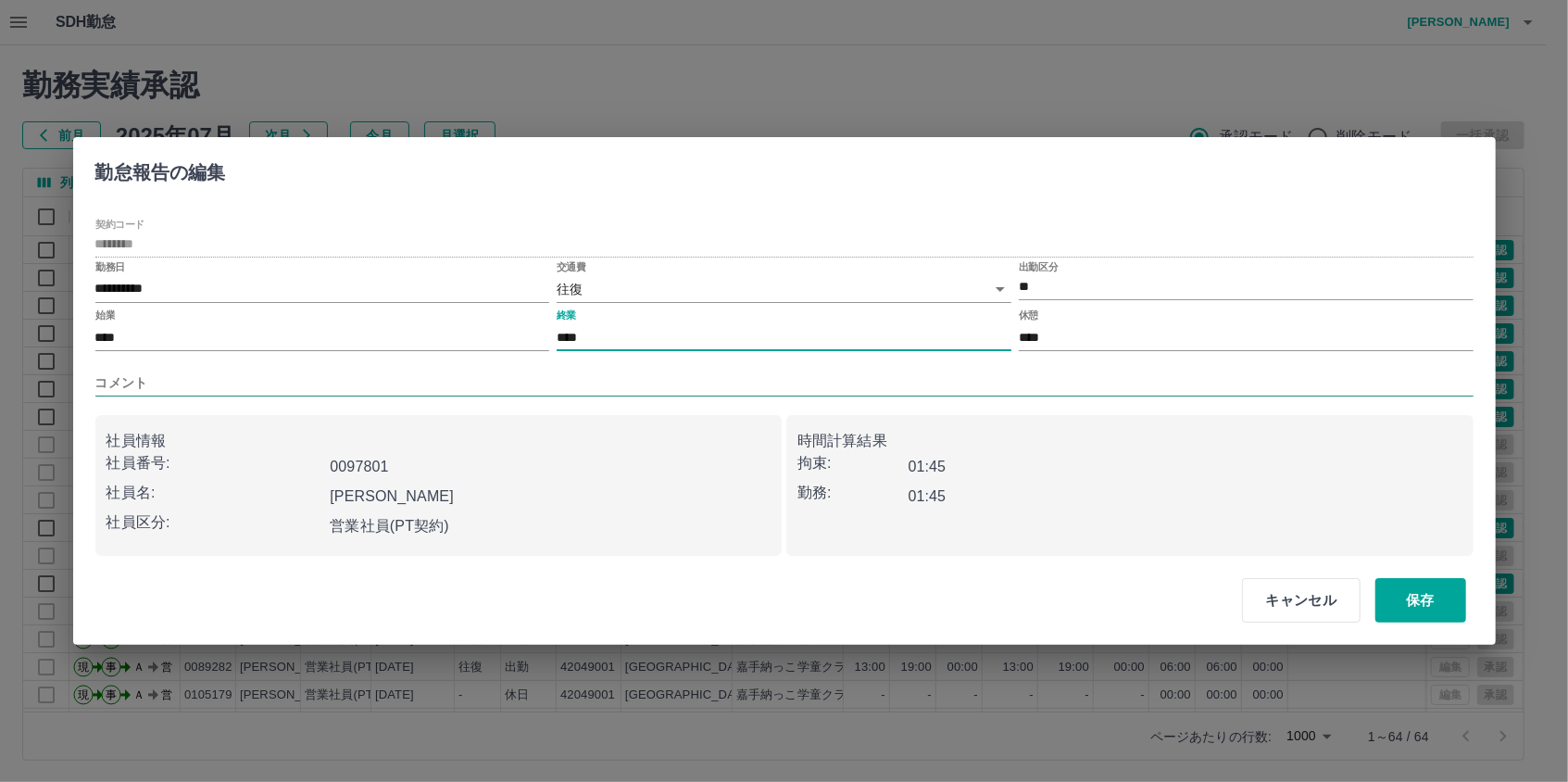 type on "****" 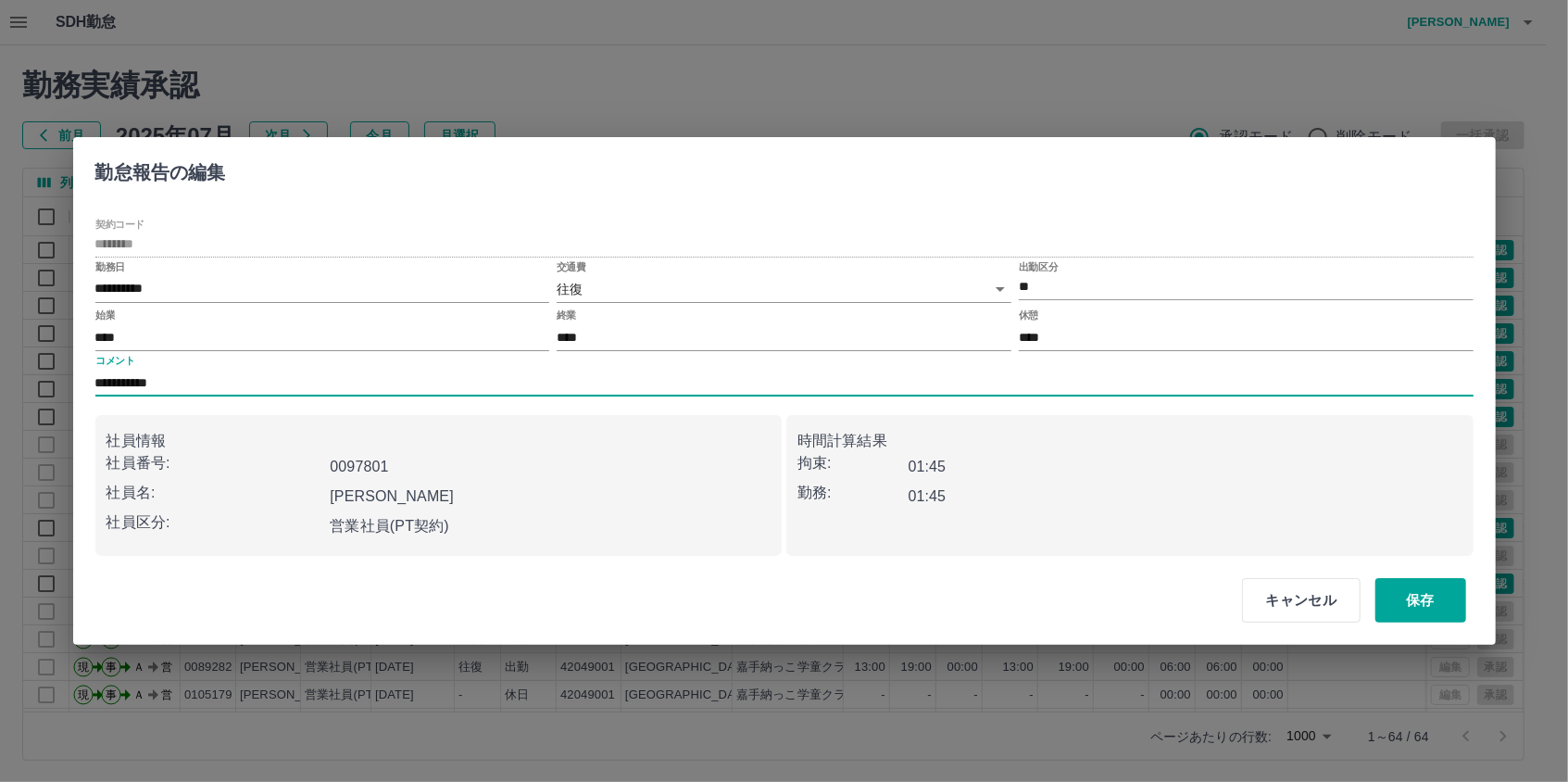 click on "**********" at bounding box center [784, 383] 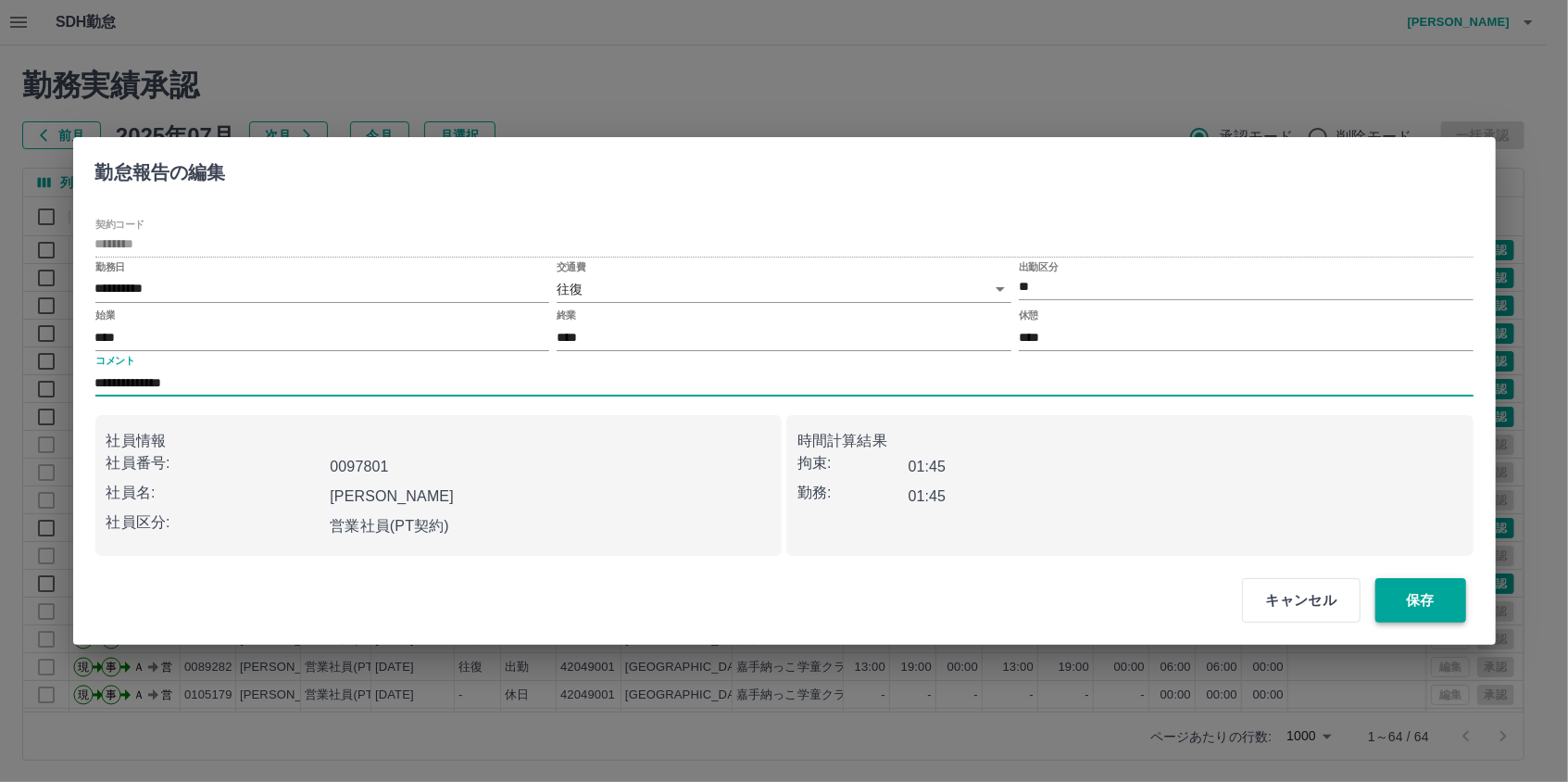 type on "**********" 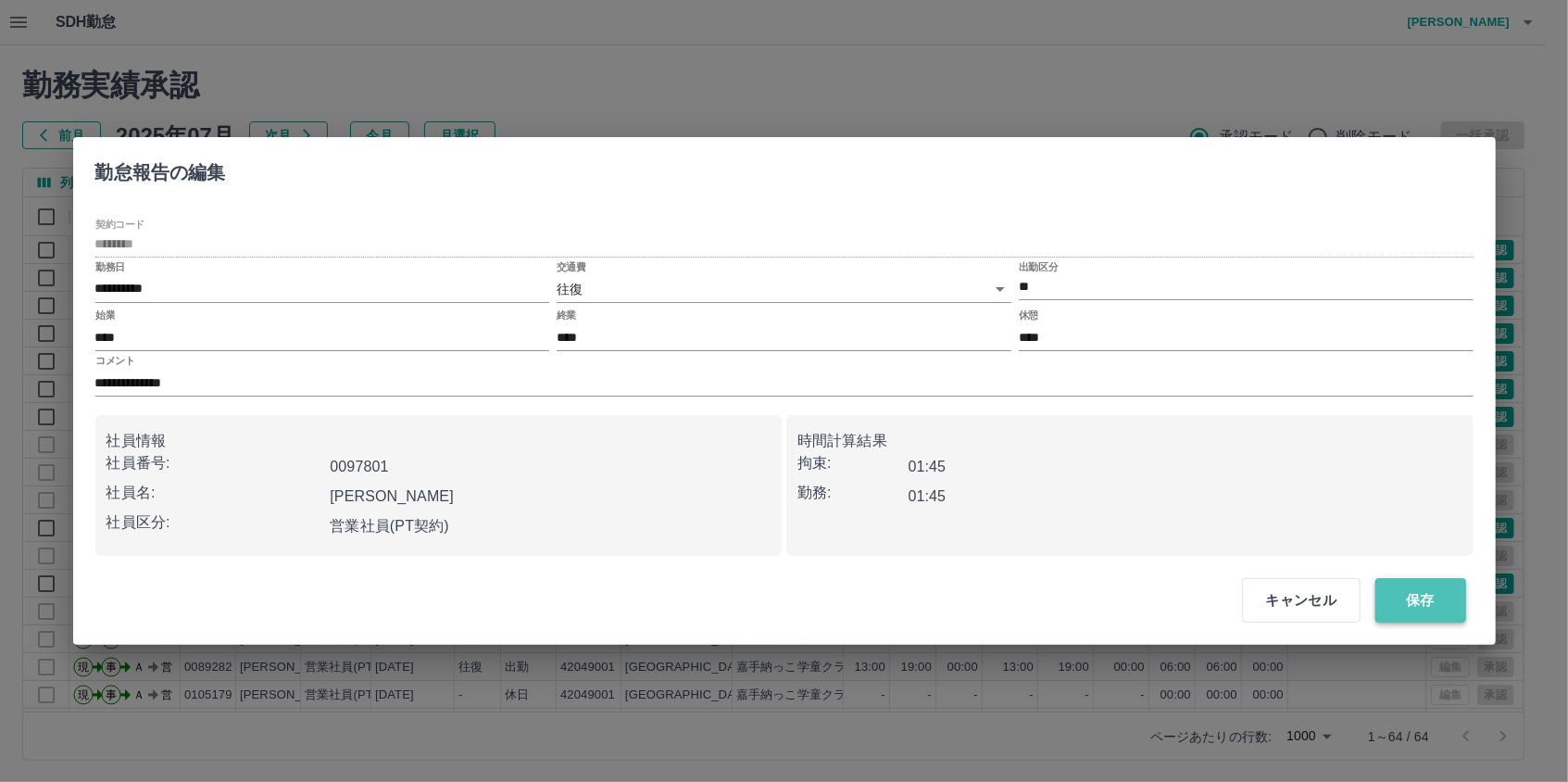 click on "保存" at bounding box center [1421, 600] 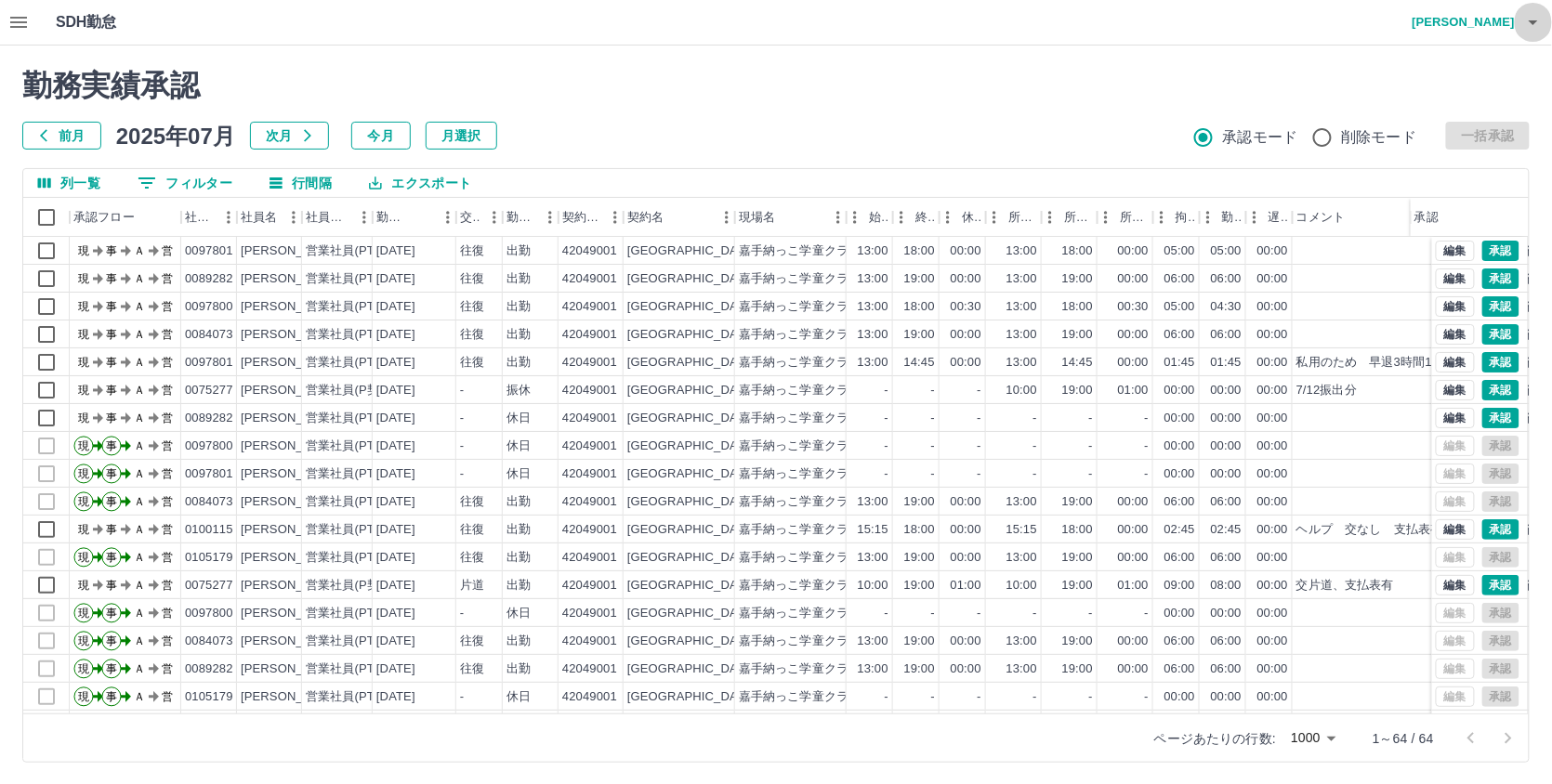 click 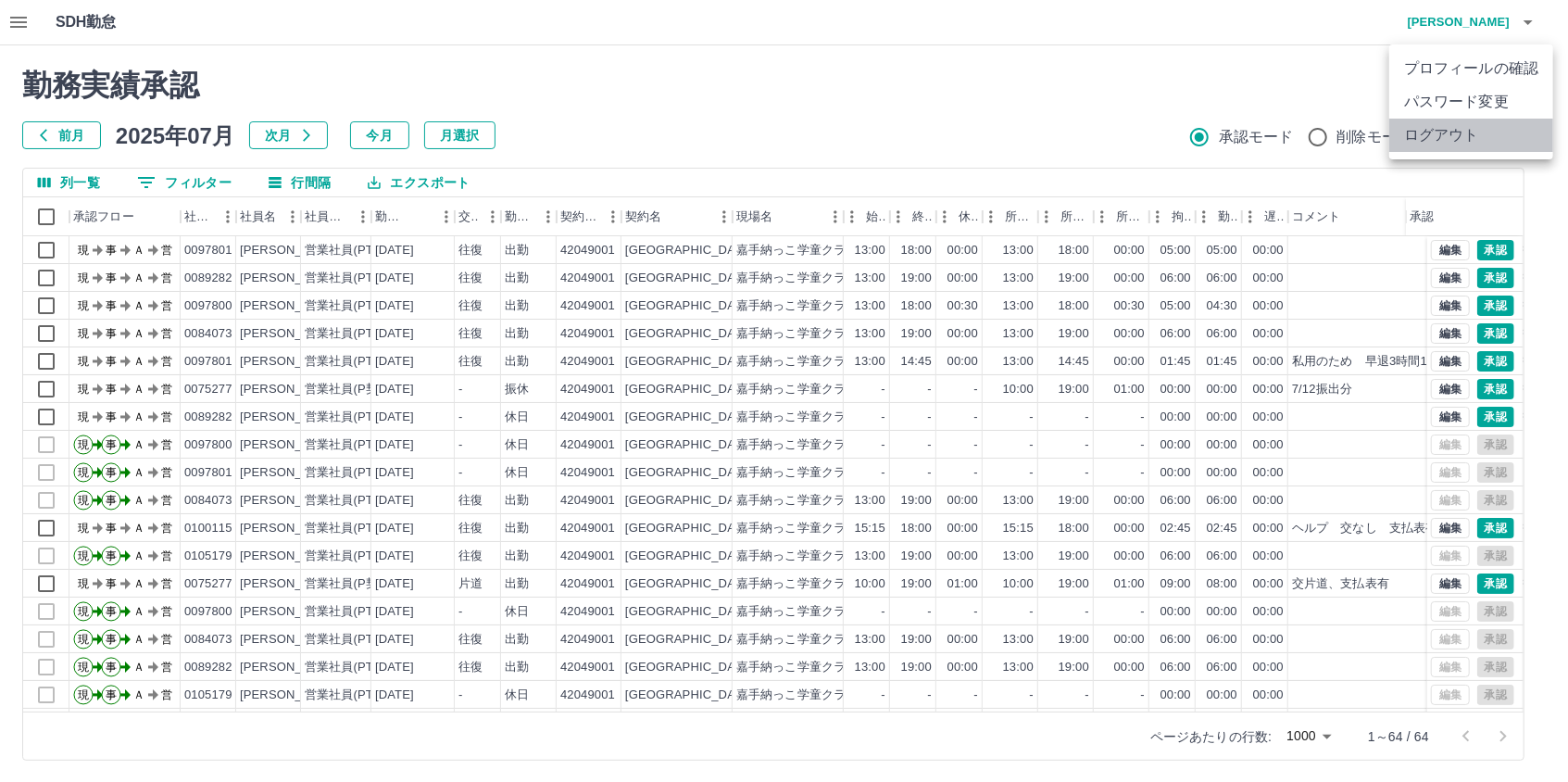 click on "ログアウト" at bounding box center (1471, 135) 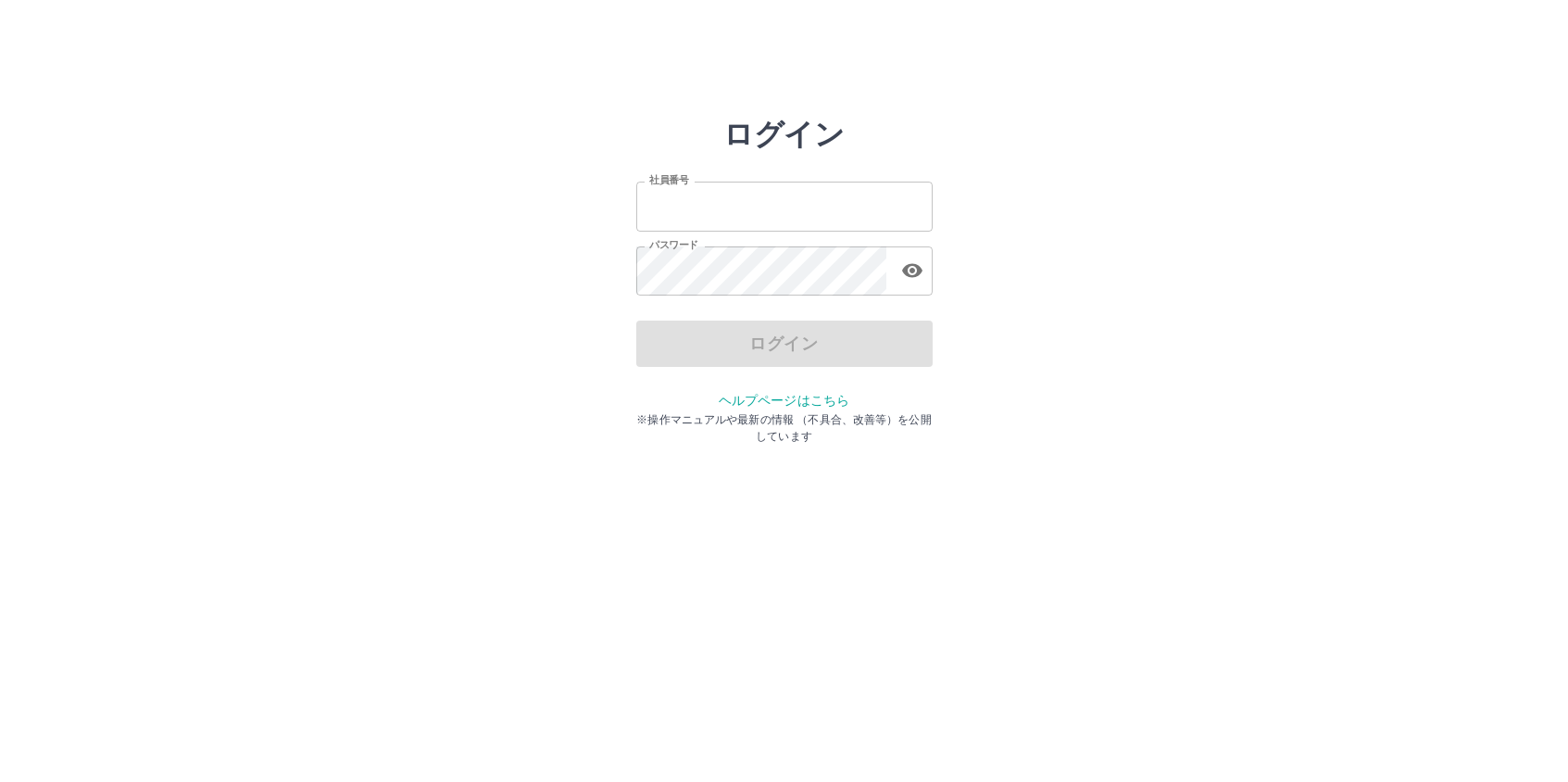 scroll, scrollTop: 0, scrollLeft: 0, axis: both 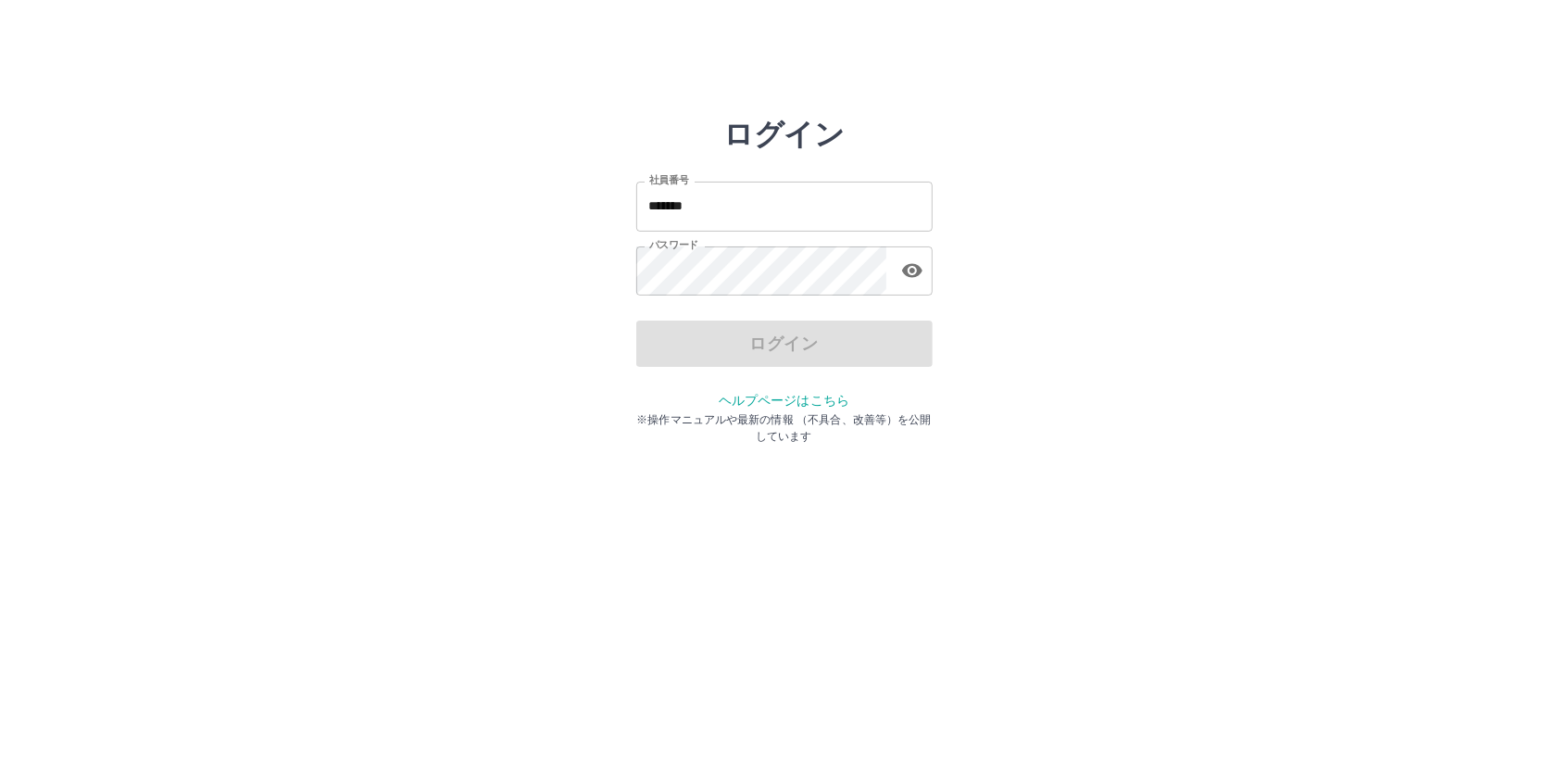 drag, startPoint x: 0, startPoint y: 0, endPoint x: 709, endPoint y: 209, distance: 739.16304 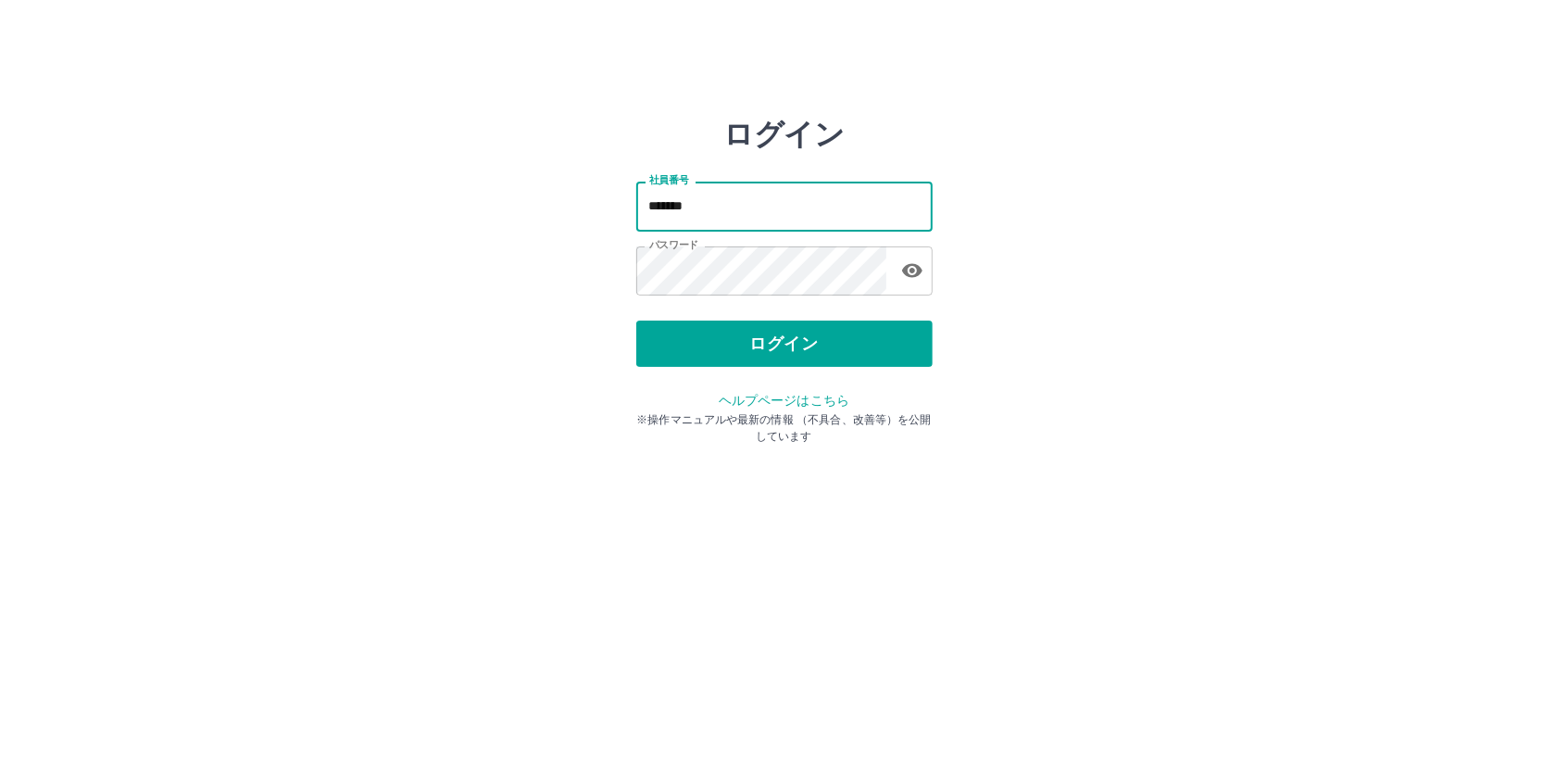 type on "*******" 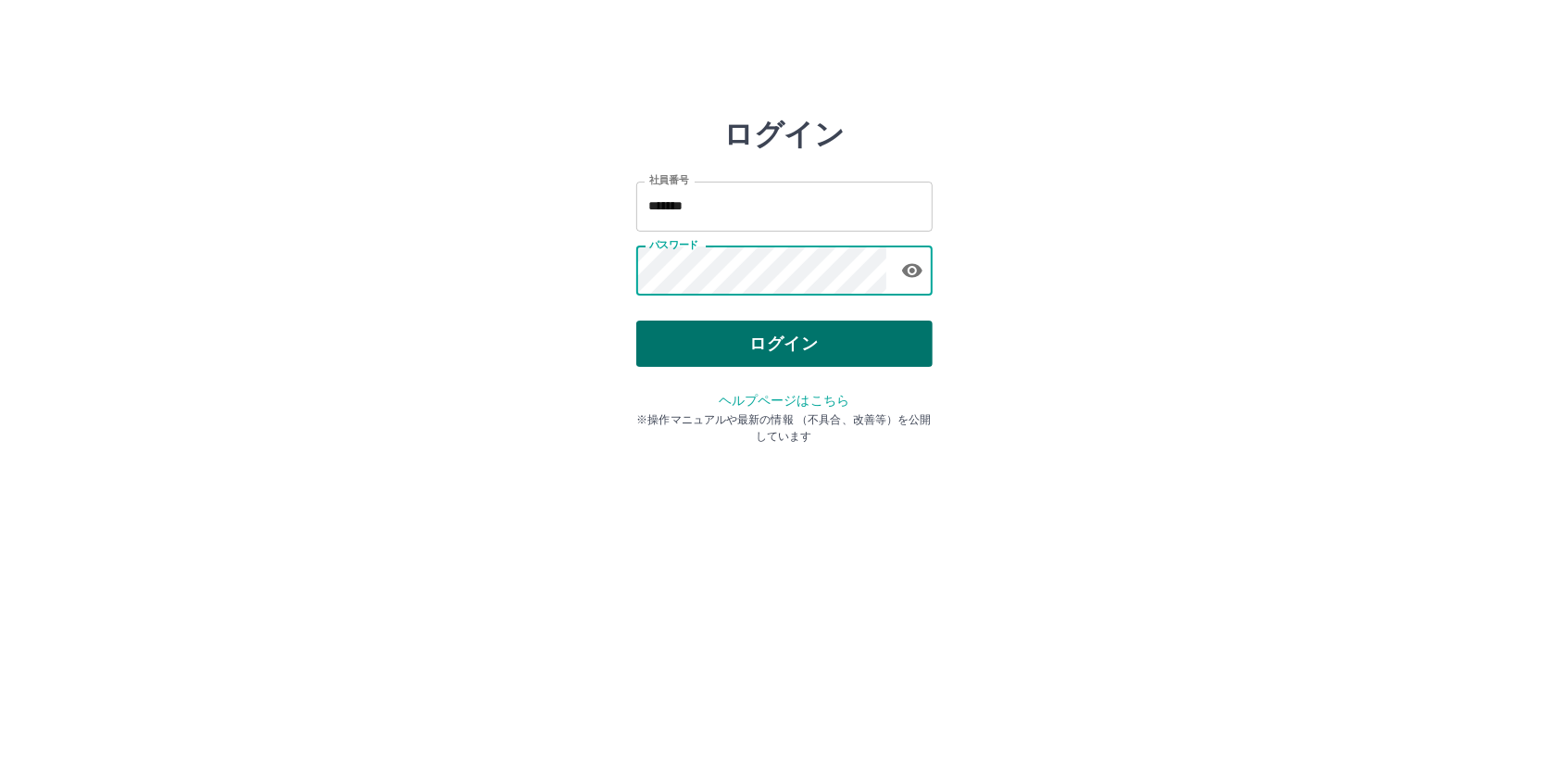 click on "ログイン" at bounding box center (784, 344) 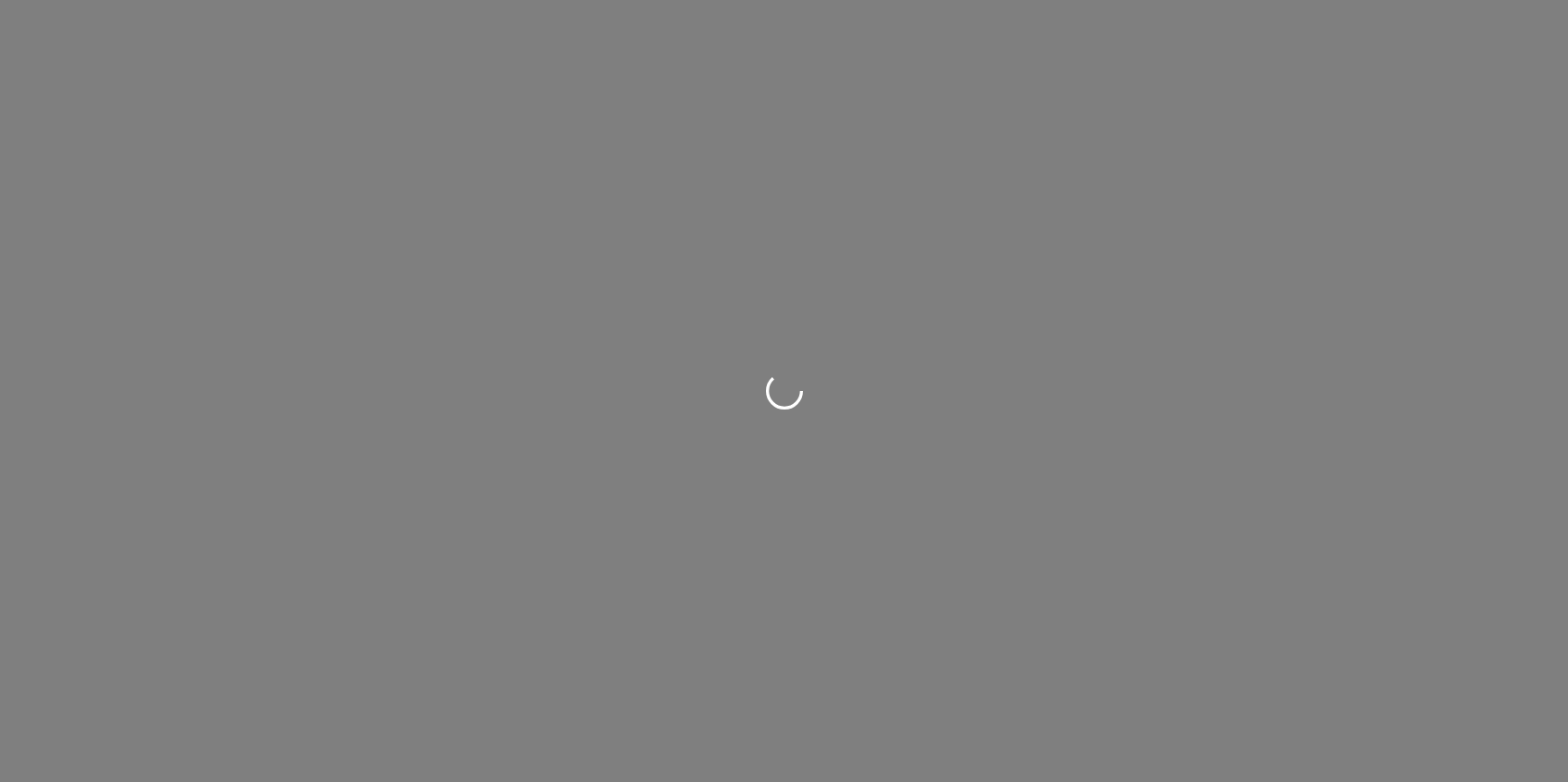 scroll, scrollTop: 0, scrollLeft: 0, axis: both 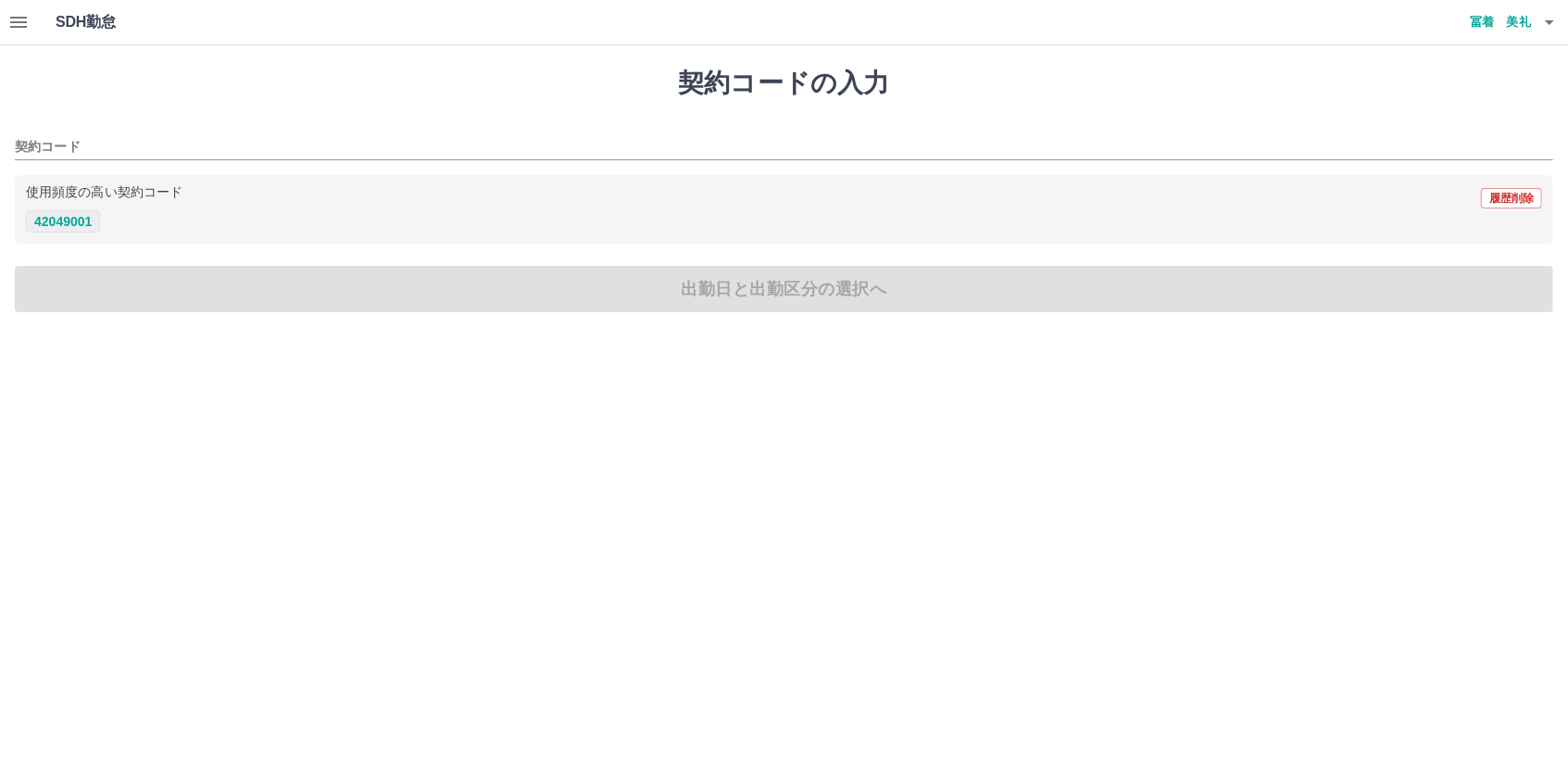click on "42049001" at bounding box center [63, 221] 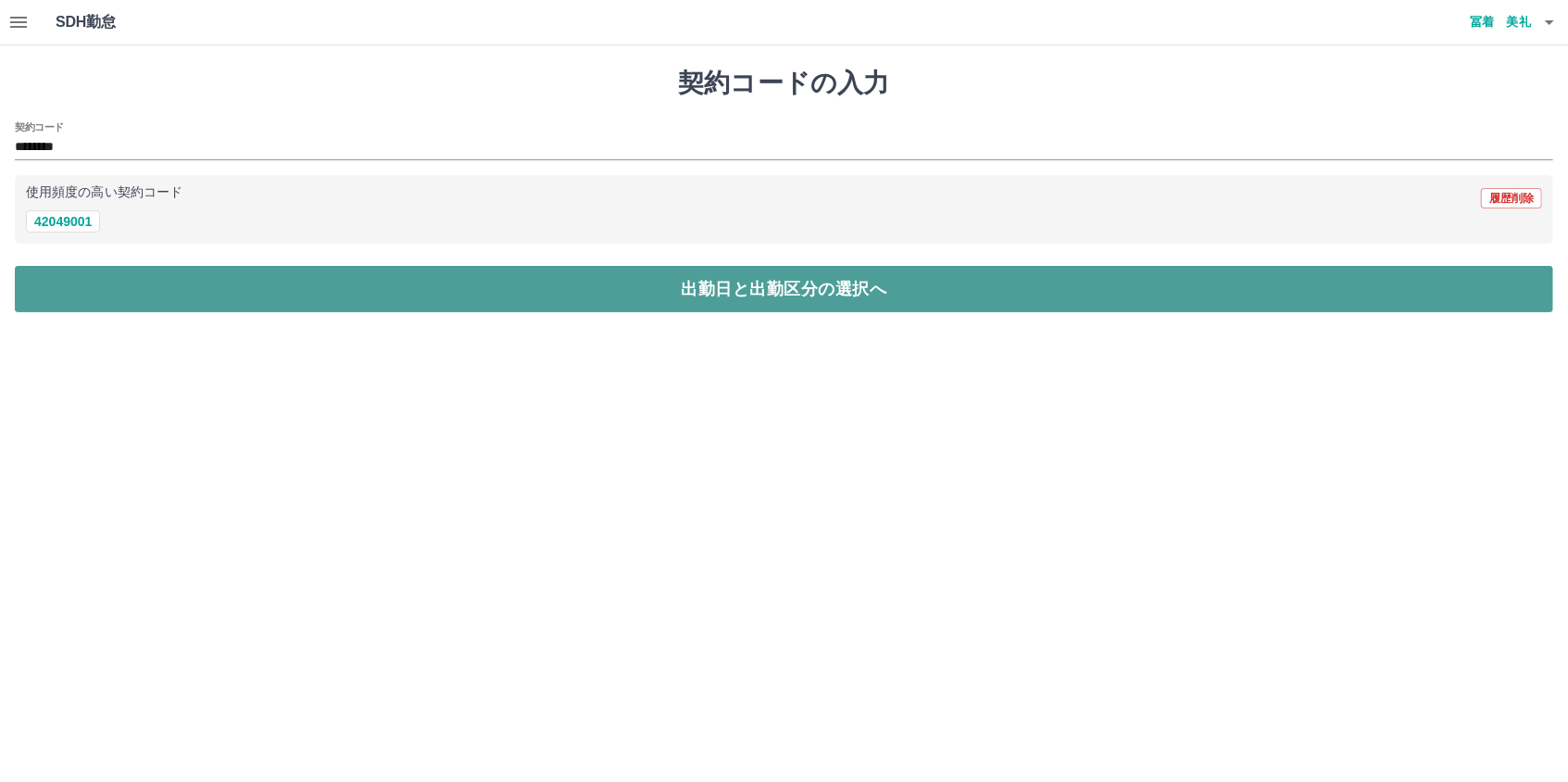 click on "出勤日と出勤区分の選択へ" at bounding box center [784, 289] 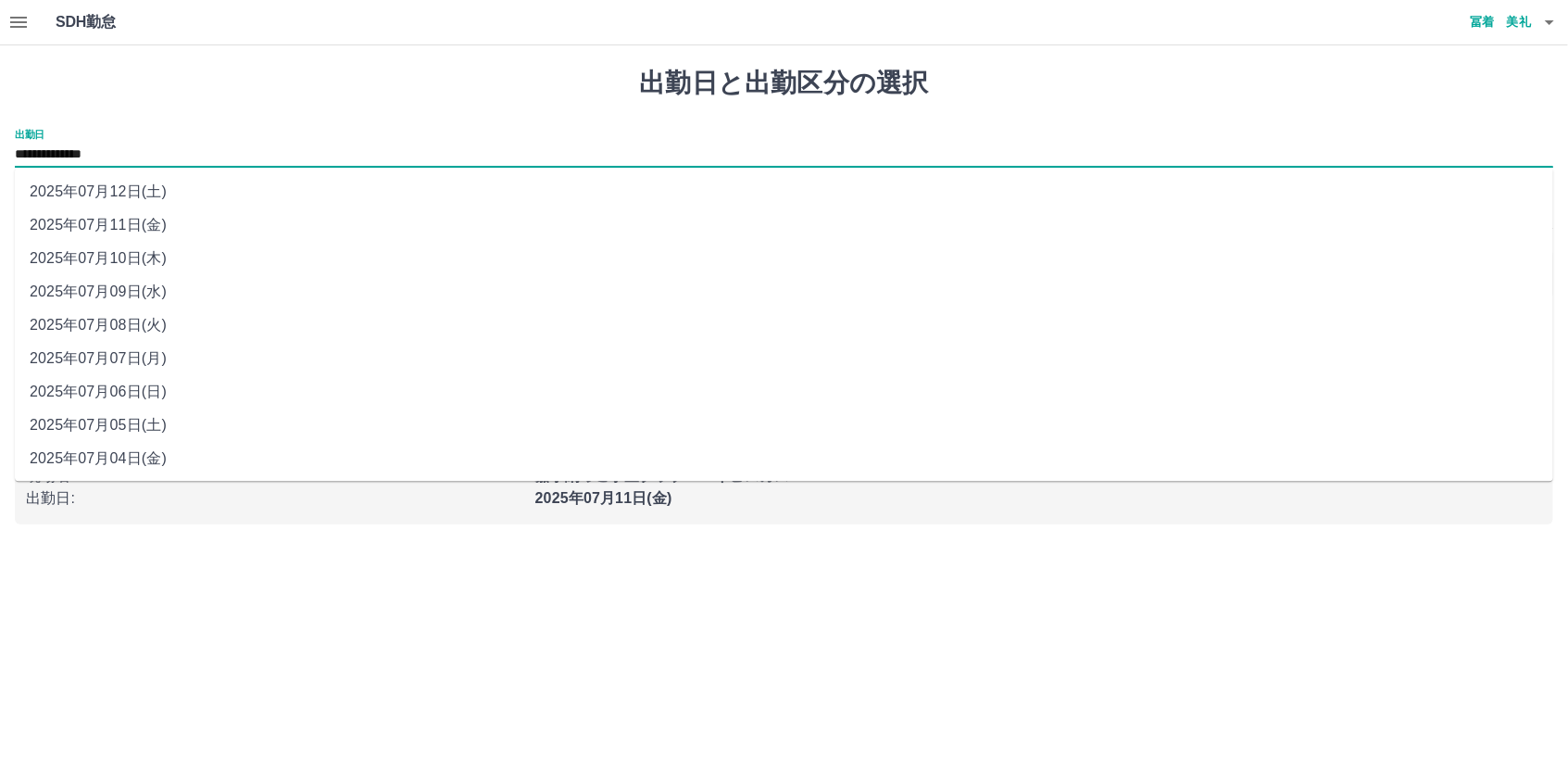 click on "**********" at bounding box center [784, 155] 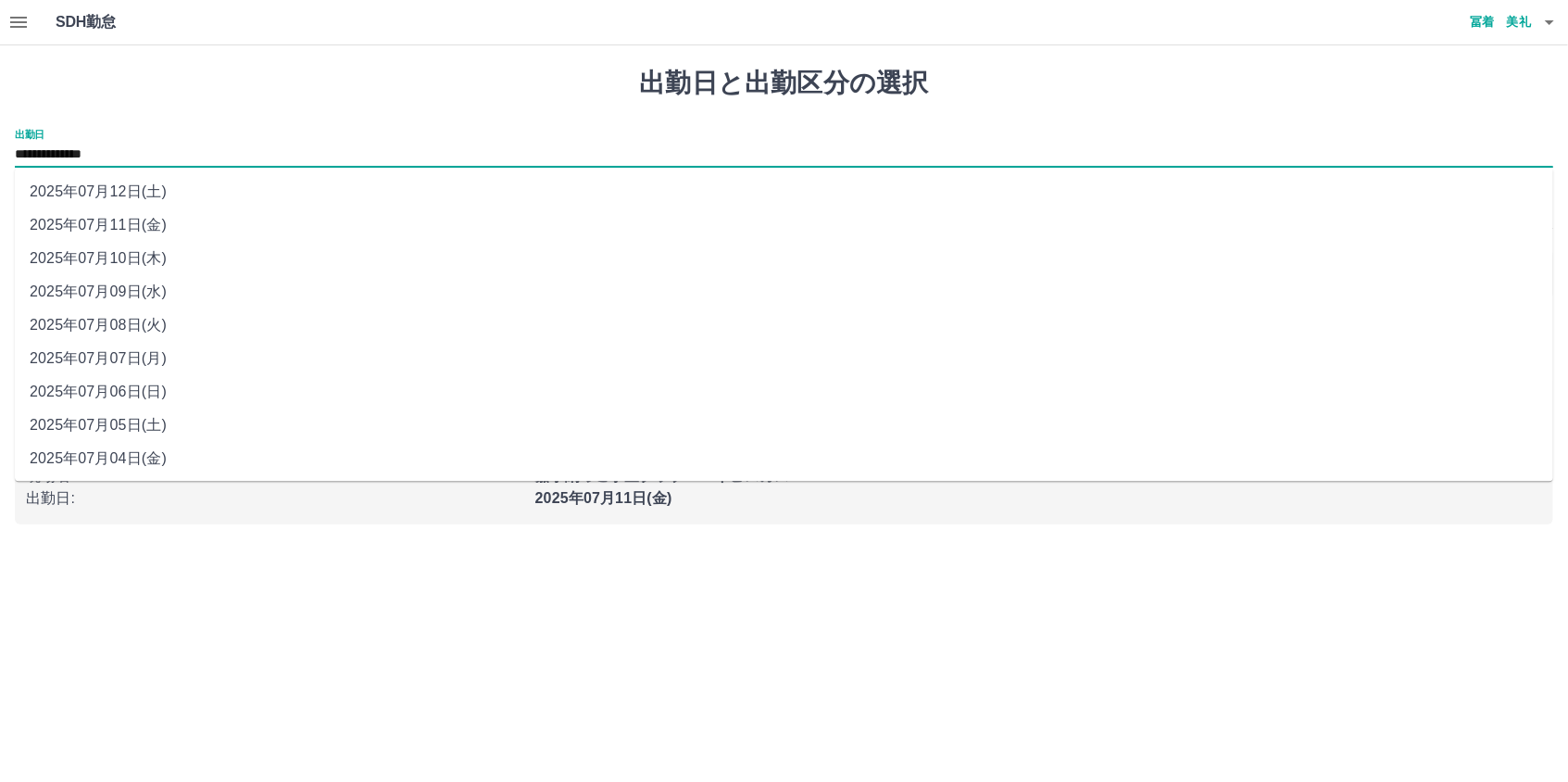 click on "2025年07月09日(水)" at bounding box center [784, 292] 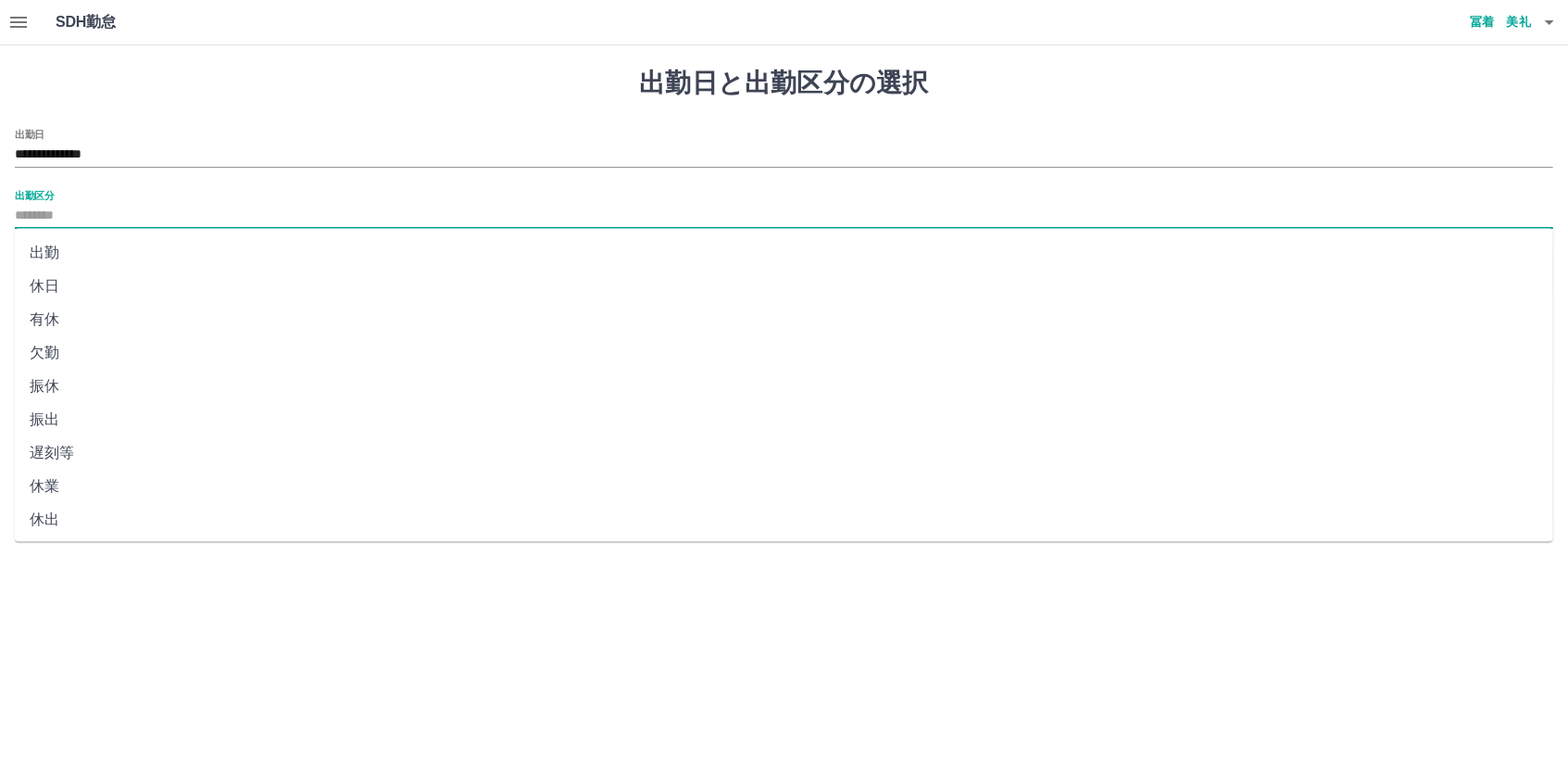 click on "出勤区分" at bounding box center (784, 216) 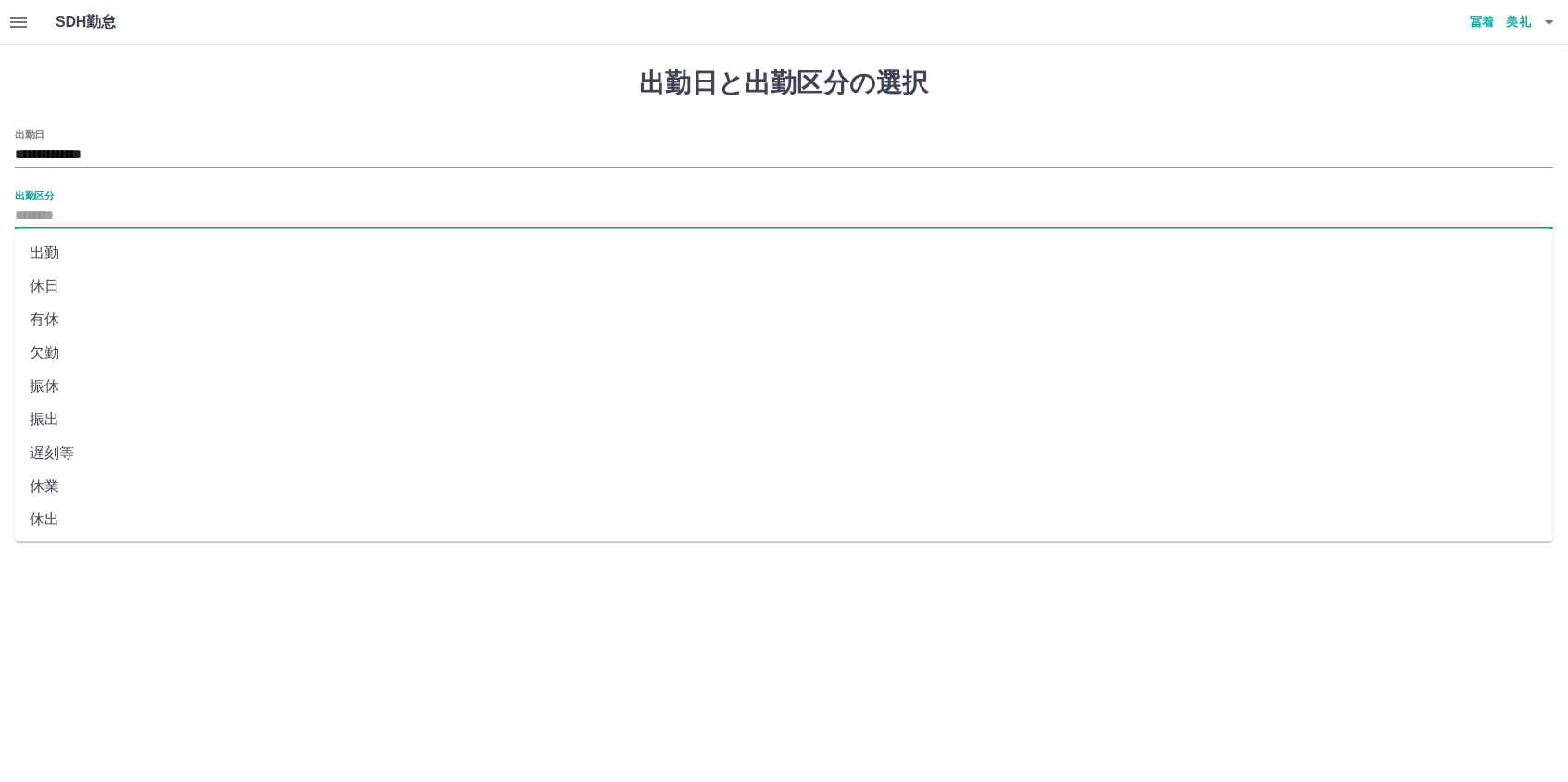 click on "休日" at bounding box center (784, 286) 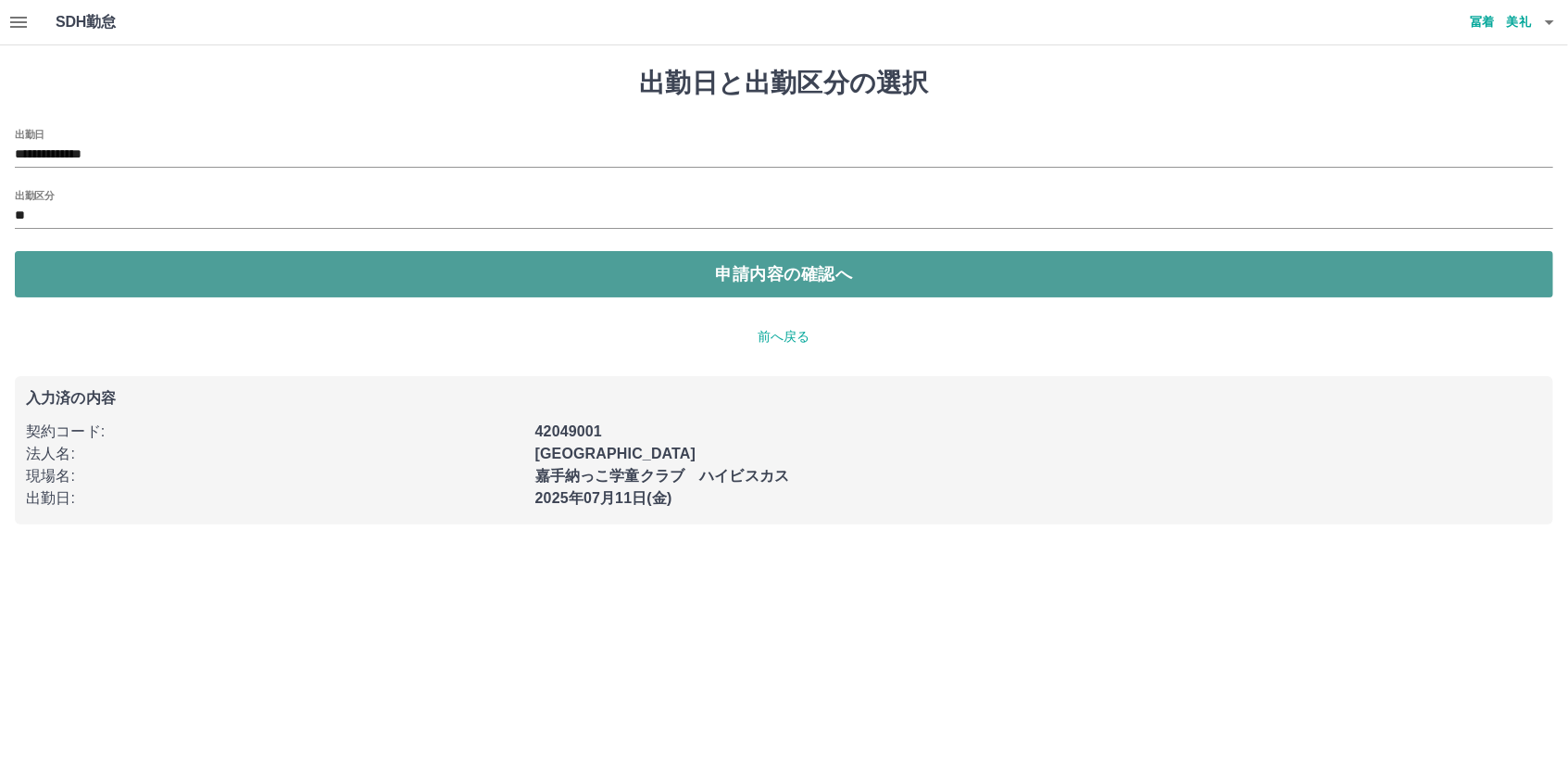 click on "申請内容の確認へ" at bounding box center (784, 274) 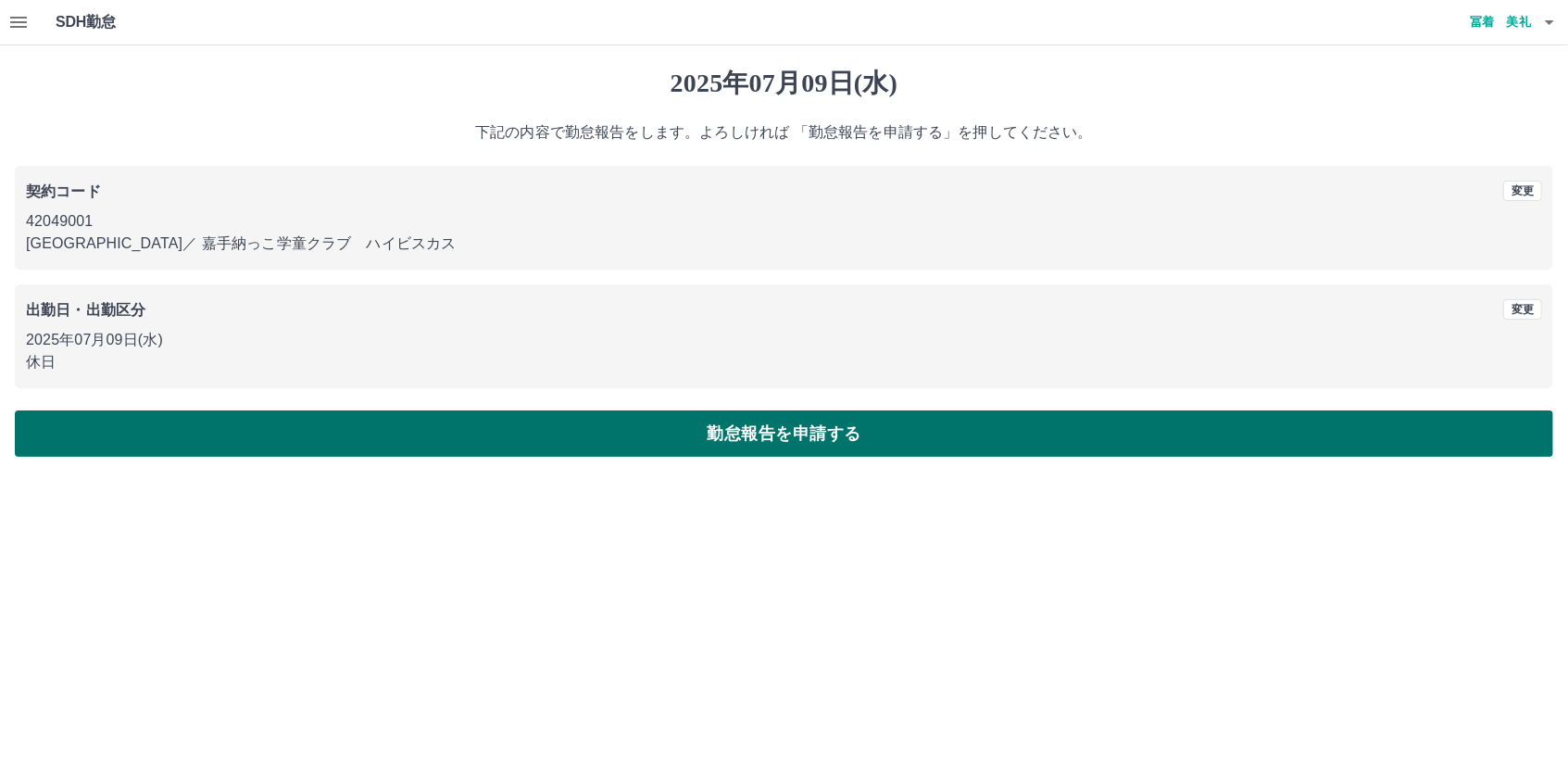 click on "勤怠報告を申請する" at bounding box center [784, 434] 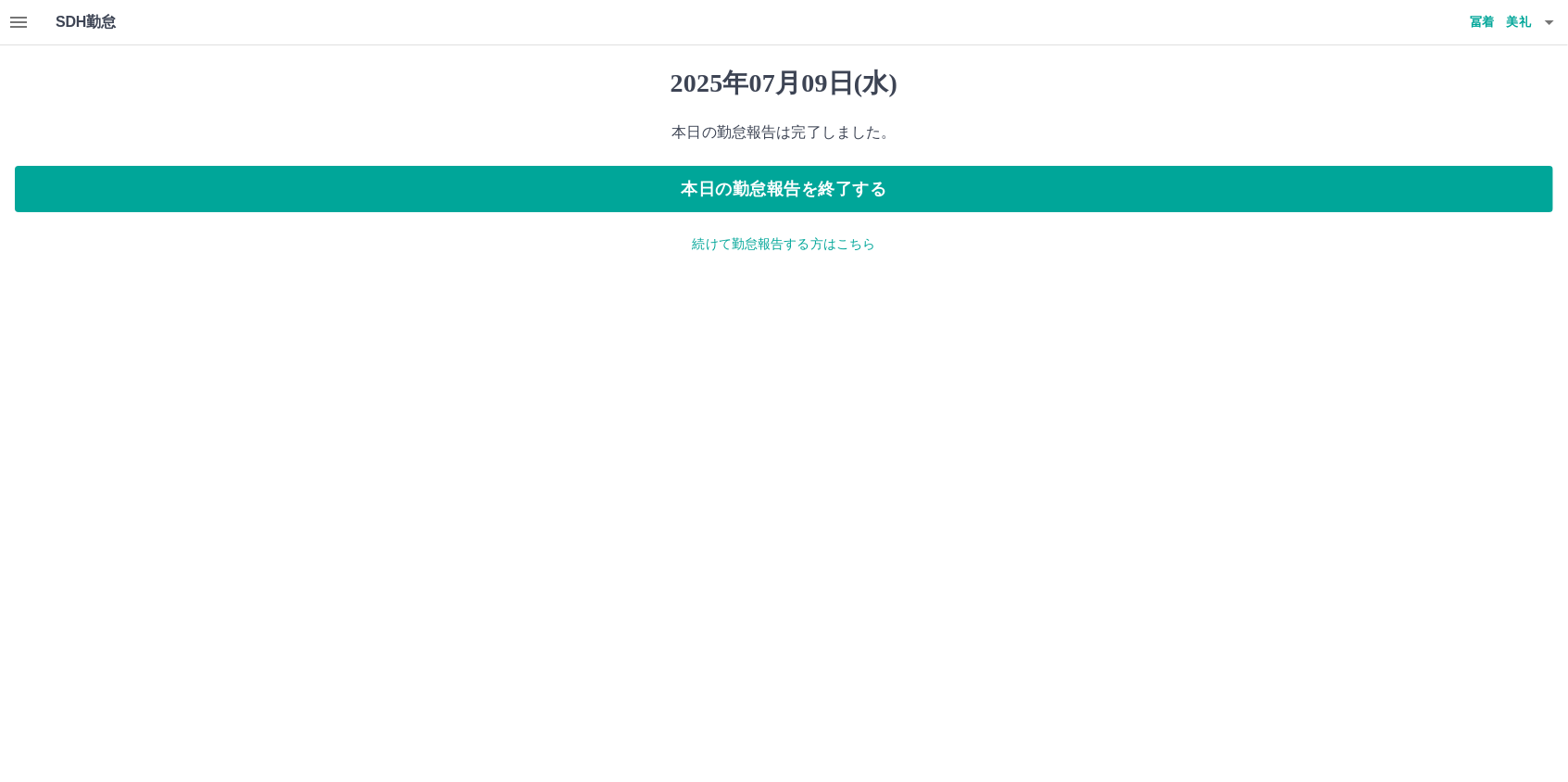 click on "続けて勤怠報告する方はこちら" at bounding box center [784, 244] 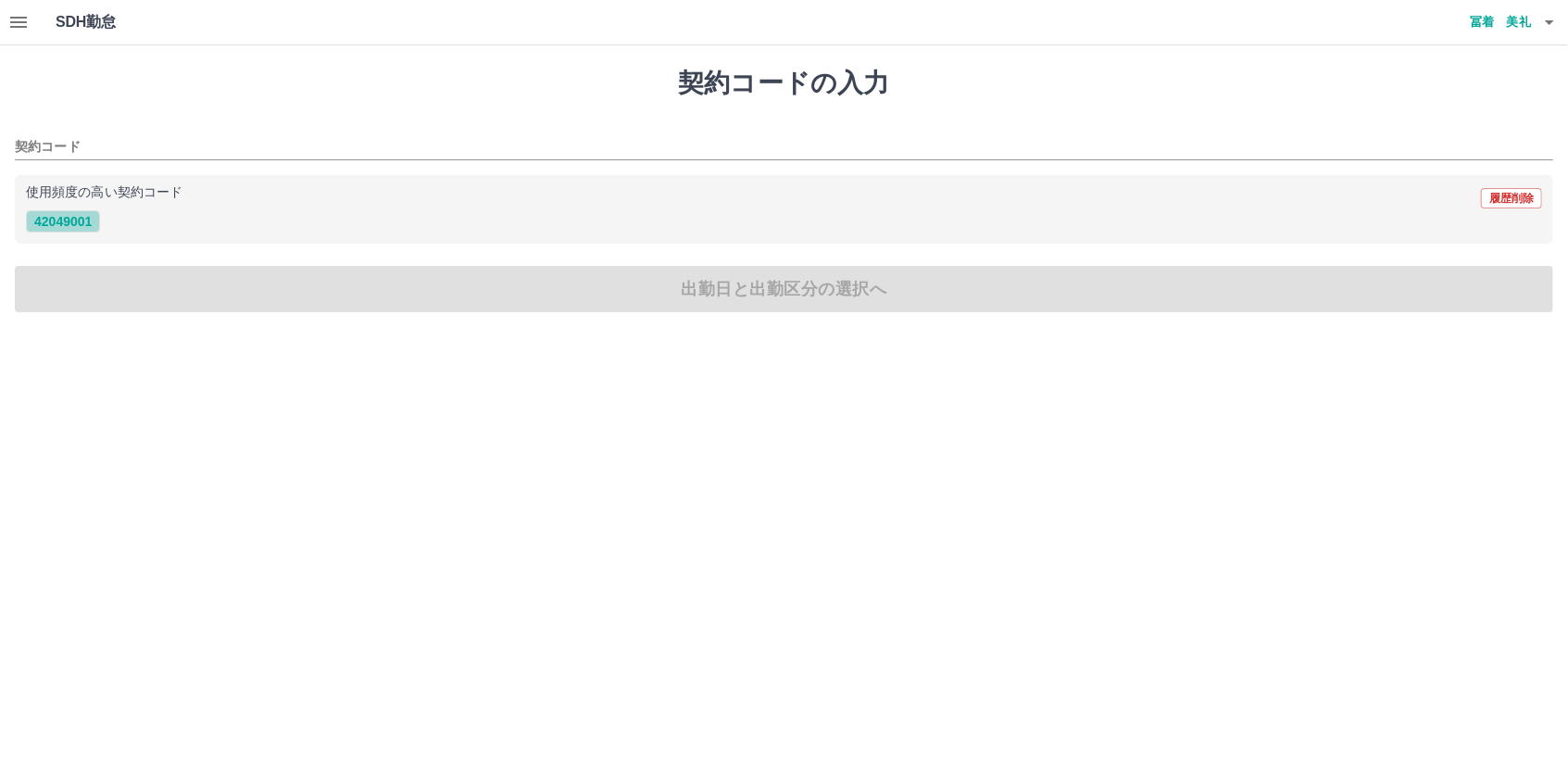 click on "42049001" at bounding box center (63, 221) 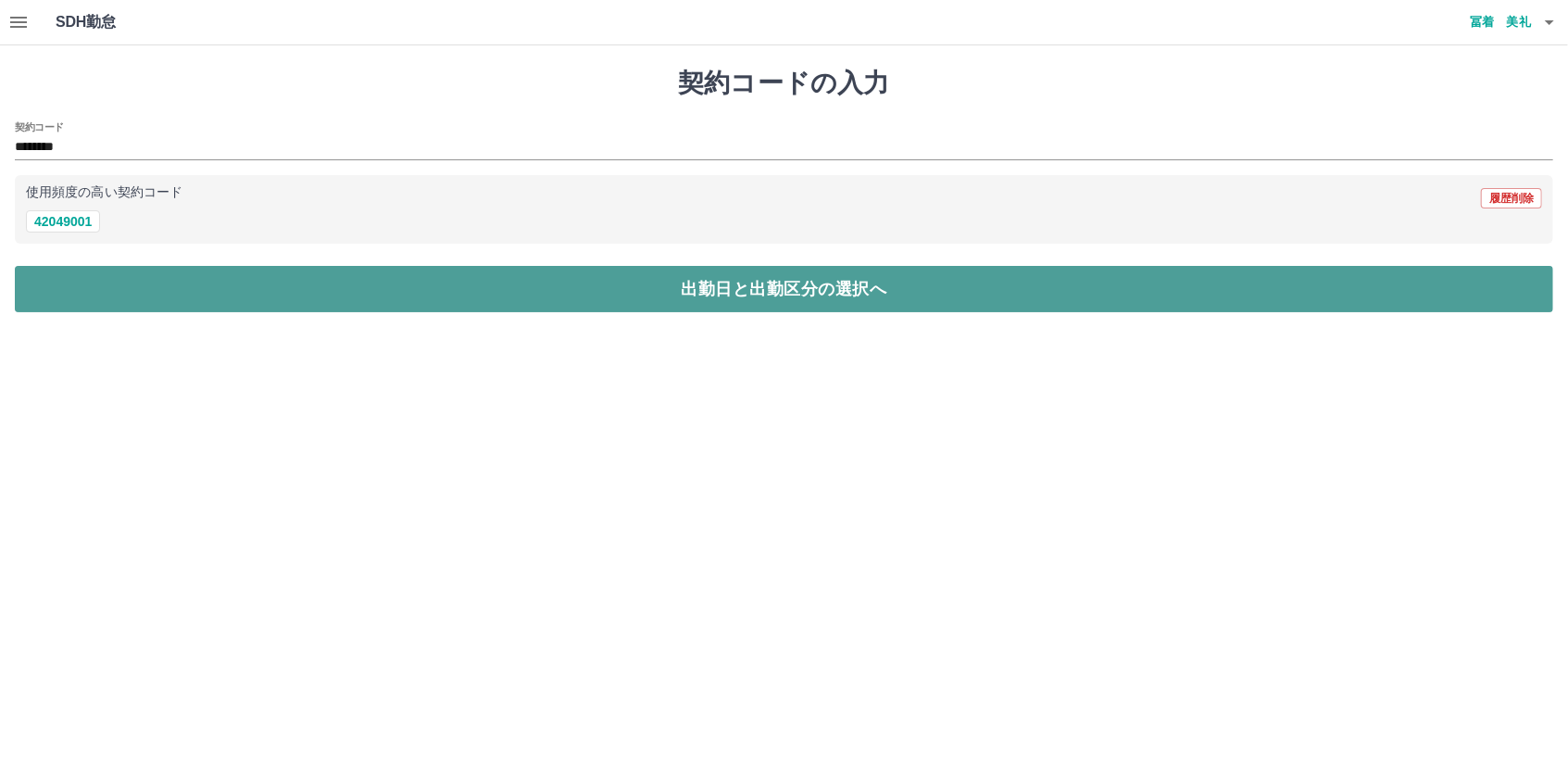 click on "出勤日と出勤区分の選択へ" at bounding box center [784, 289] 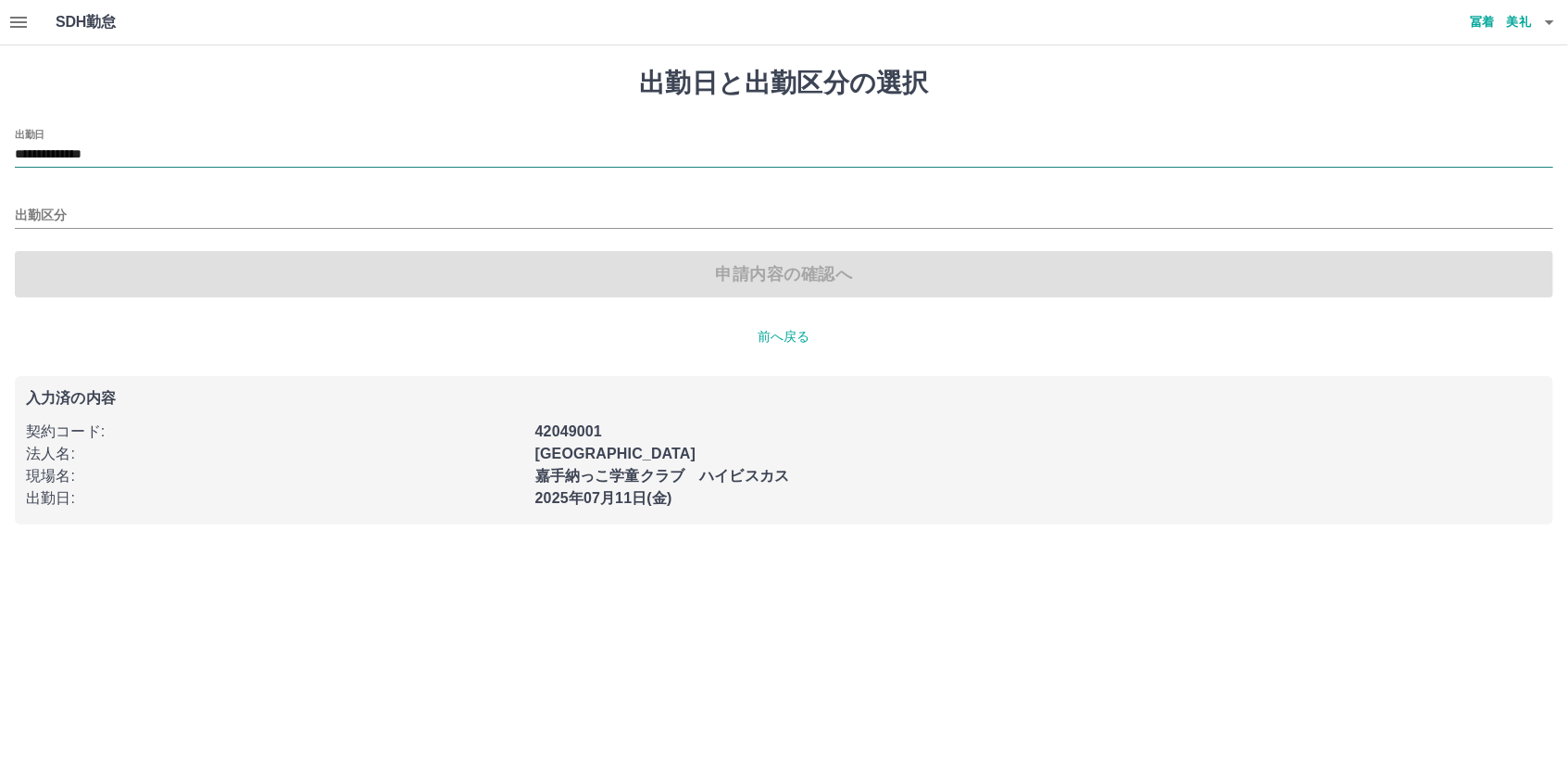 click on "**********" at bounding box center (784, 155) 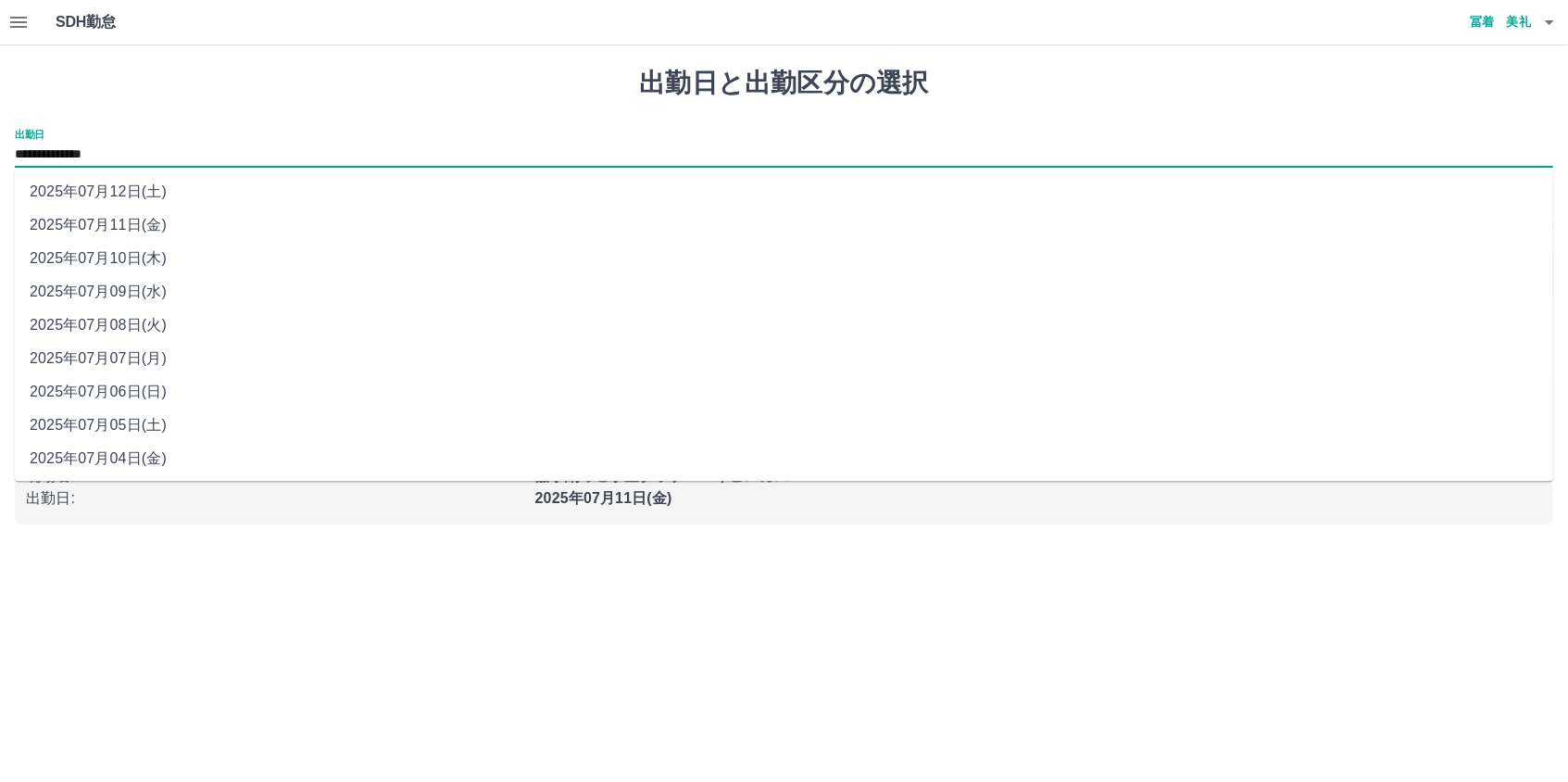 click on "2025年07月10日(木)" at bounding box center (784, 259) 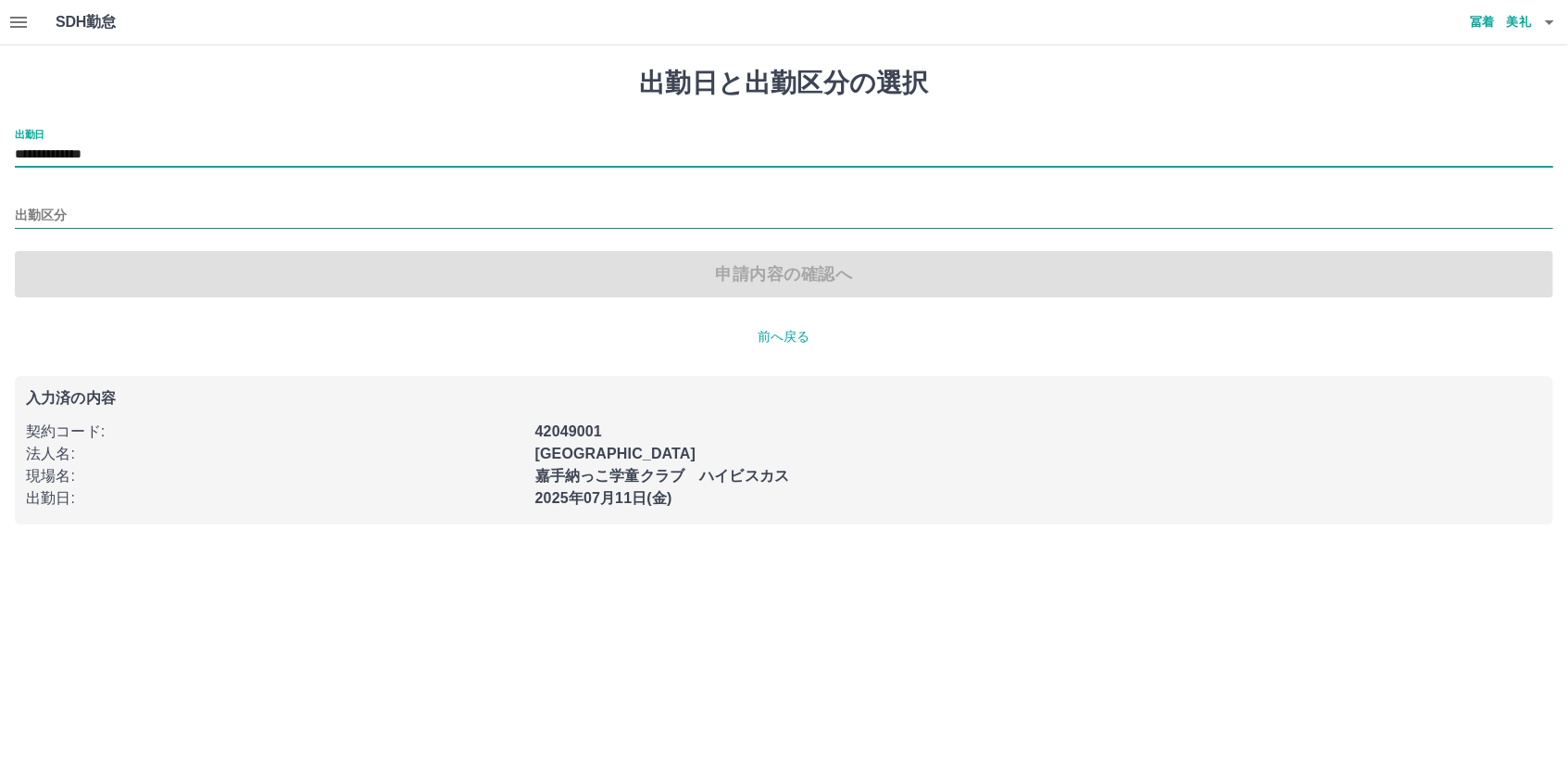 click on "出勤区分" at bounding box center [784, 216] 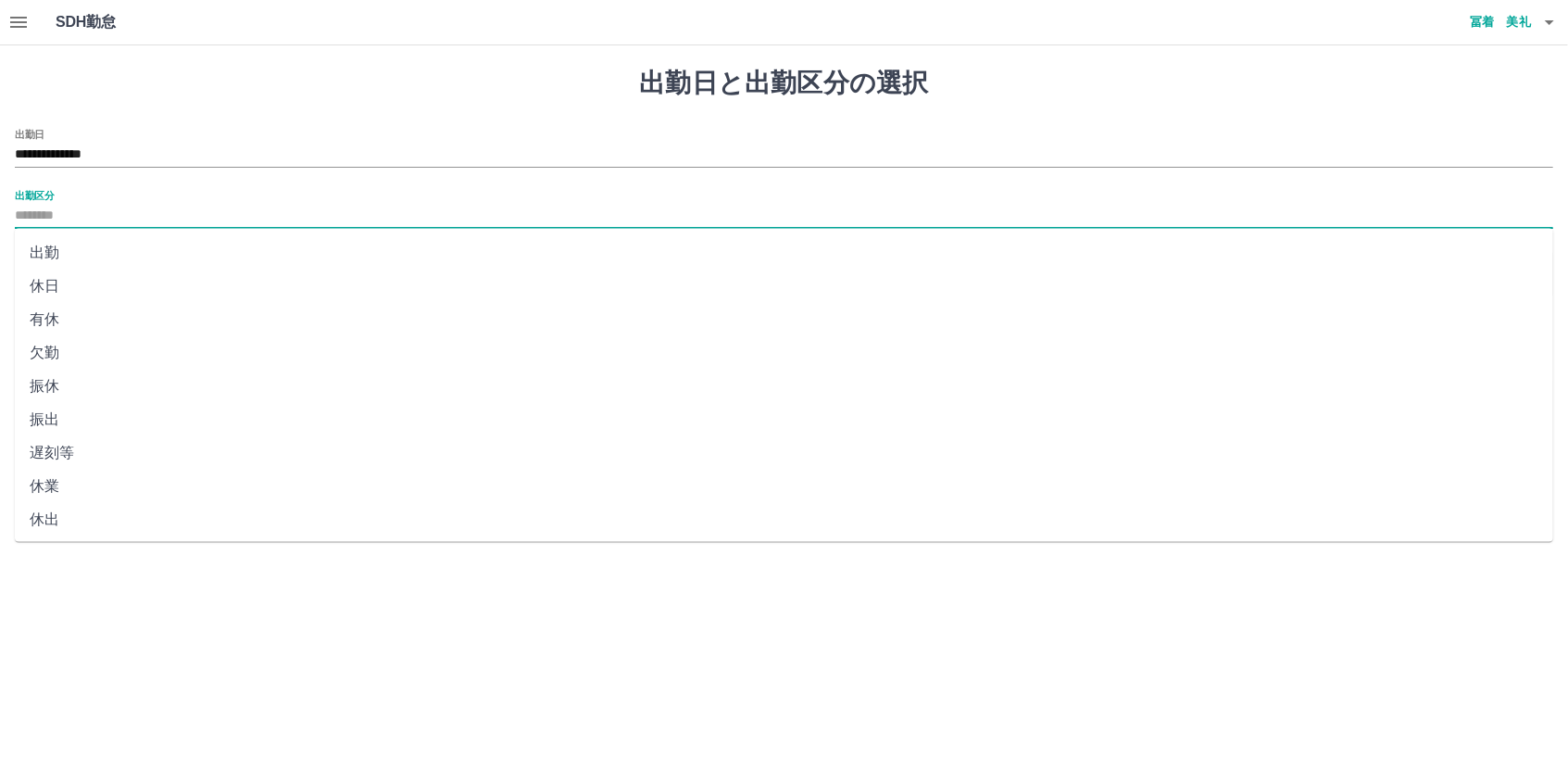 click on "休日" at bounding box center [784, 286] 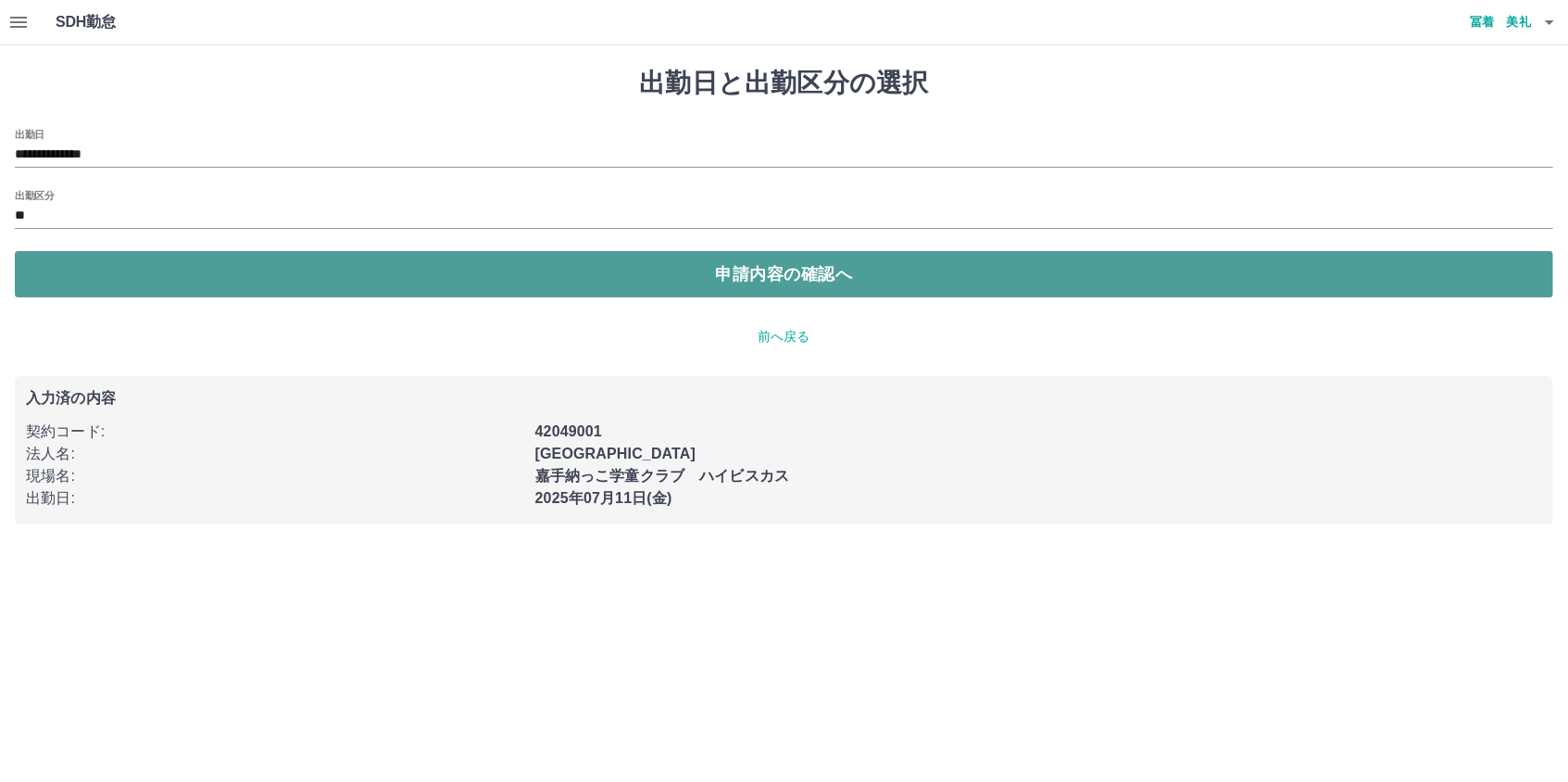 click on "申請内容の確認へ" at bounding box center (784, 274) 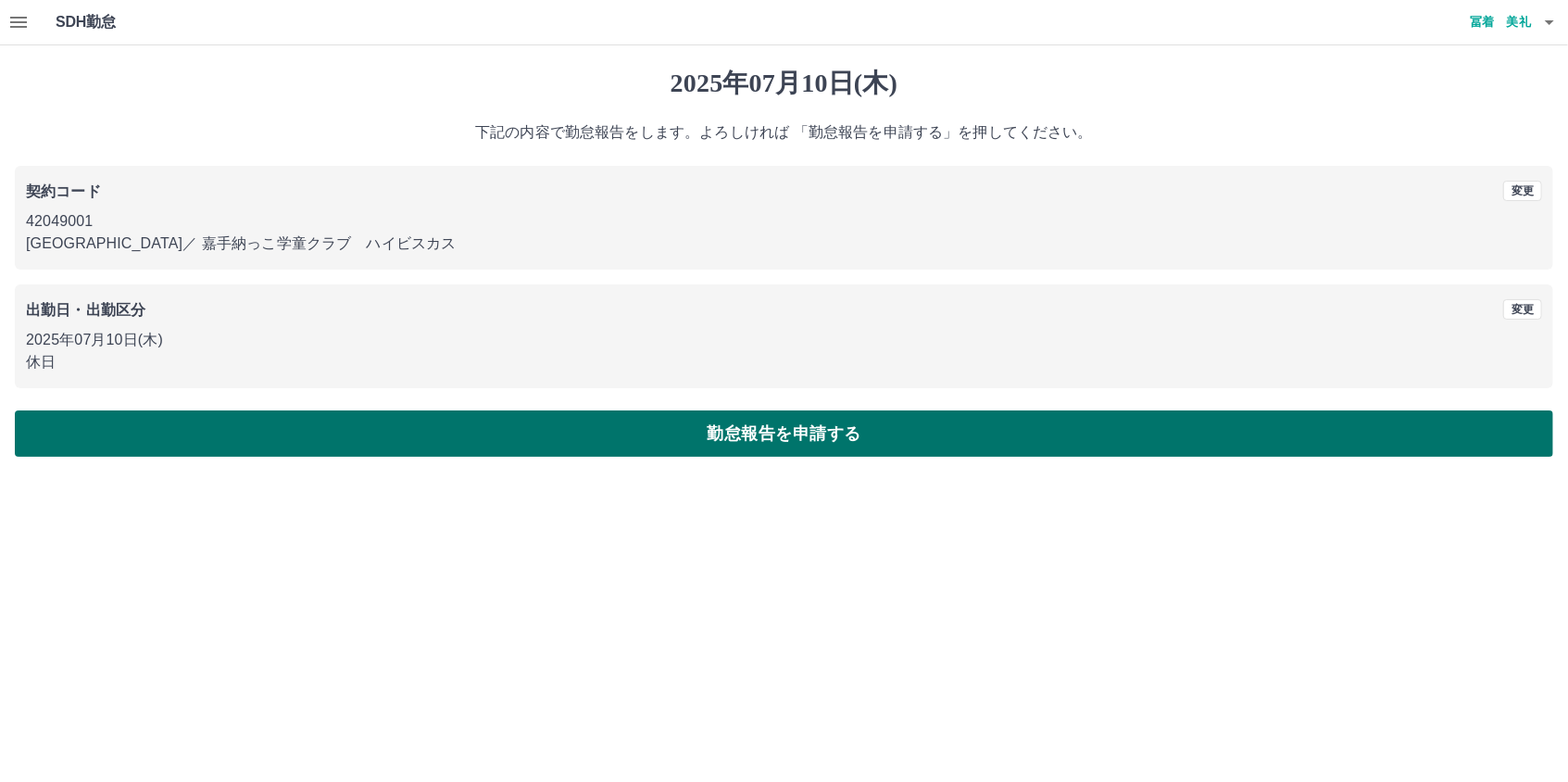 click on "勤怠報告を申請する" at bounding box center [784, 434] 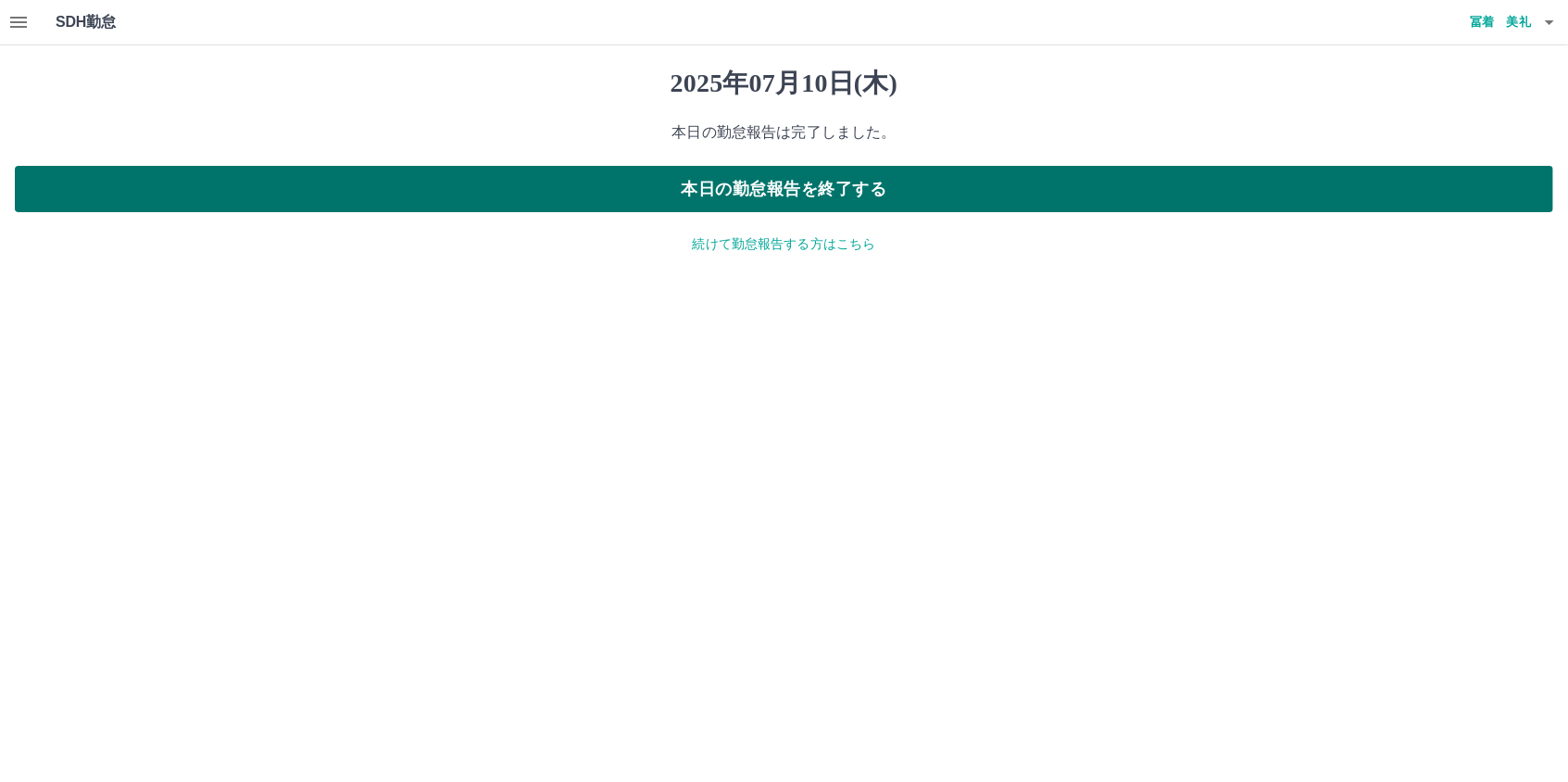 click on "本日の勤怠報告を終了する" at bounding box center (784, 189) 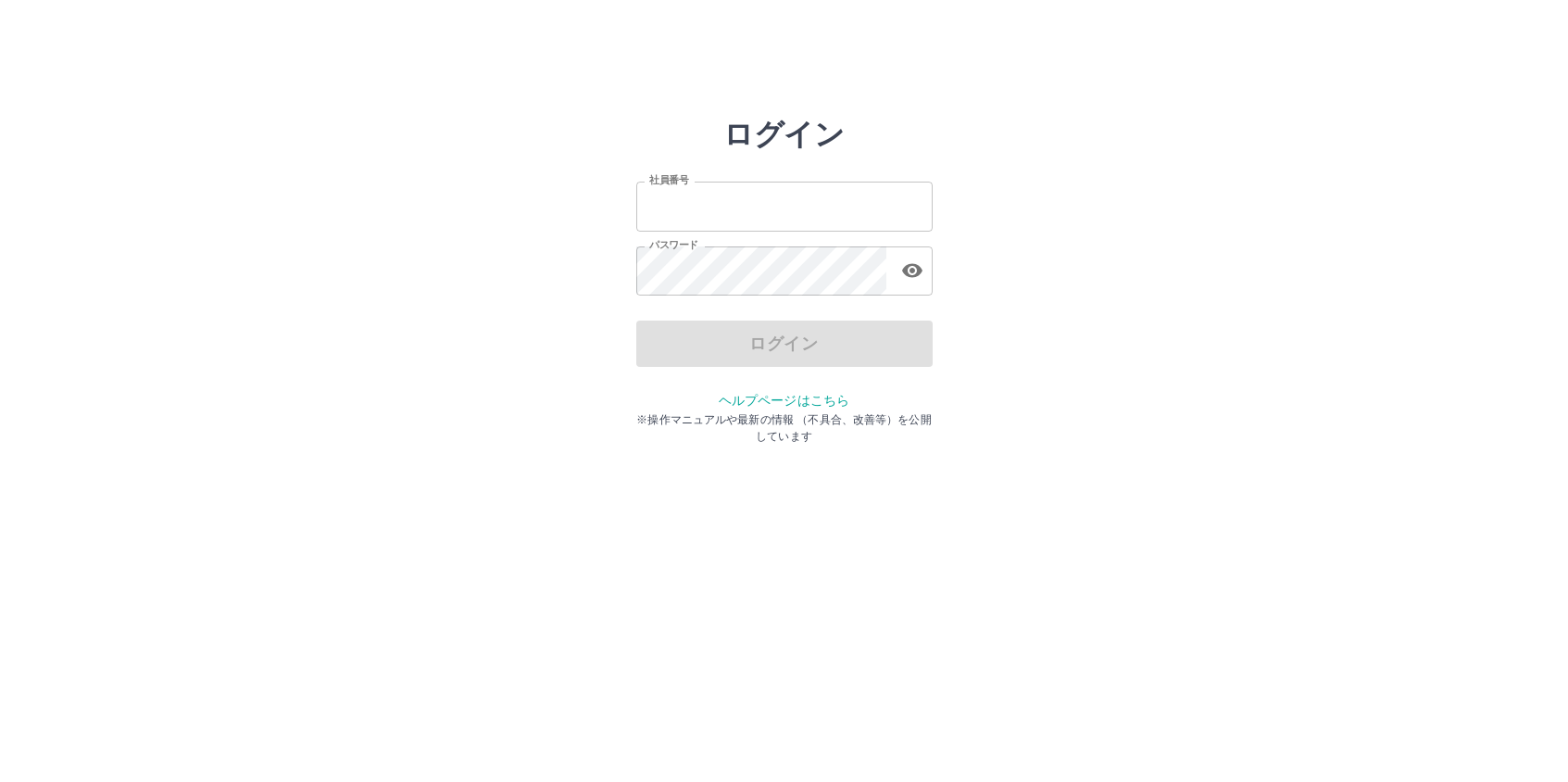 scroll, scrollTop: 0, scrollLeft: 0, axis: both 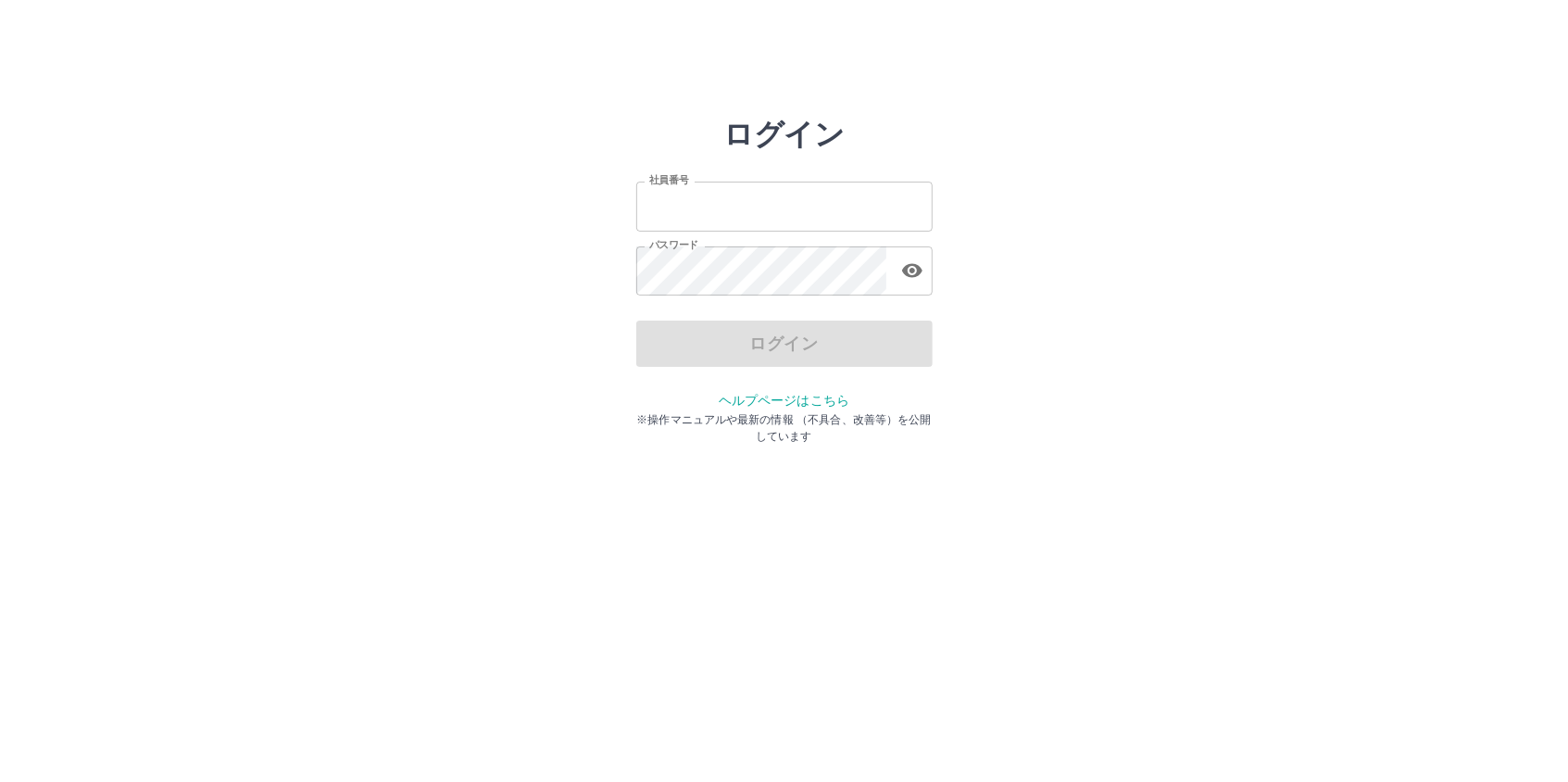 type on "*******" 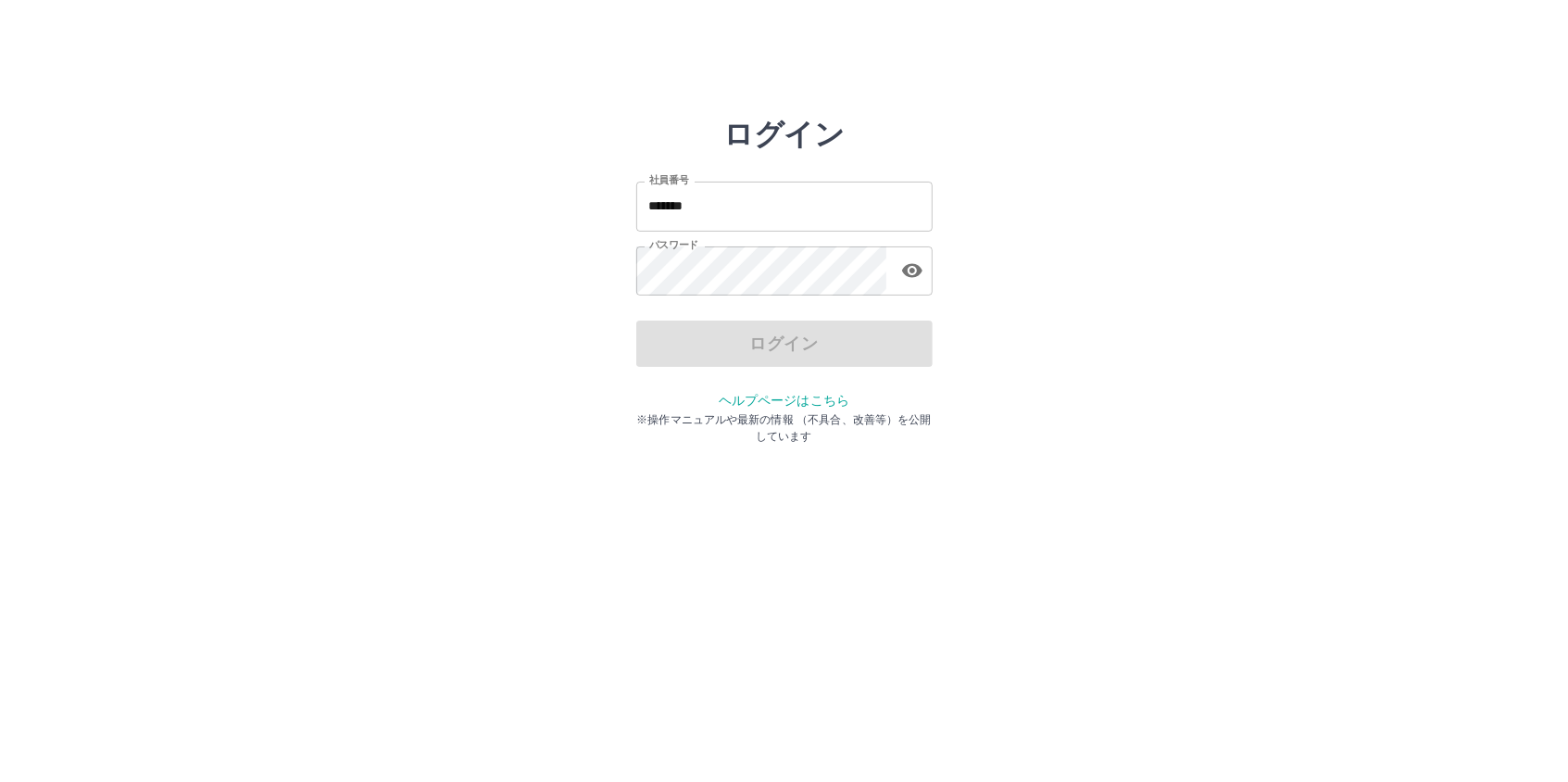 click on "ログイン" at bounding box center [784, 344] 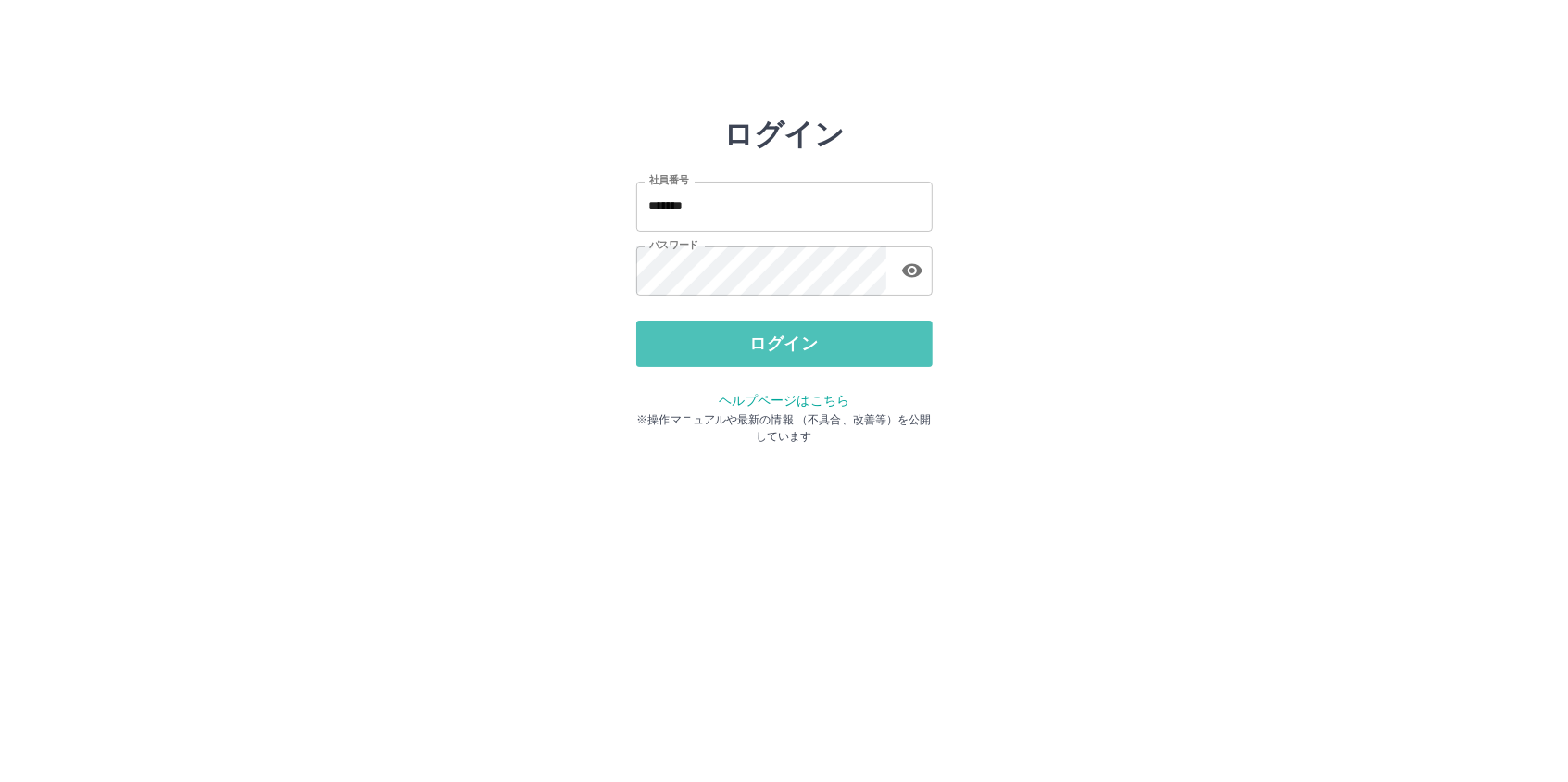 click on "ログイン" at bounding box center (784, 344) 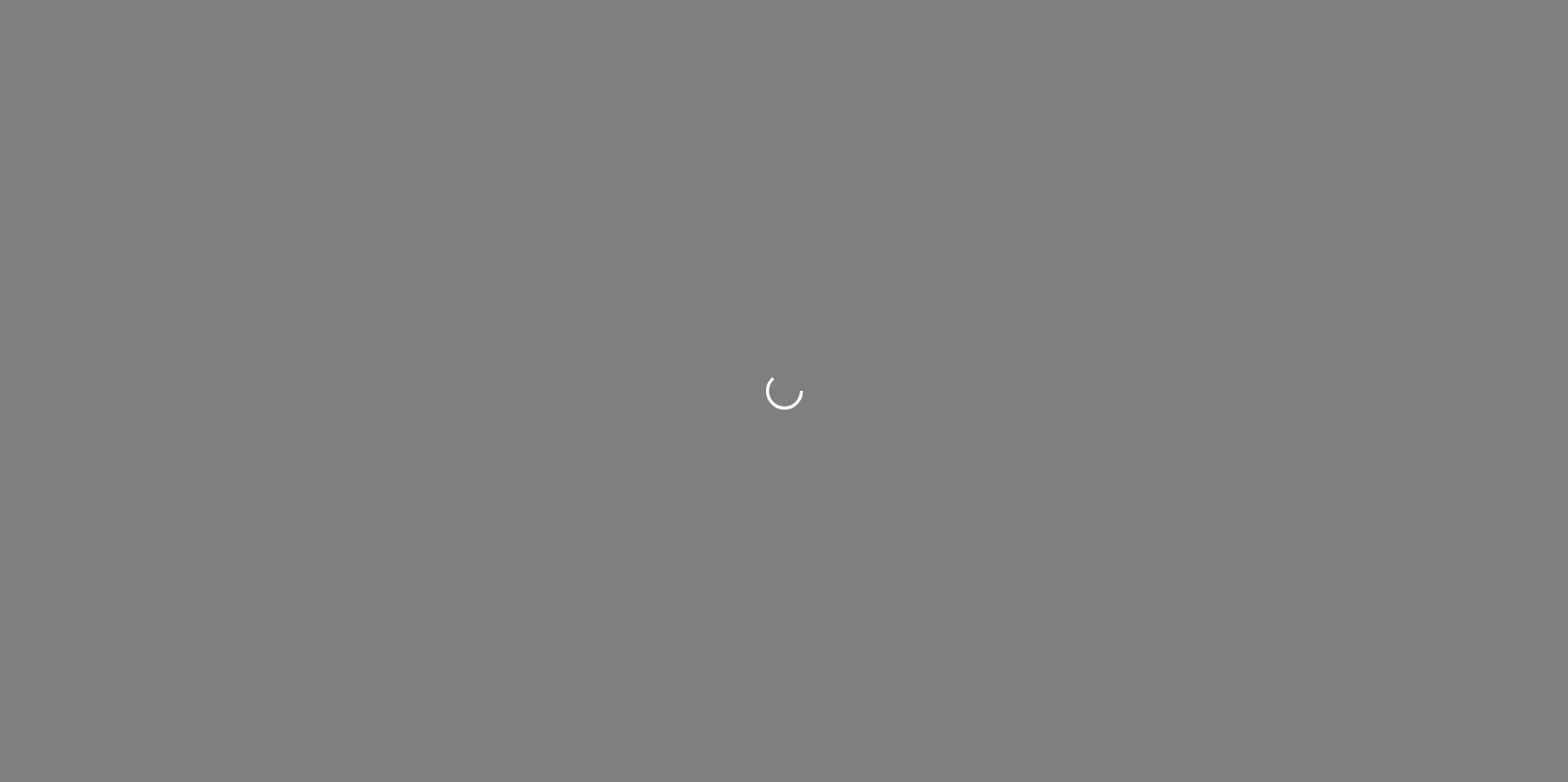scroll, scrollTop: 0, scrollLeft: 0, axis: both 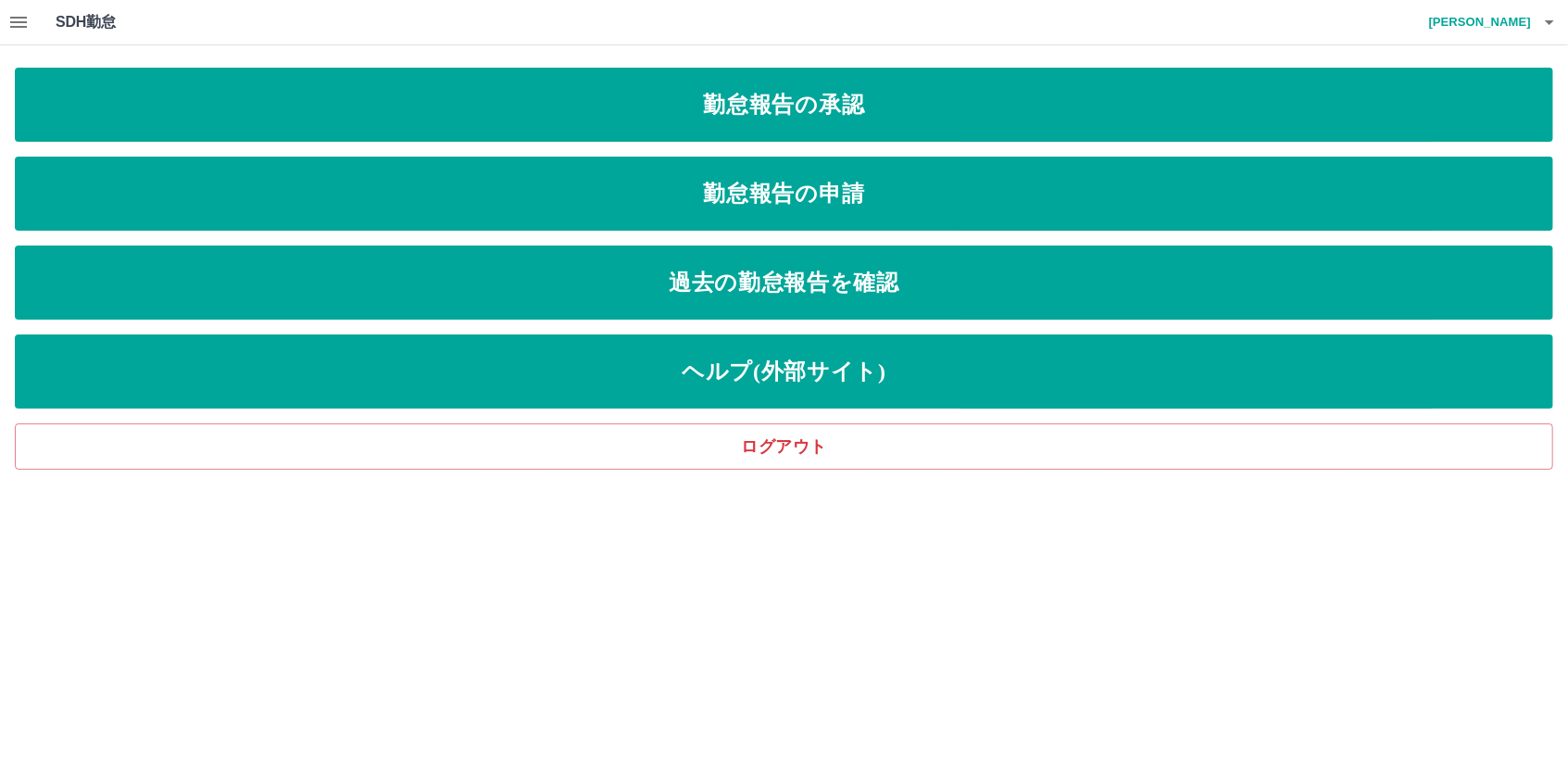 click 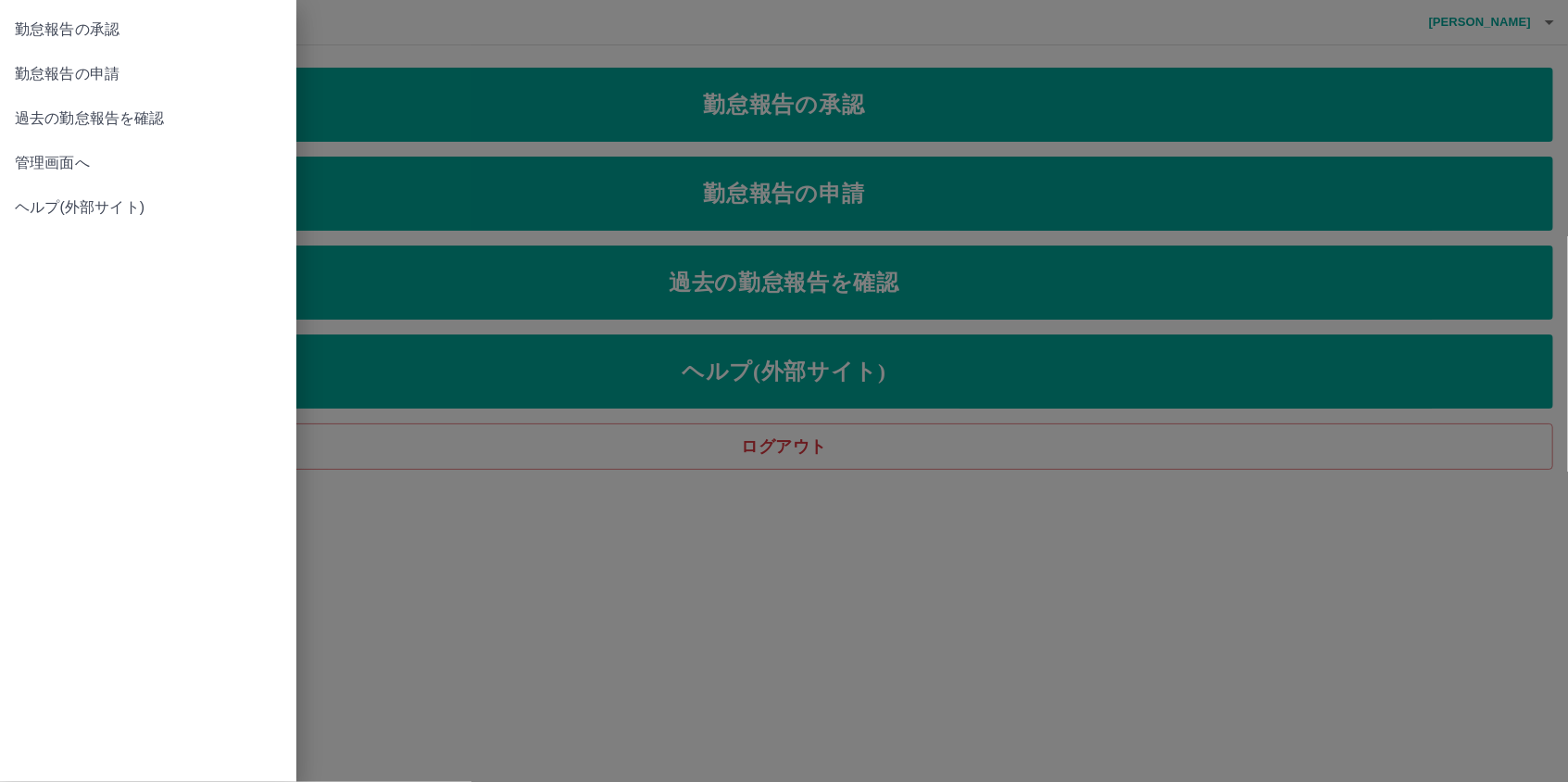 click on "管理画面へ" at bounding box center (148, 163) 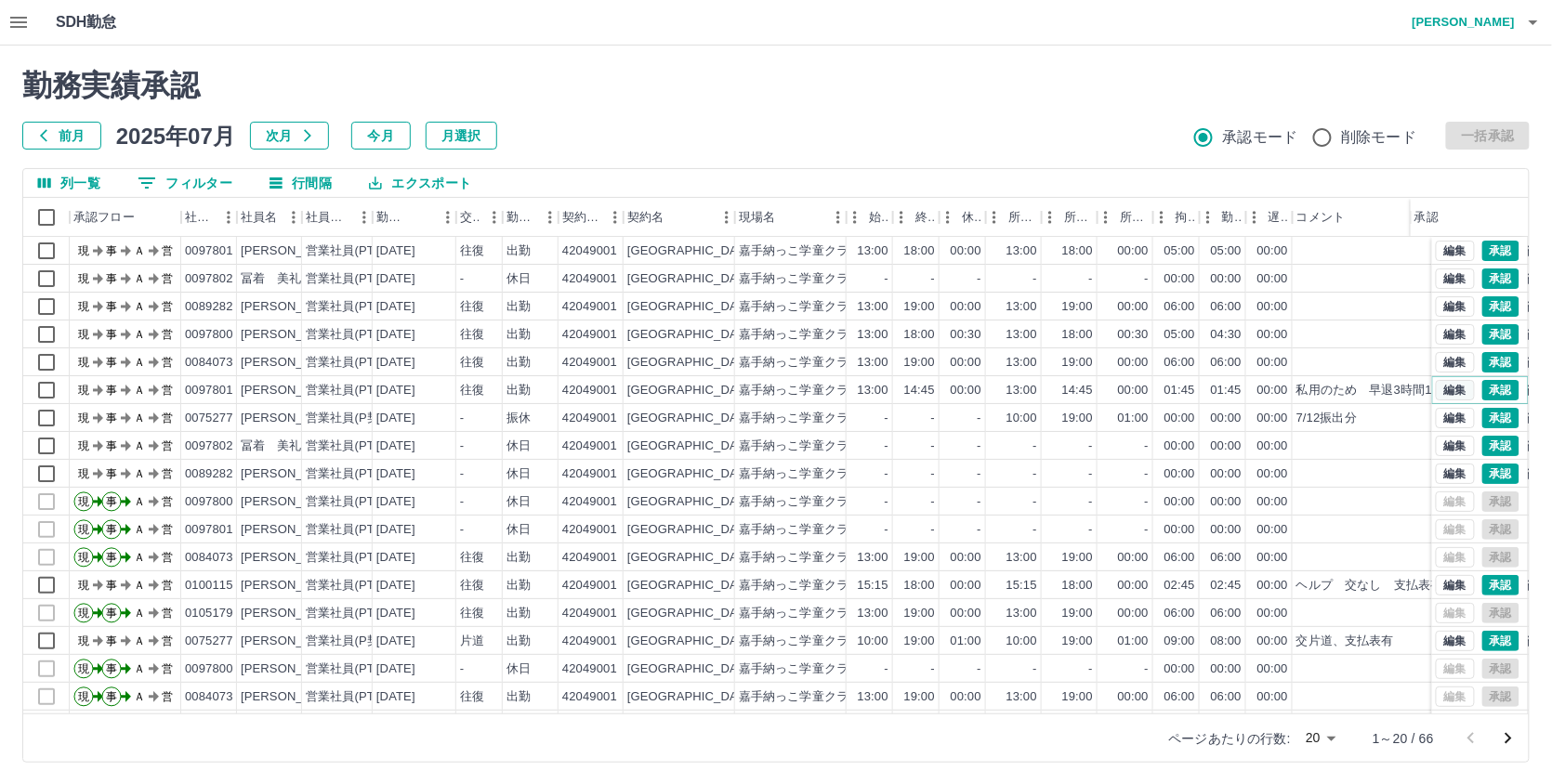 click on "編集" at bounding box center [1455, 390] 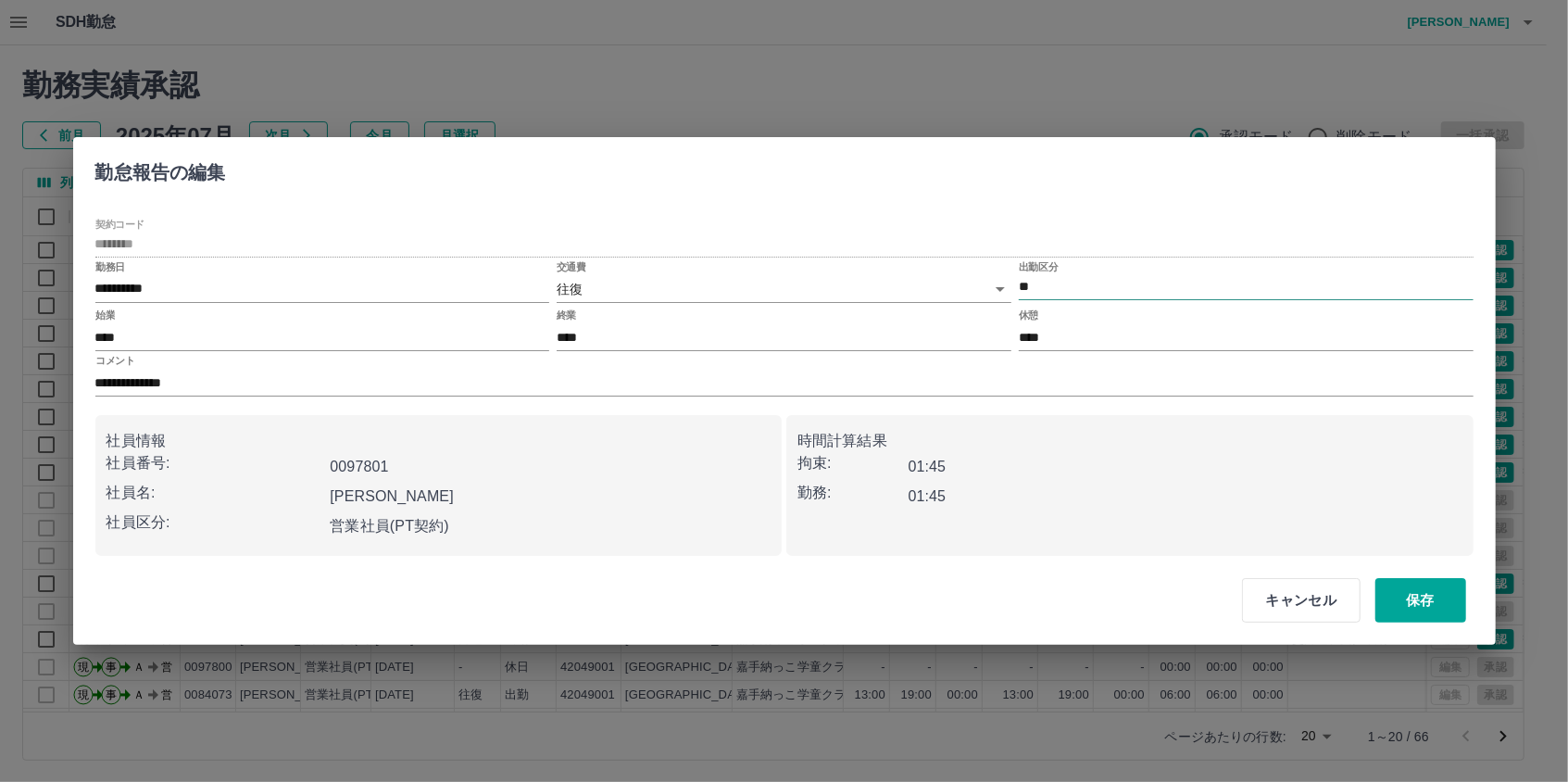 click on "**" at bounding box center [1246, 287] 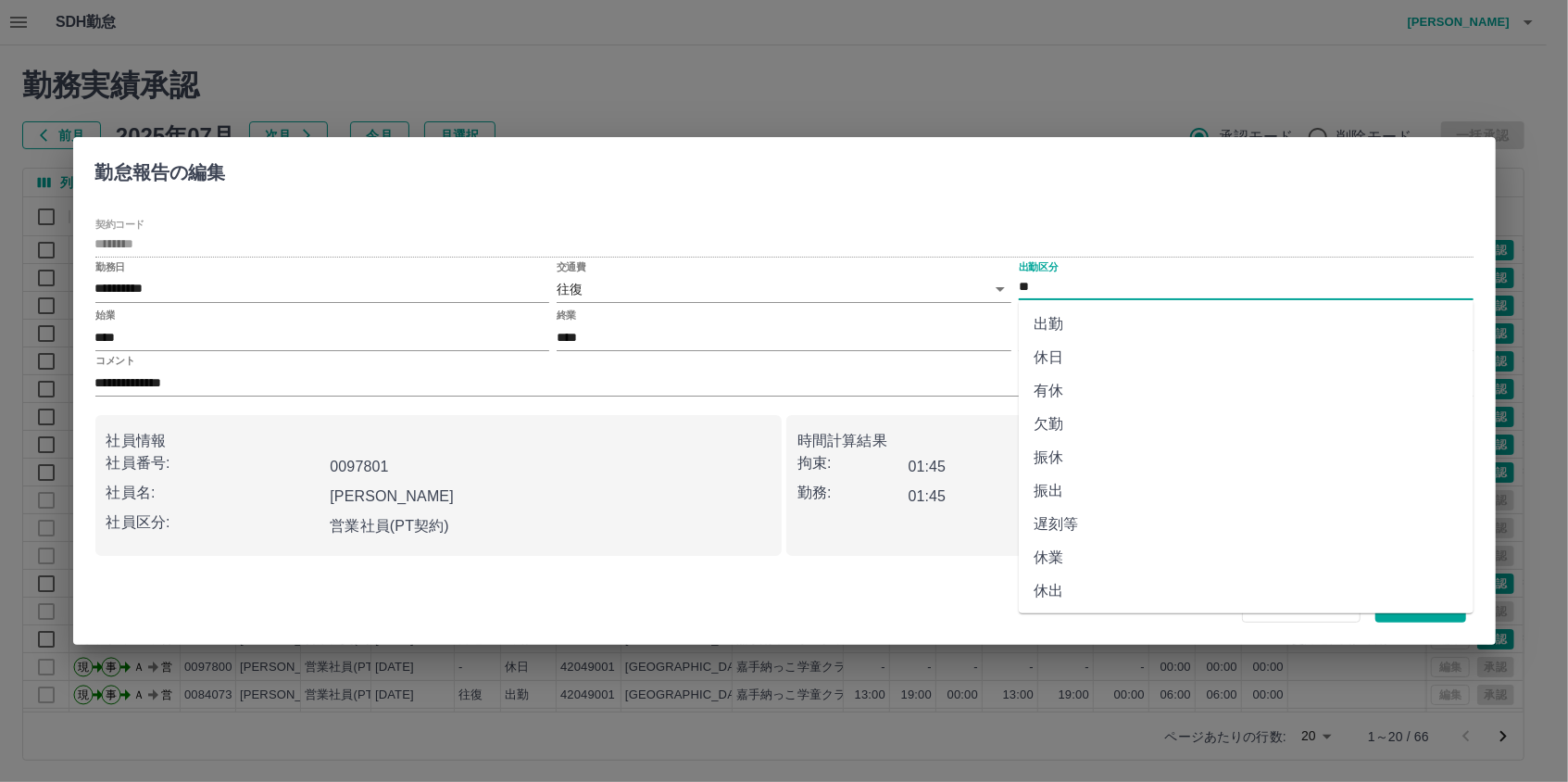 click on "遅刻等" at bounding box center (1246, 524) 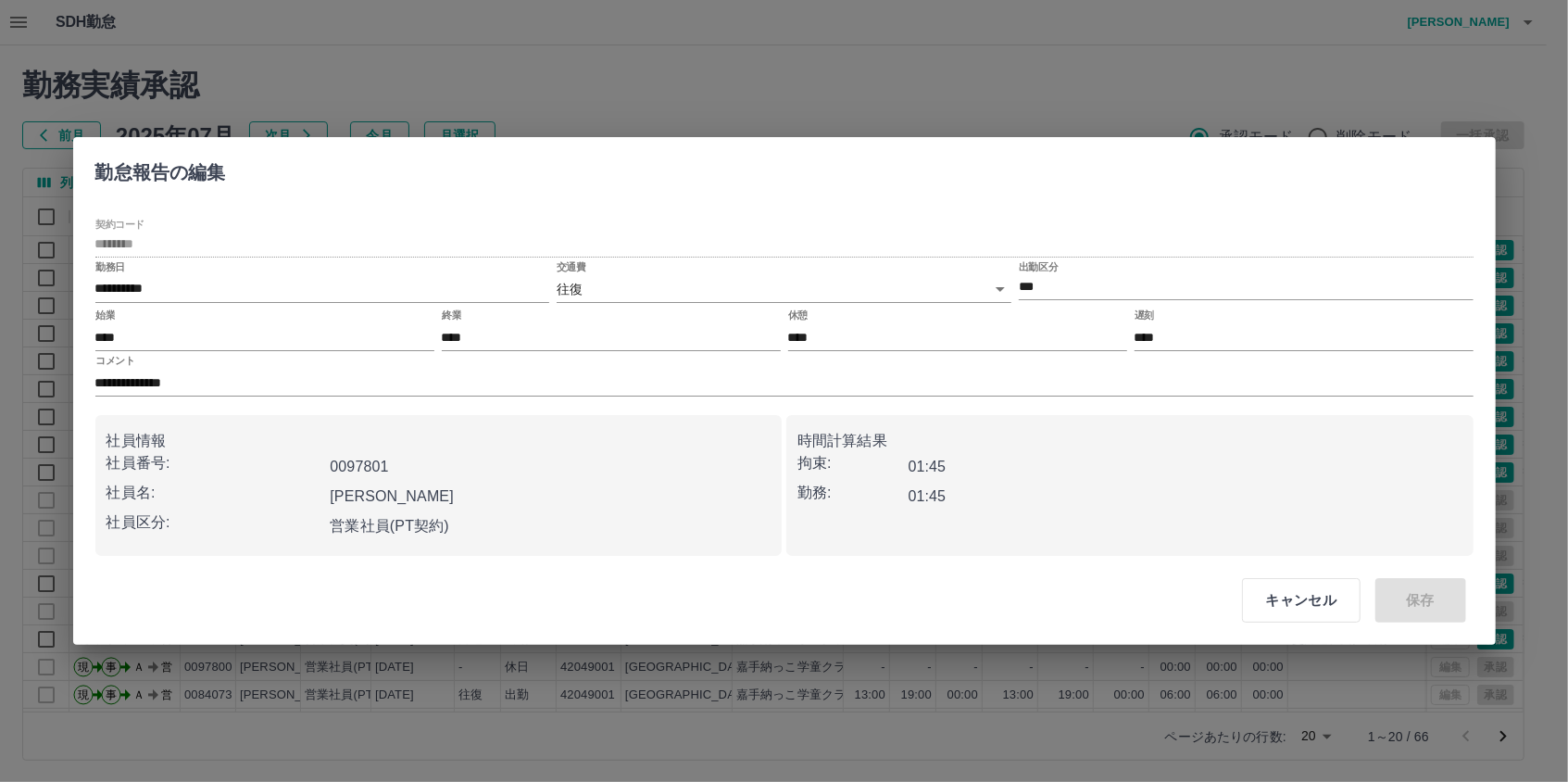 click on "キャンセル 保存" at bounding box center (1346, 600) 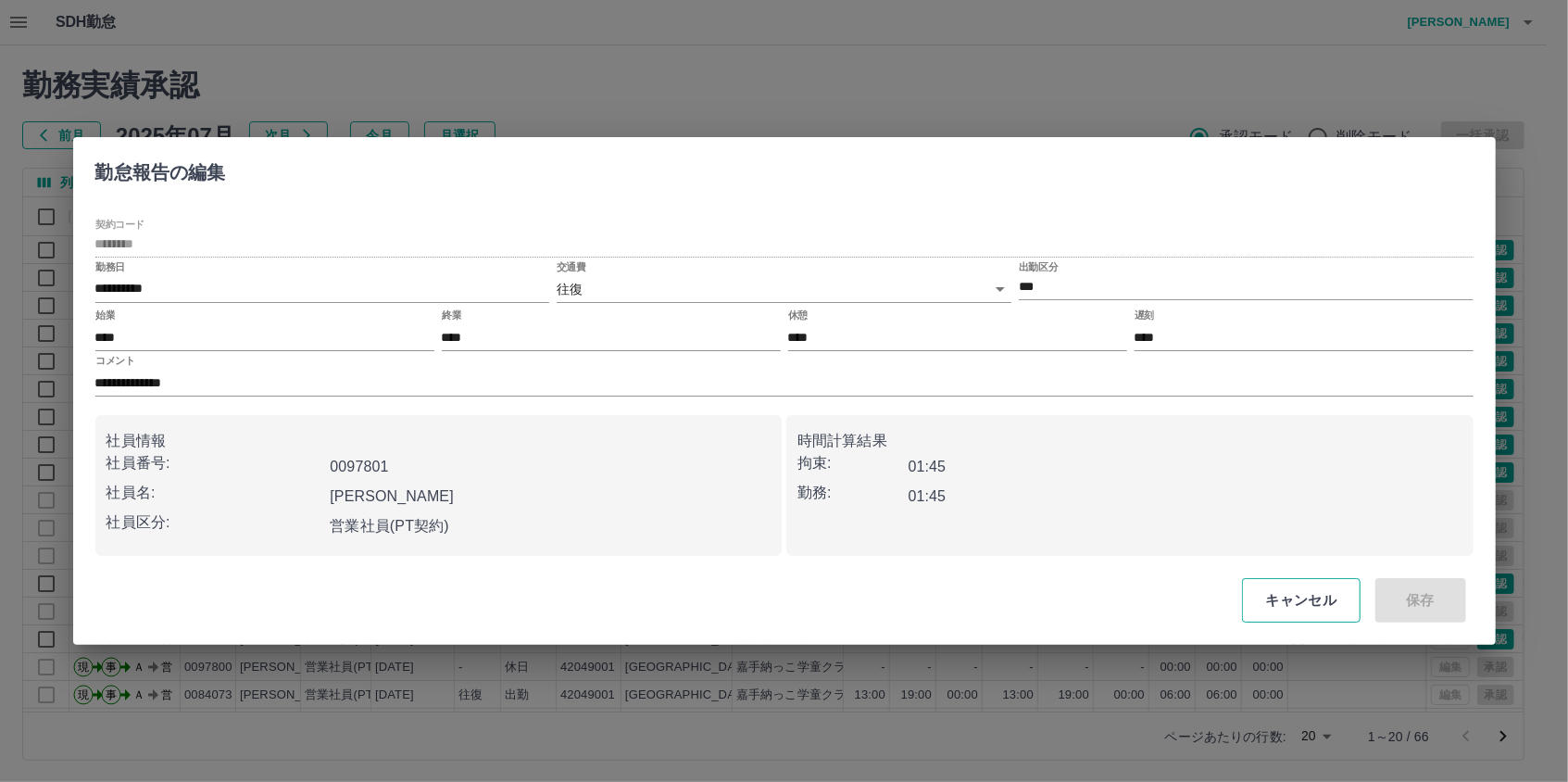 click on "キャンセル" at bounding box center (1300, 600) 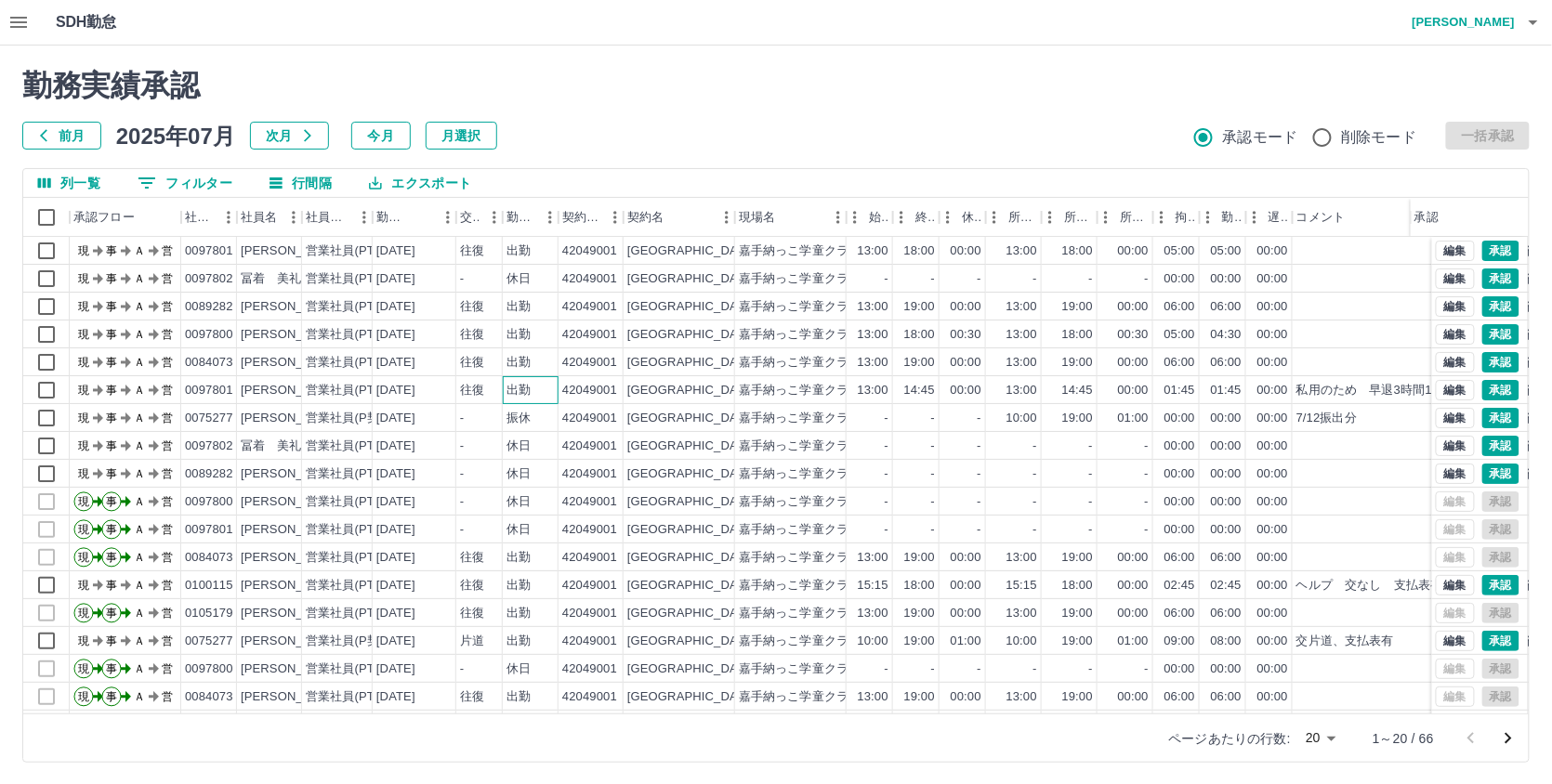 click on "出勤" at bounding box center [519, 390] 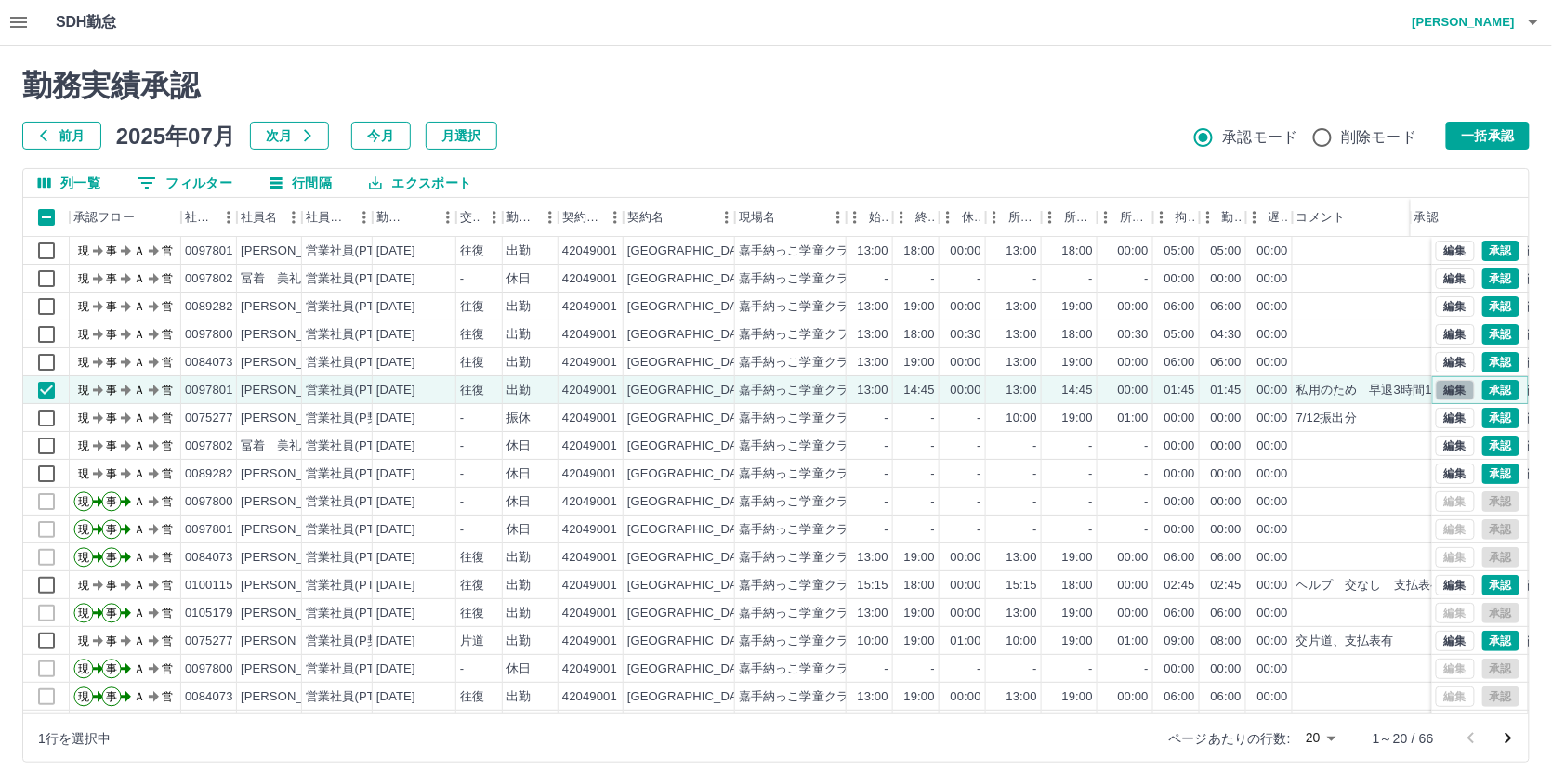 click on "編集" at bounding box center [1455, 390] 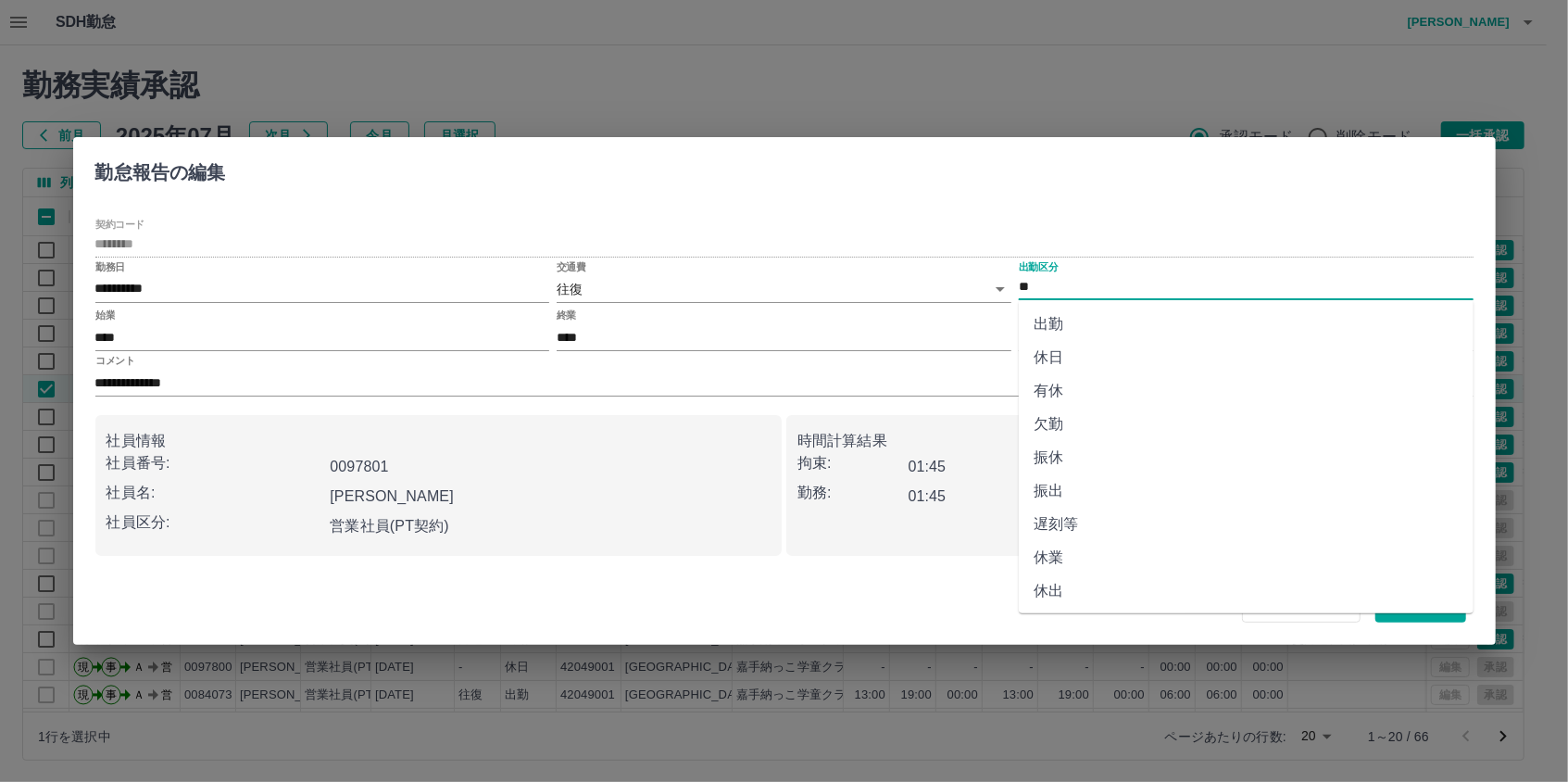 click on "**" at bounding box center [1246, 287] 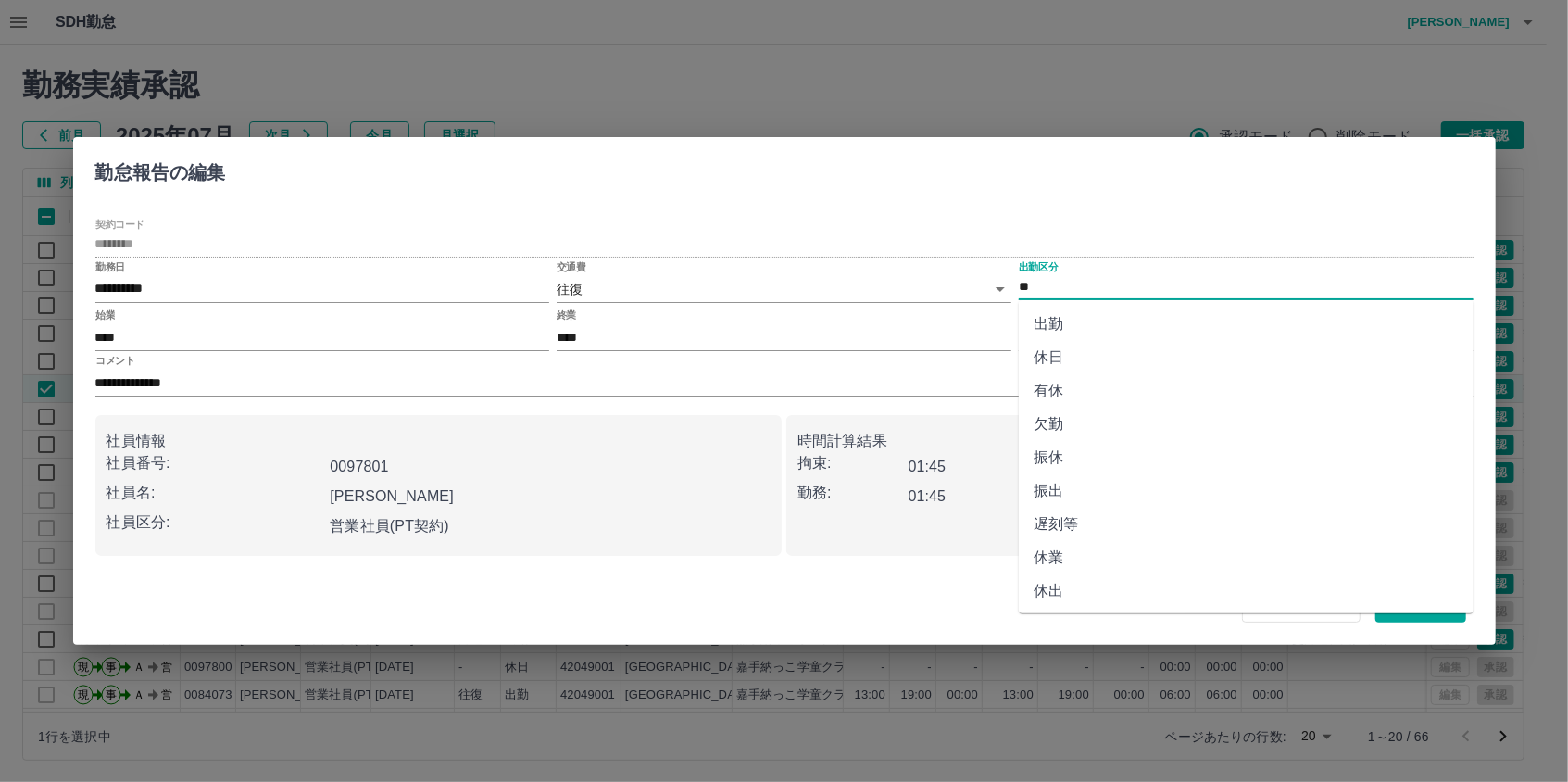 click on "遅刻等" at bounding box center [1246, 524] 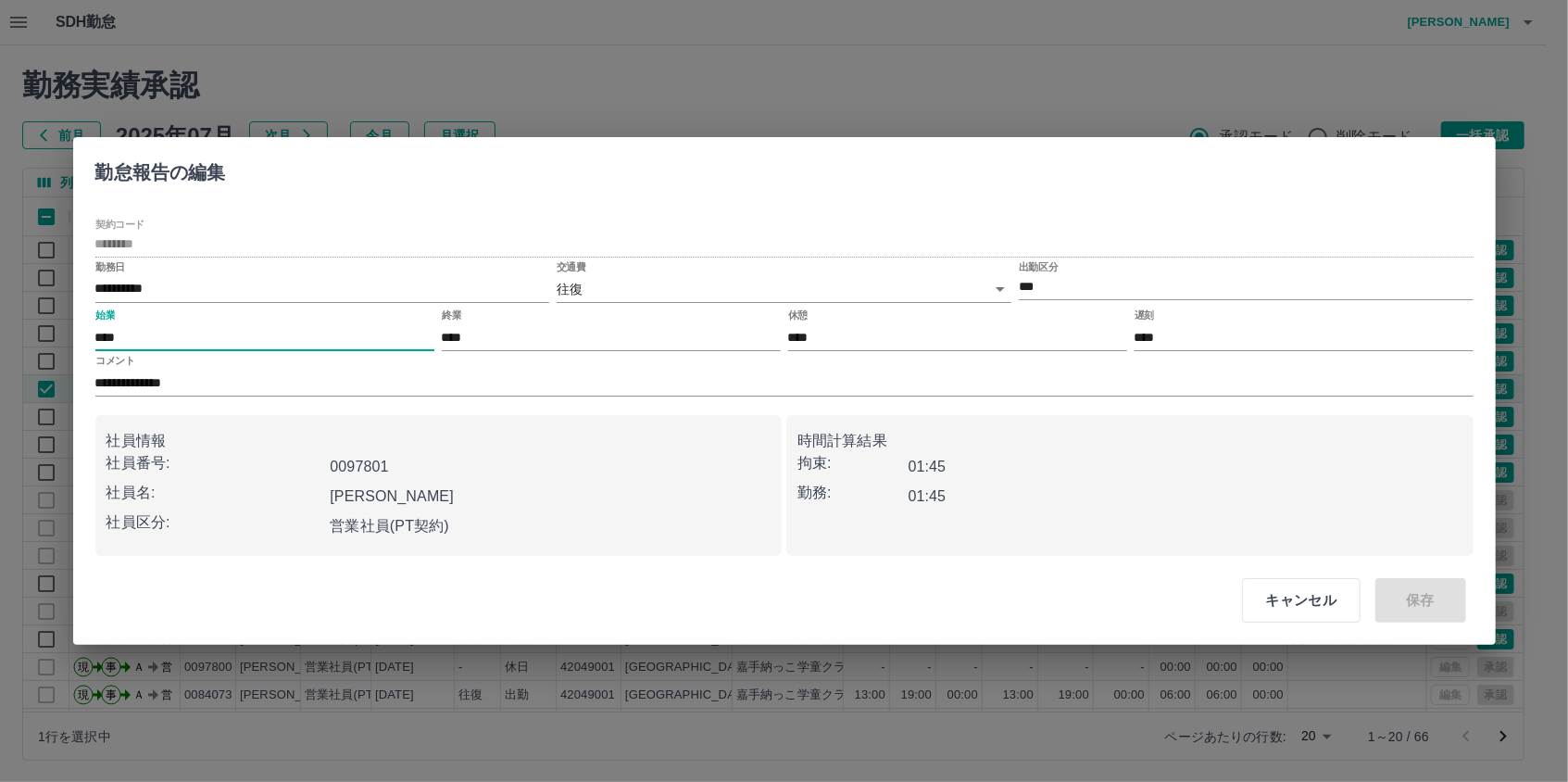 click on "****" at bounding box center (265, 337) 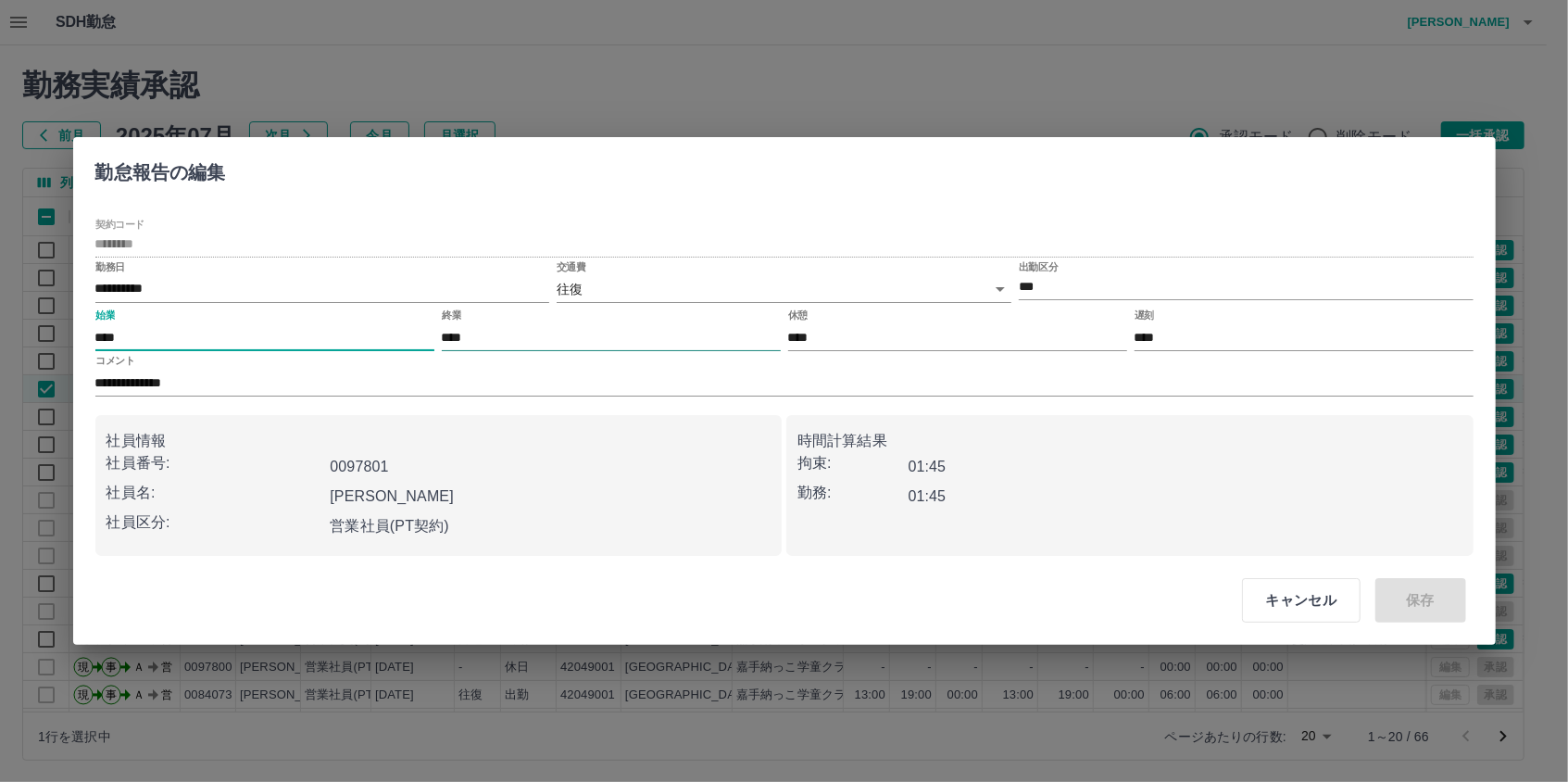 click on "****" at bounding box center (611, 337) 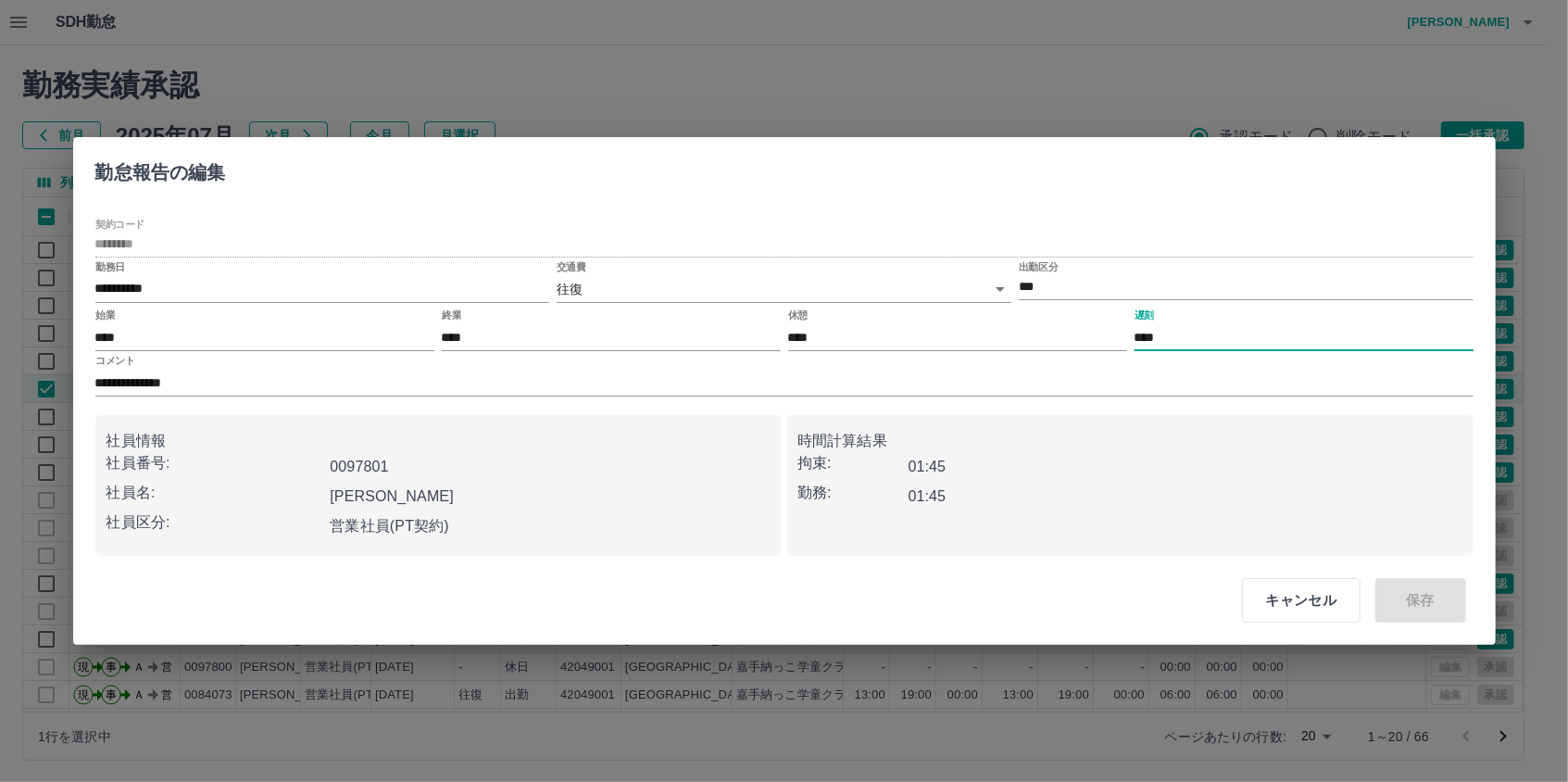 click on "****" at bounding box center (1304, 337) 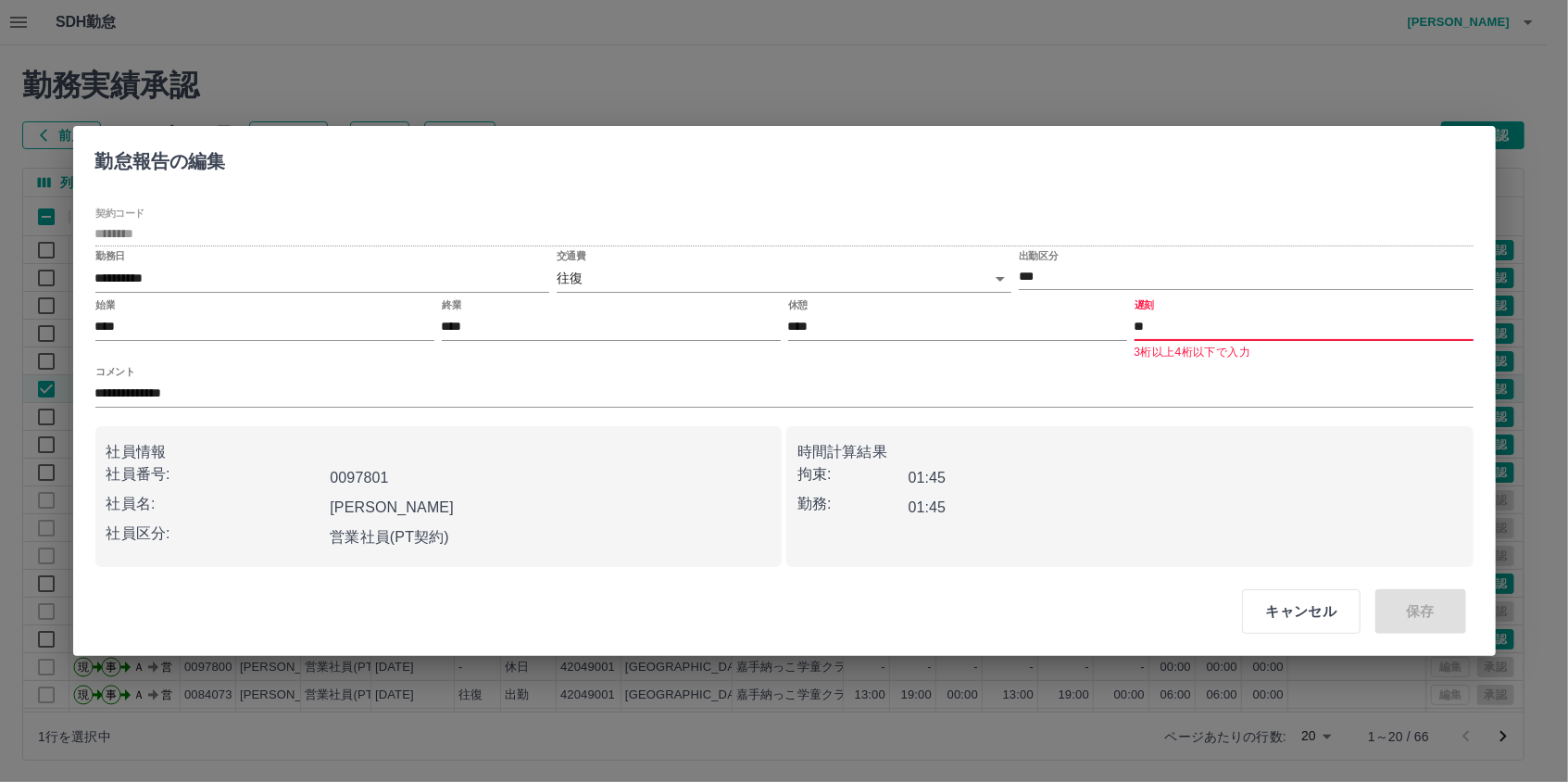 type on "*" 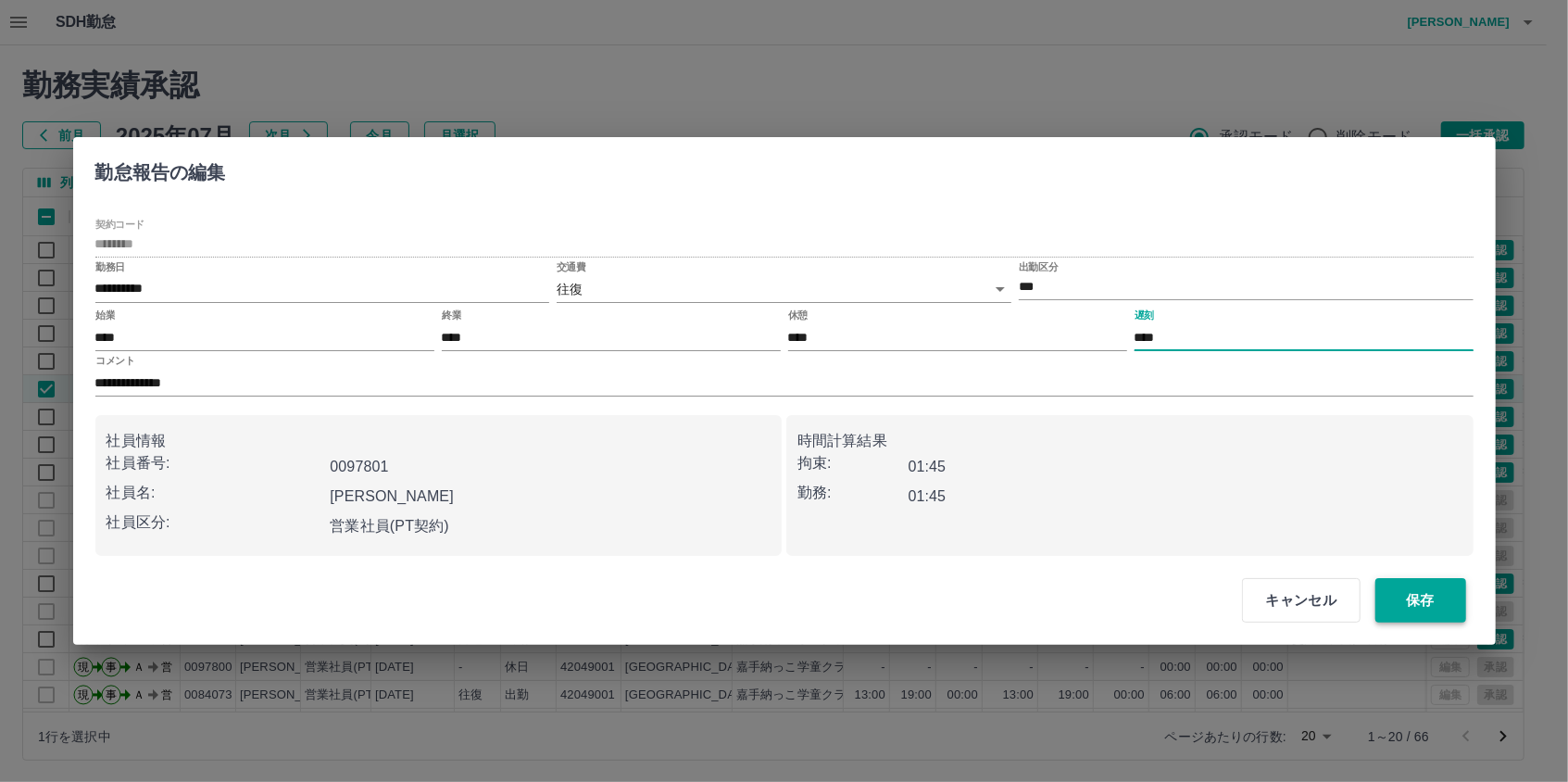 type on "****" 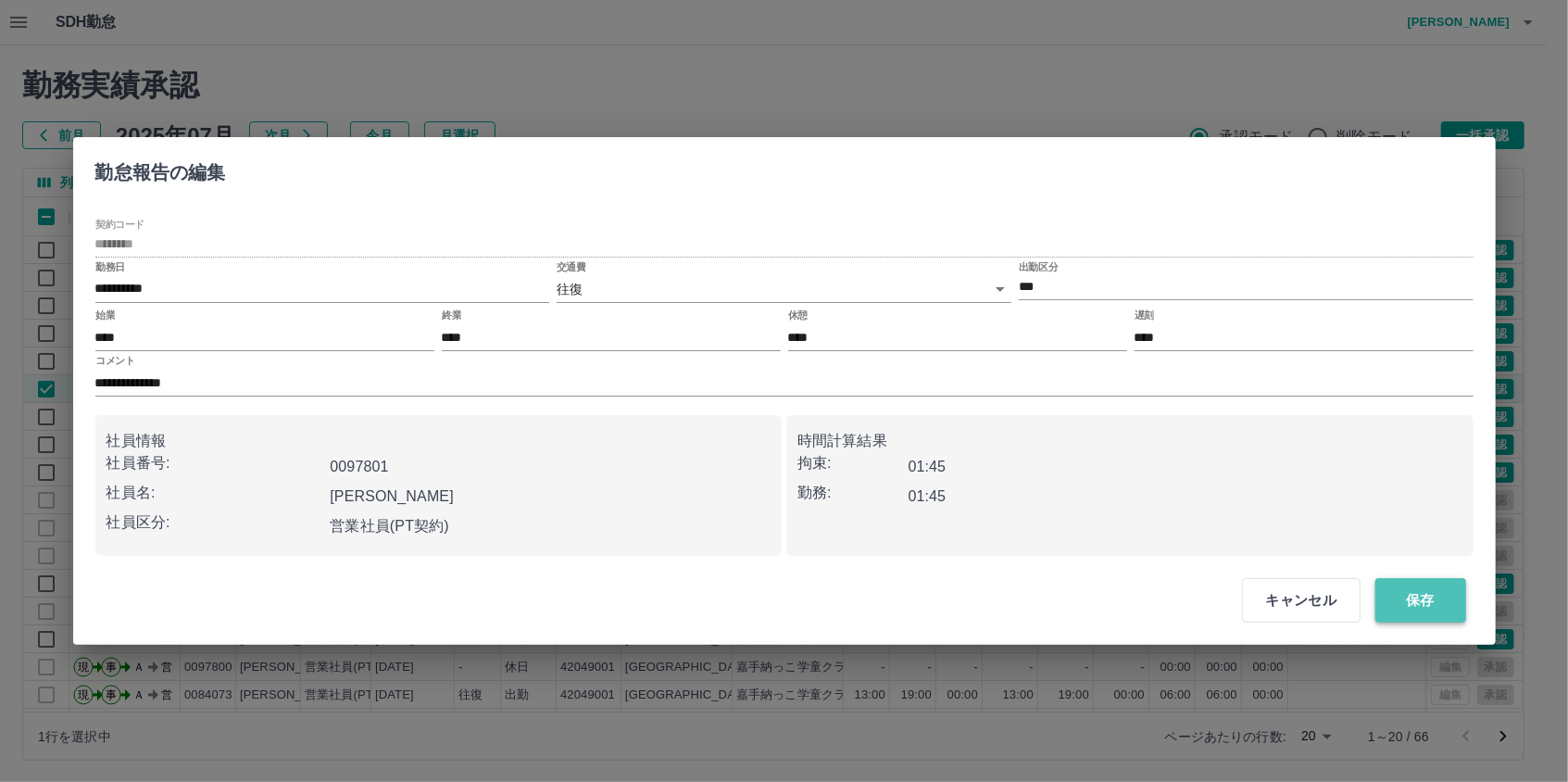 click on "保存" at bounding box center (1421, 600) 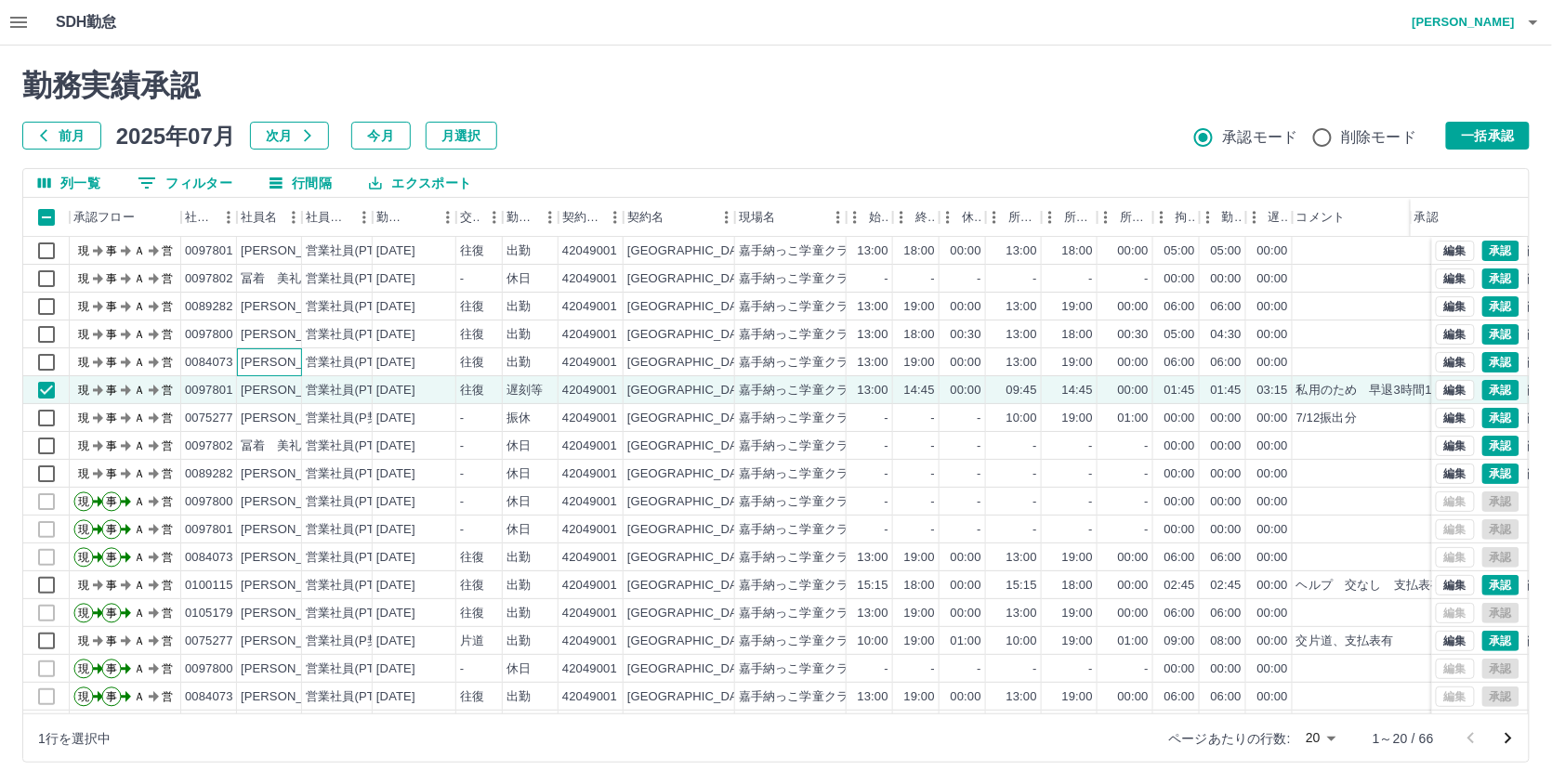 click on "伊波　千恵美" at bounding box center [291, 362] 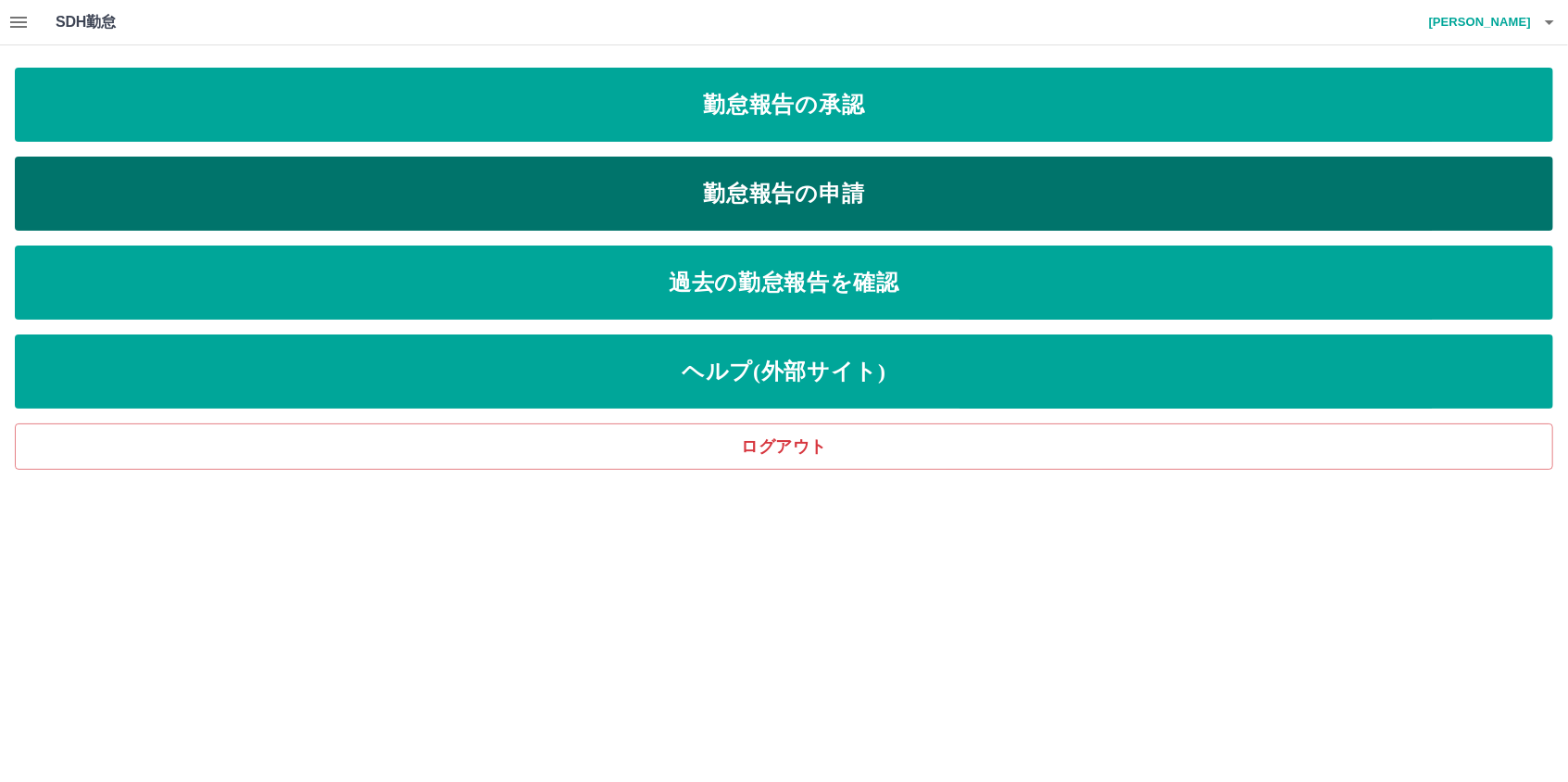 click on "勤怠報告の申請" at bounding box center (784, 194) 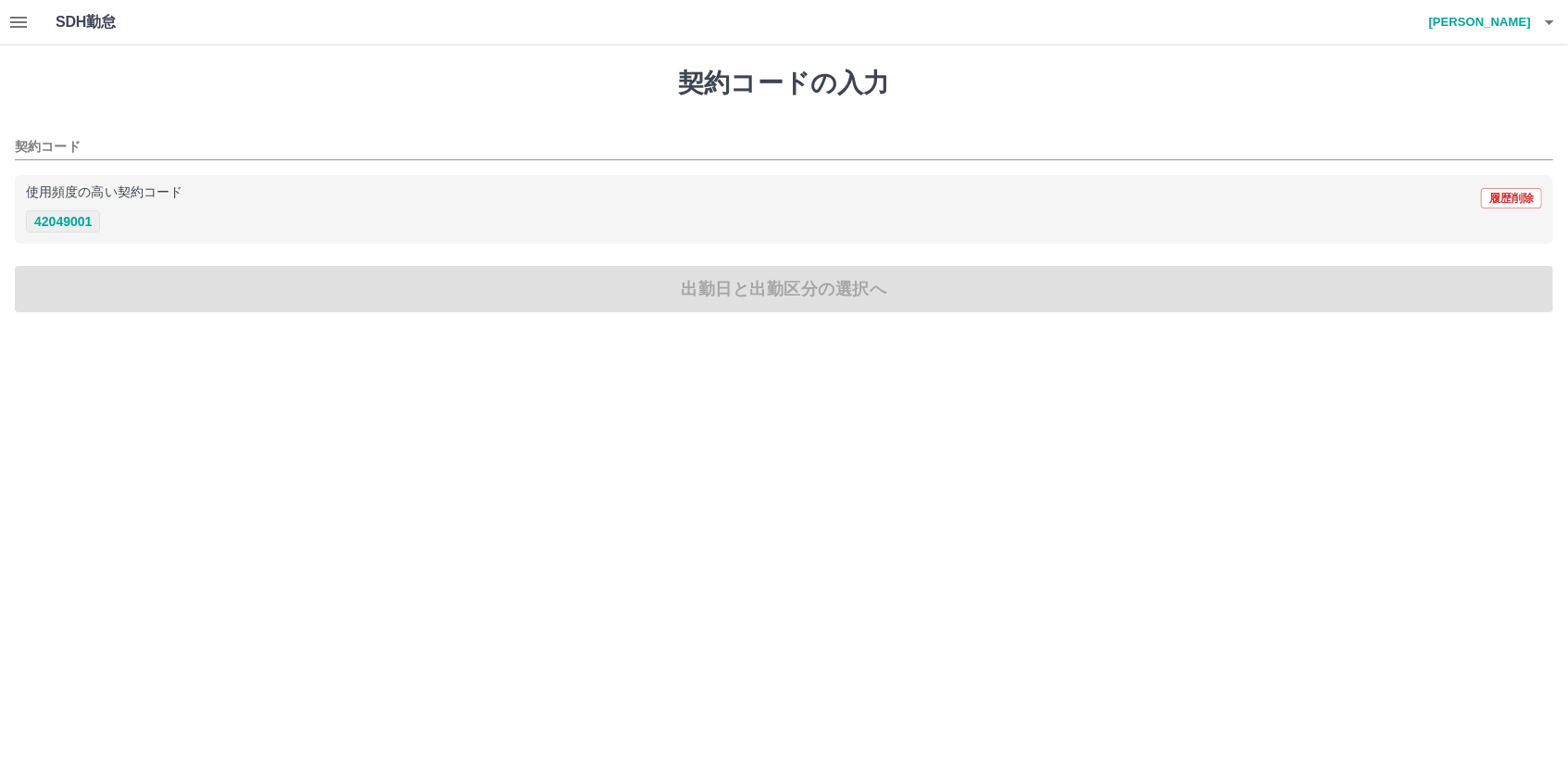 click on "42049001" at bounding box center [63, 221] 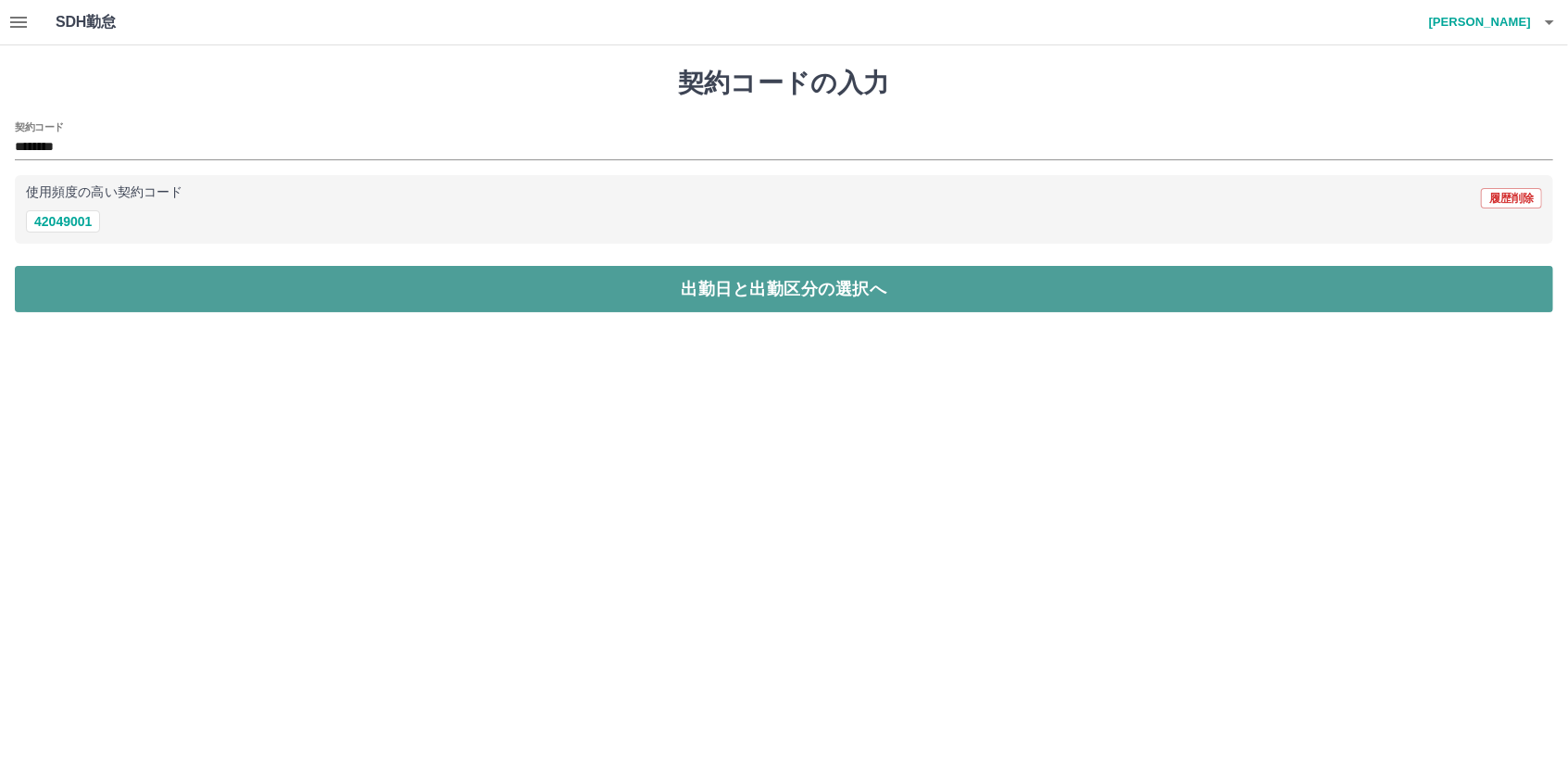 click on "出勤日と出勤区分の選択へ" at bounding box center (784, 289) 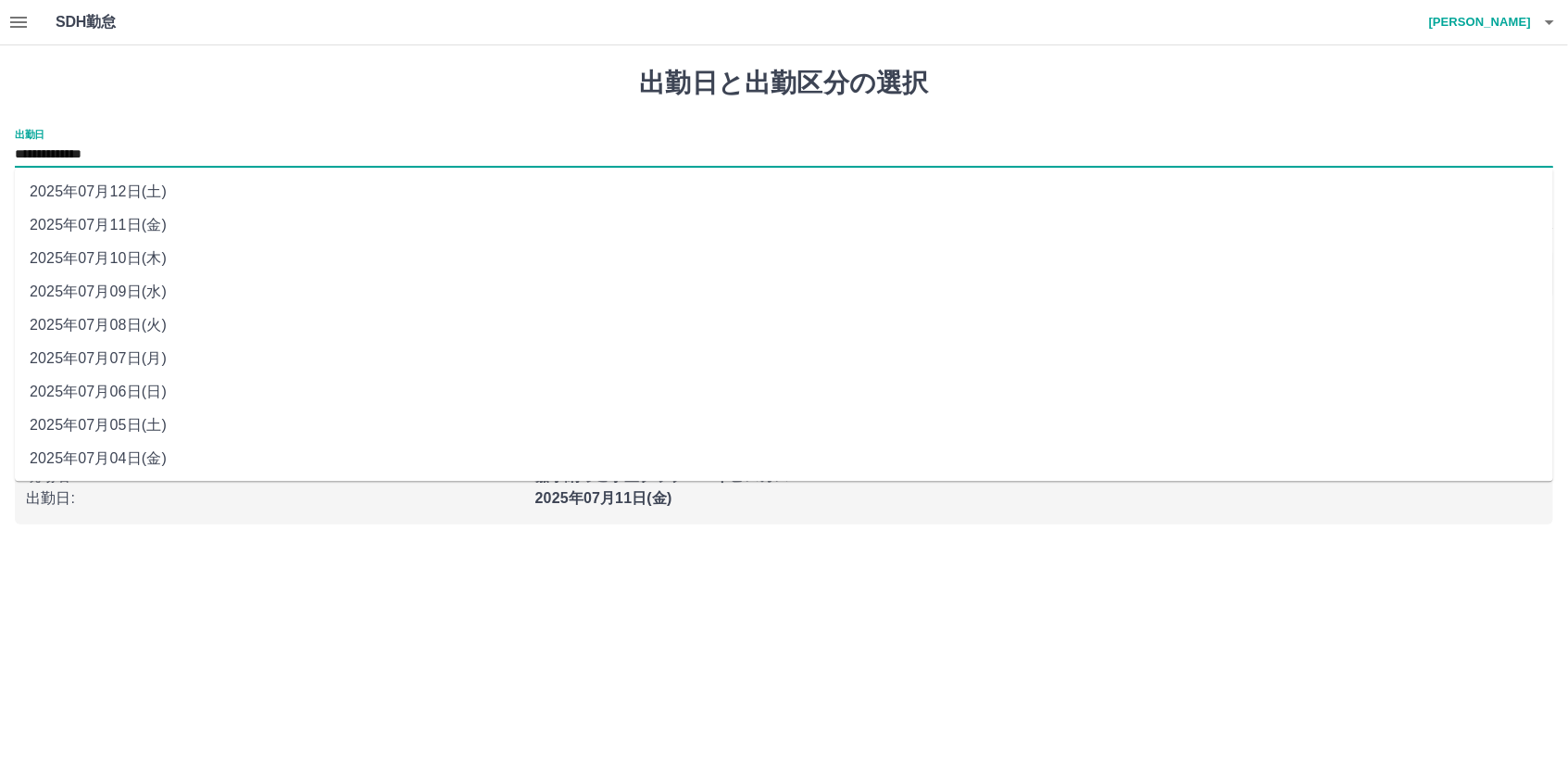 click on "**********" at bounding box center [784, 155] 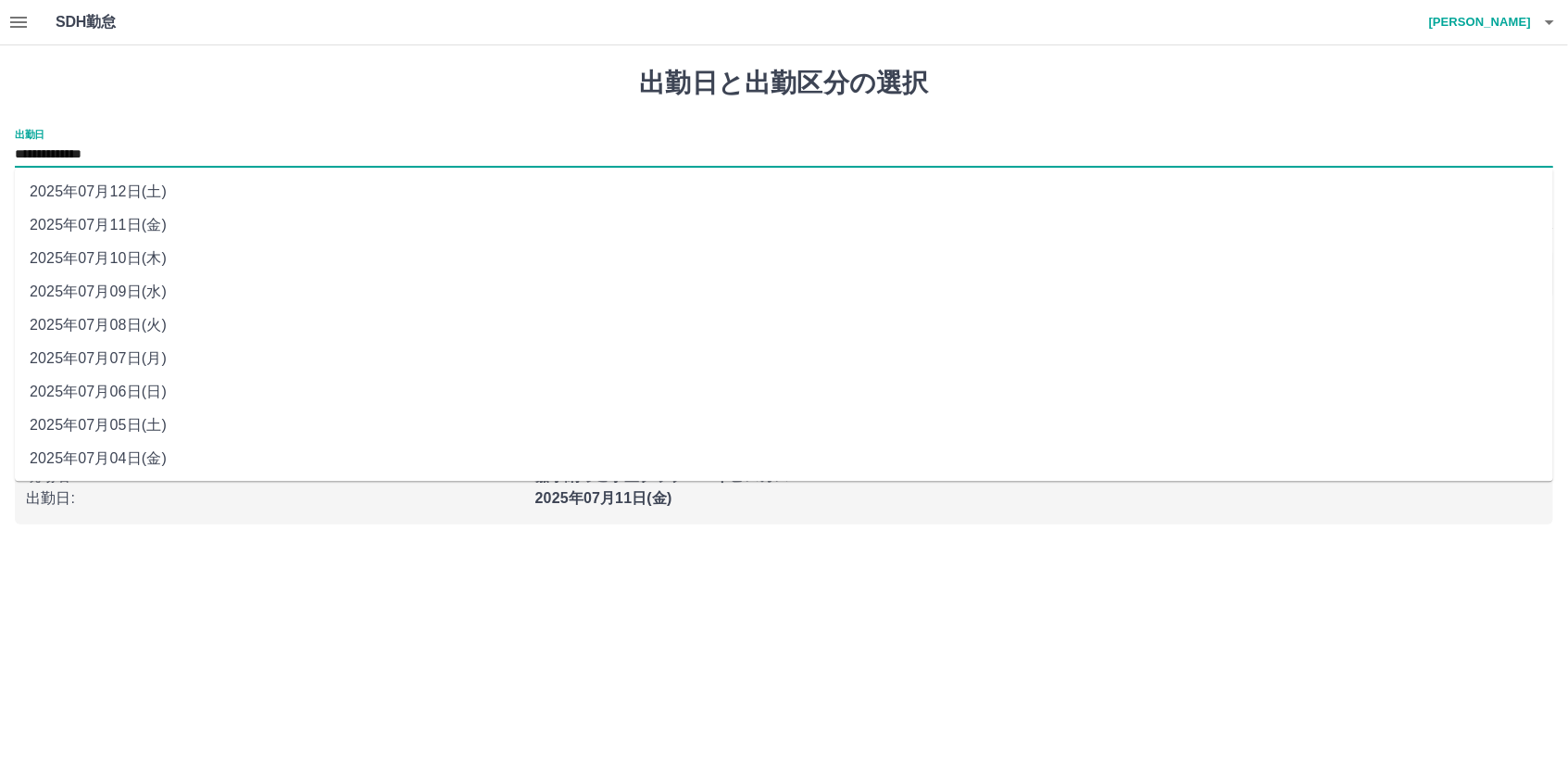click on "2025年07月10日(木)" at bounding box center (784, 259) 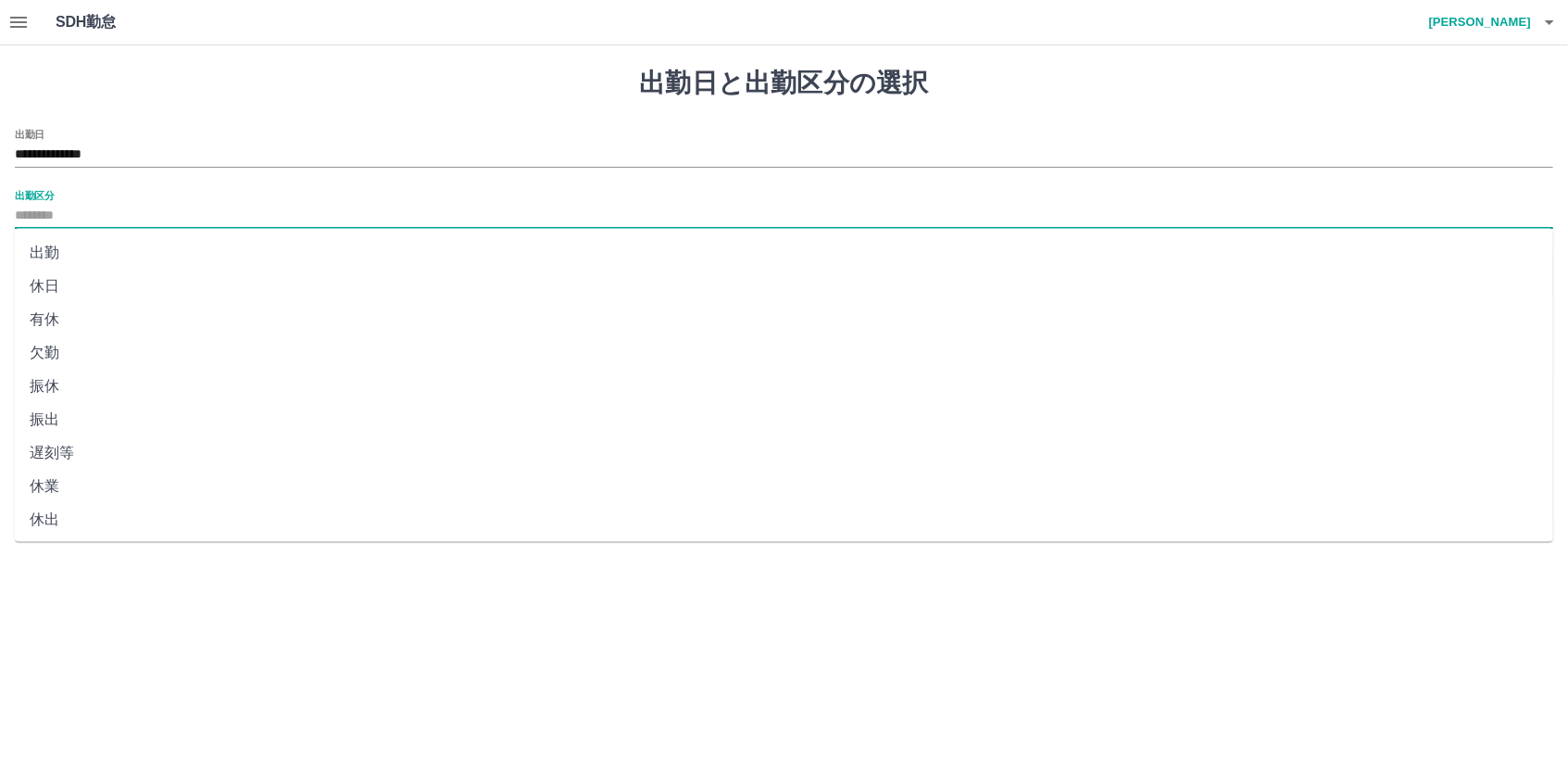 click on "出勤区分" at bounding box center [784, 216] 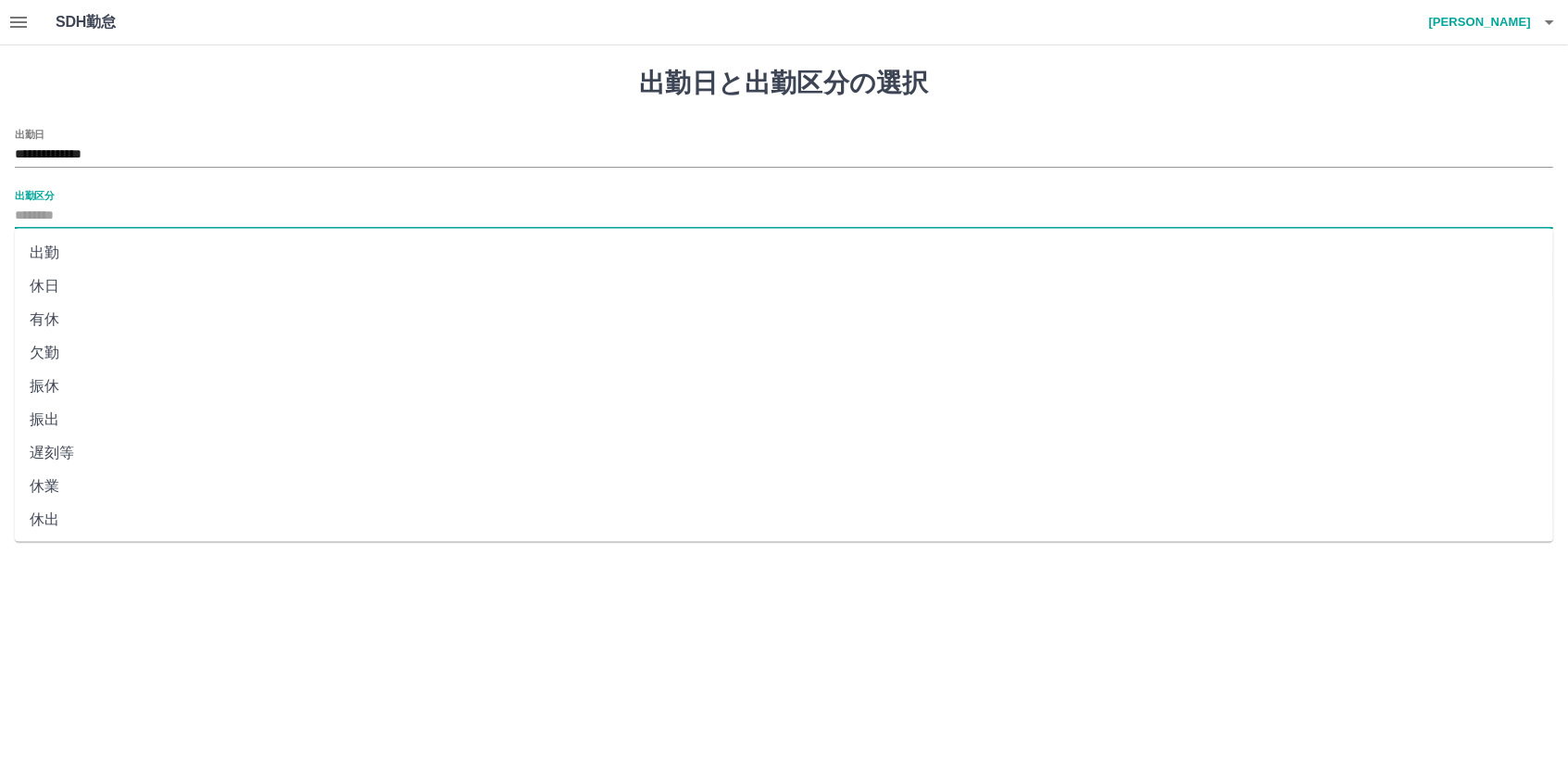 click on "休日" at bounding box center [784, 286] 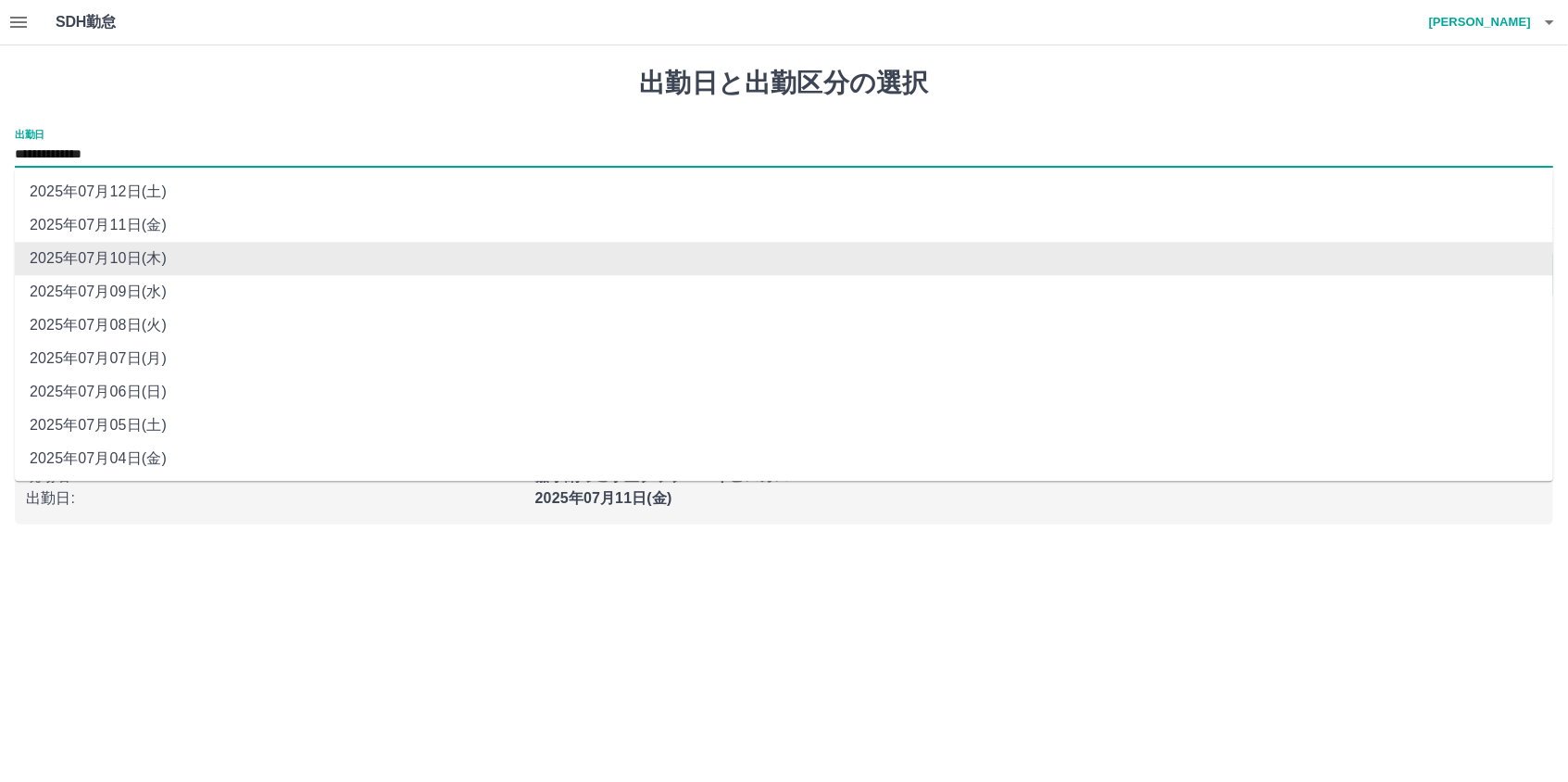 click on "**********" at bounding box center (784, 155) 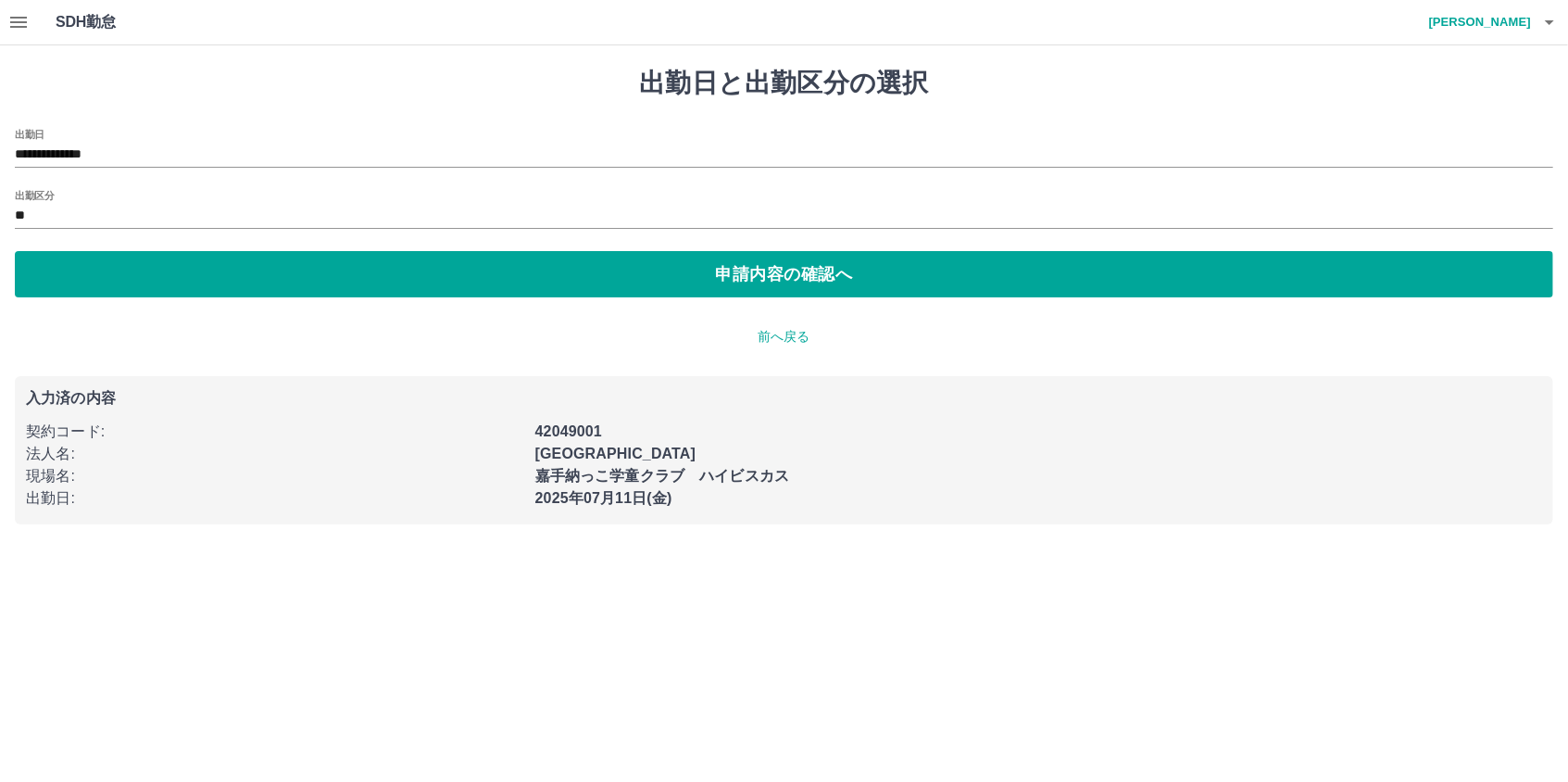 click on "木島　民子" at bounding box center (1475, 22) 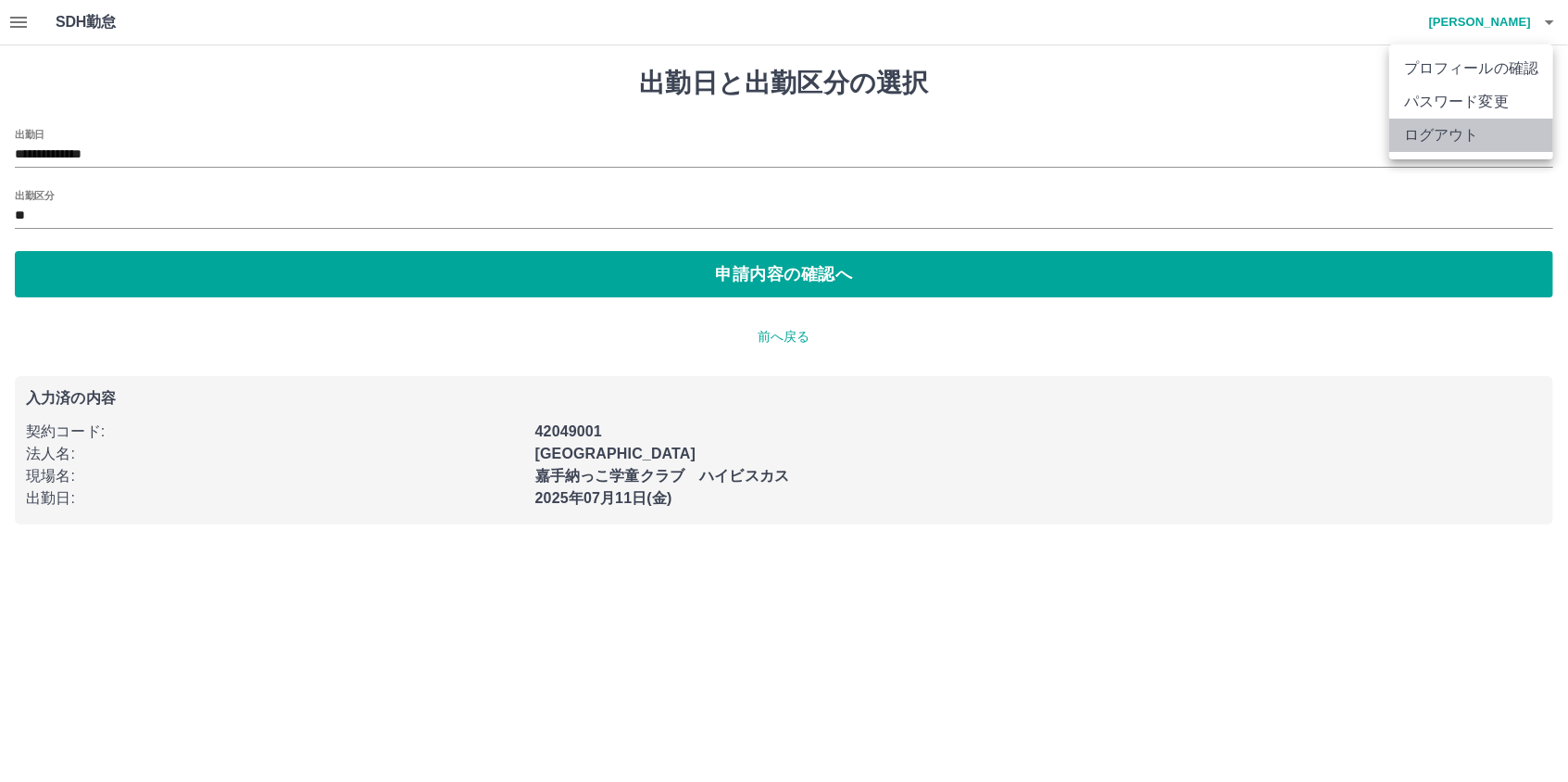 click on "ログアウト" at bounding box center [1471, 135] 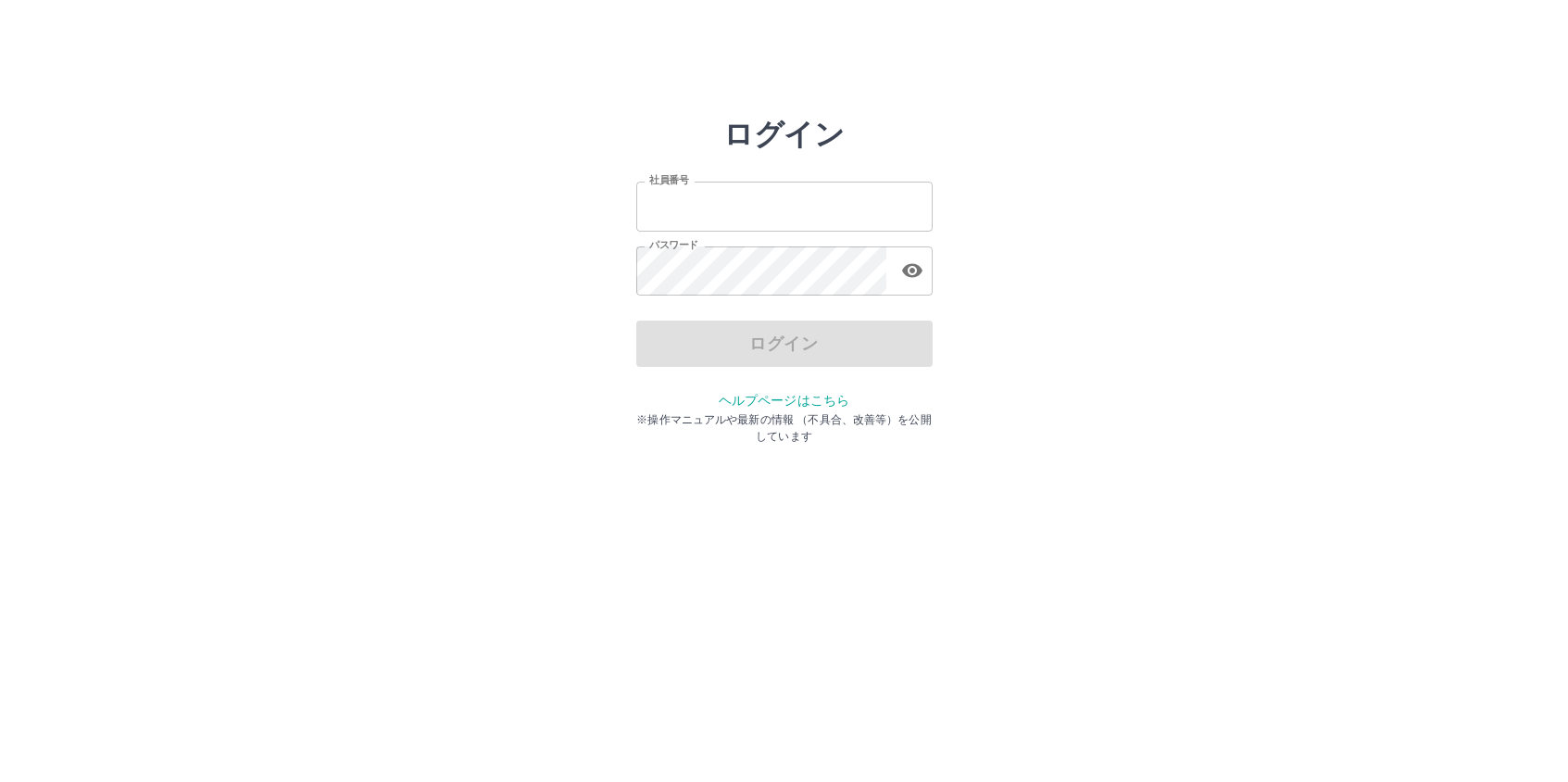 scroll, scrollTop: 0, scrollLeft: 0, axis: both 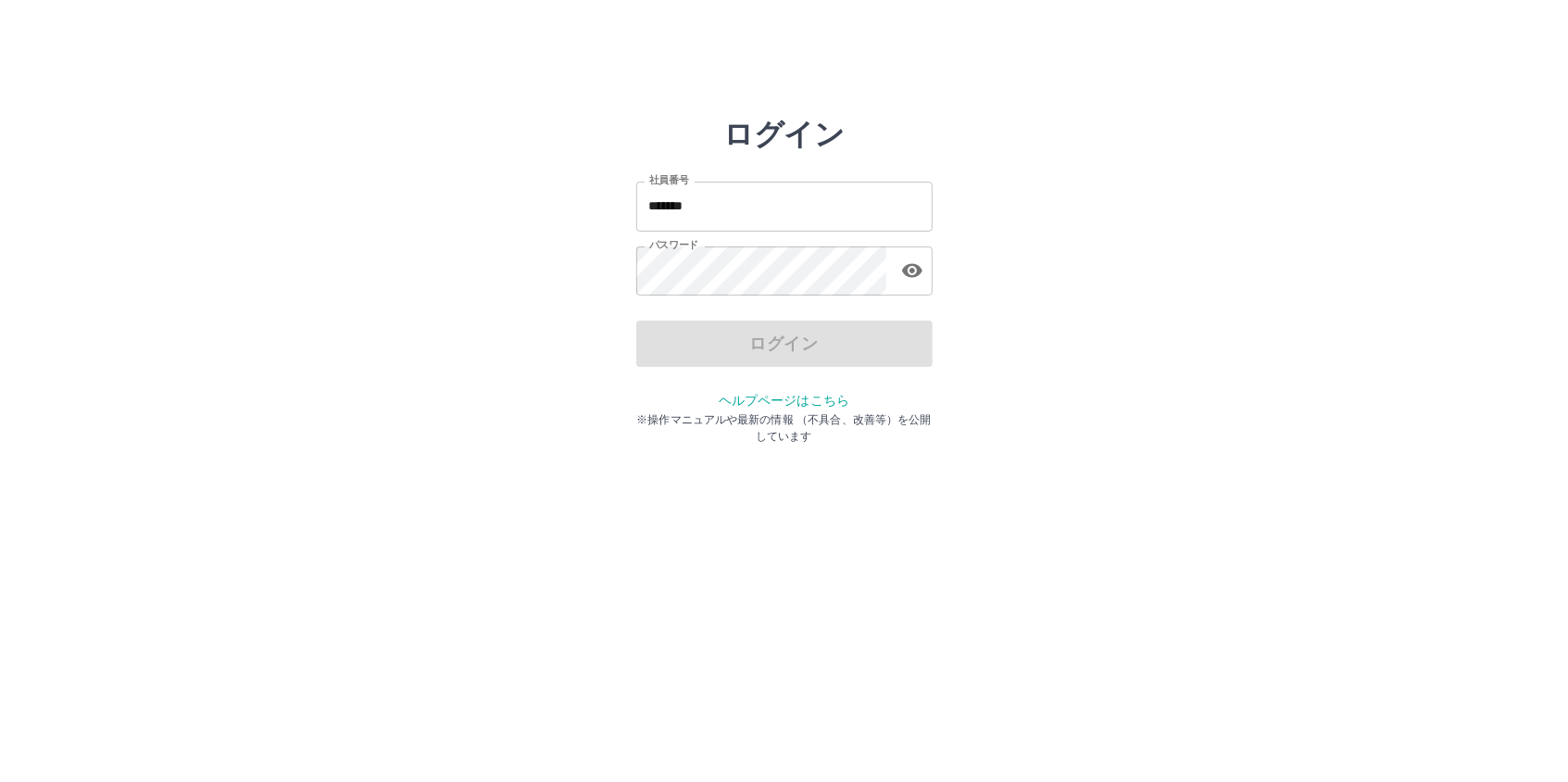 click on "*******" at bounding box center [784, 206] 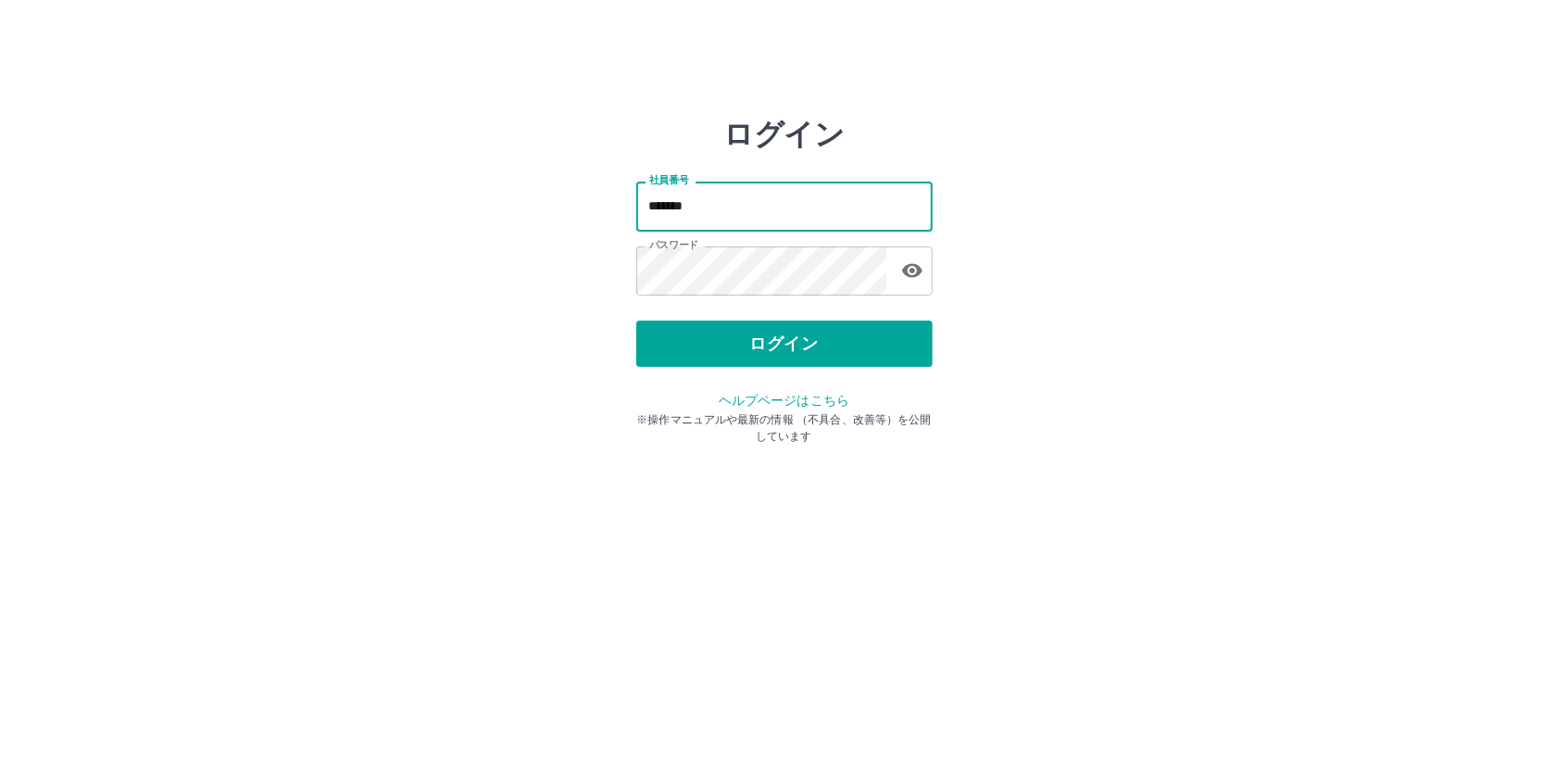 type on "*******" 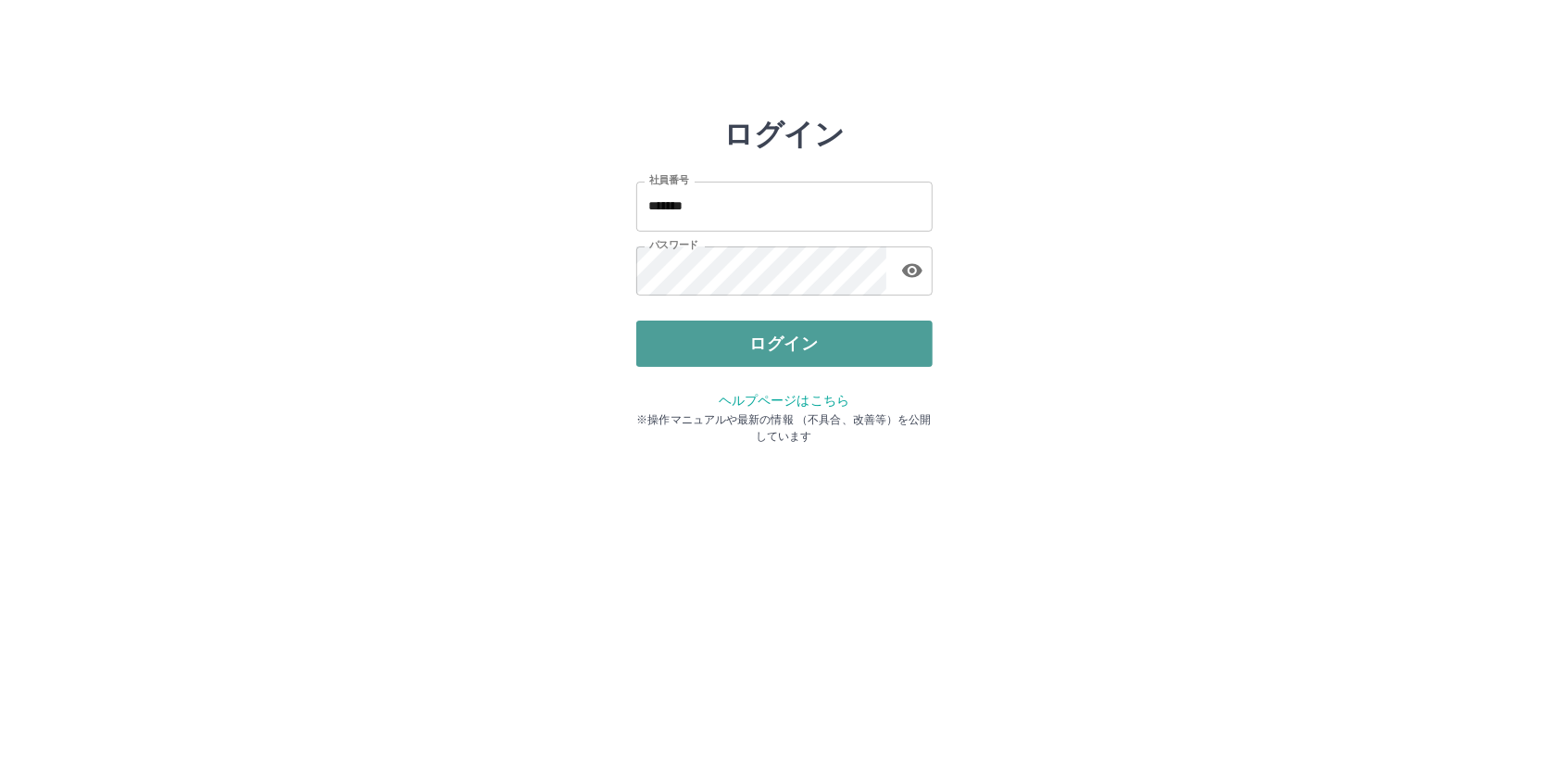 click on "ログイン" at bounding box center (784, 344) 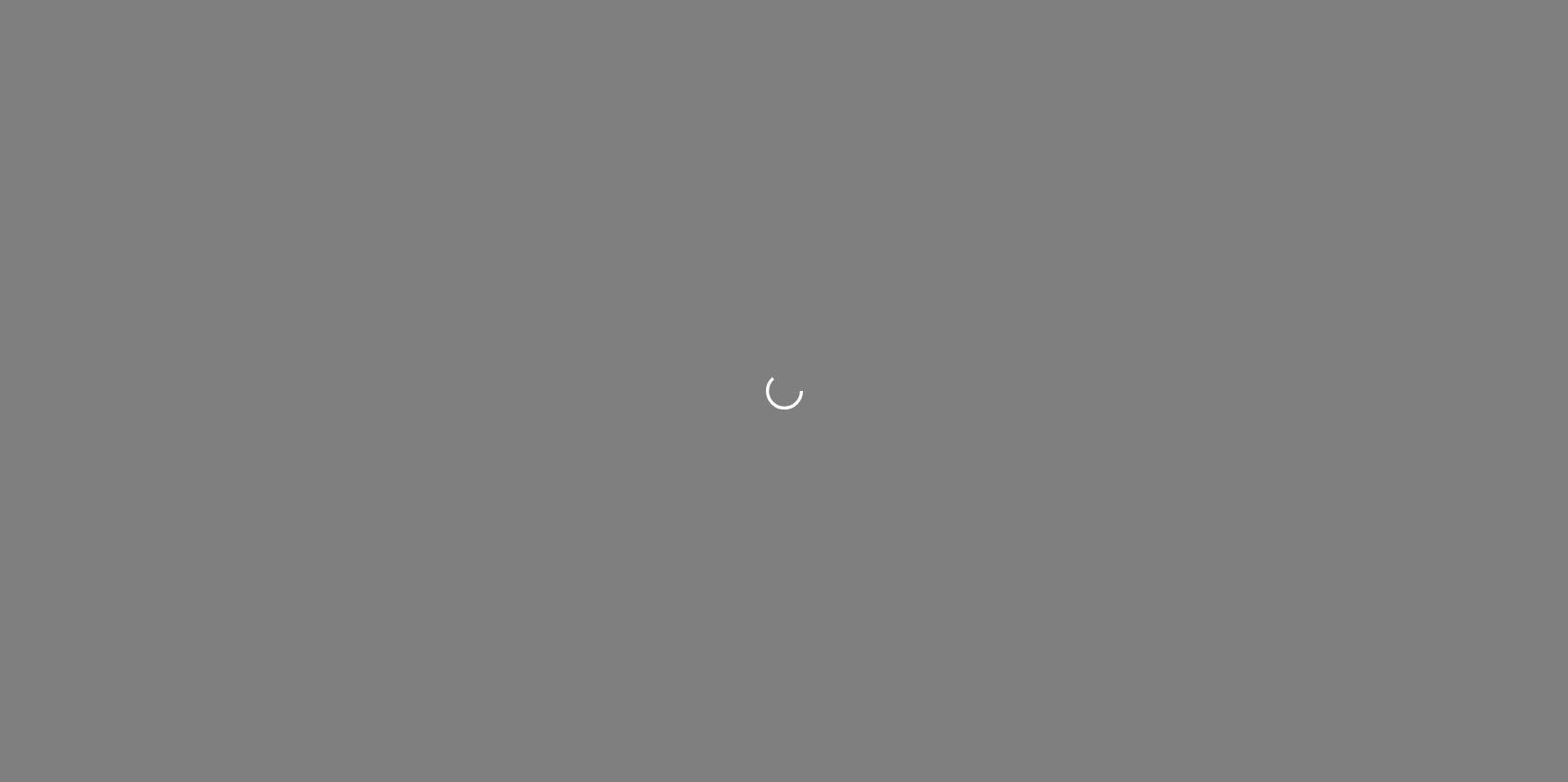 scroll, scrollTop: 0, scrollLeft: 0, axis: both 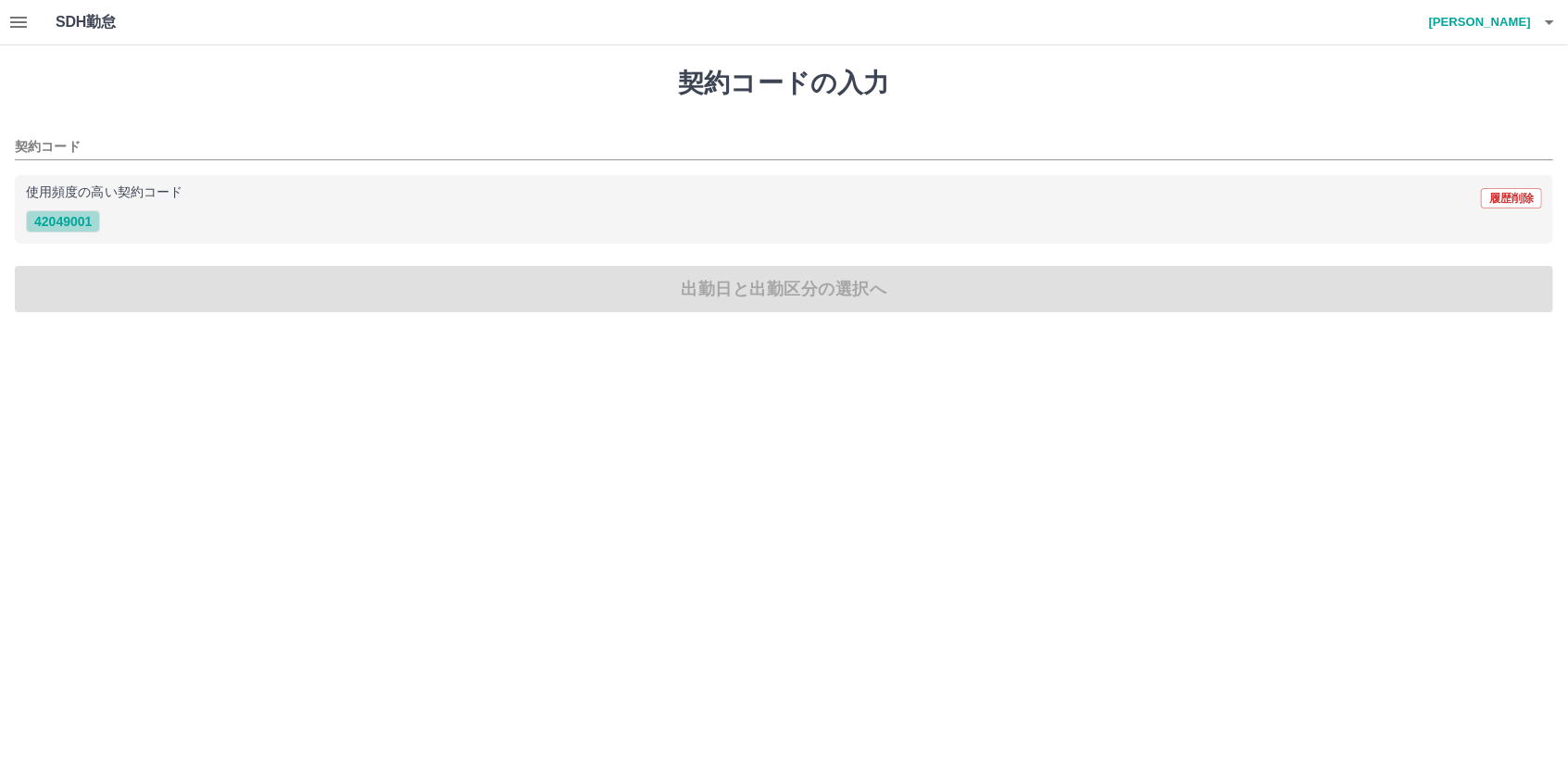 click on "42049001" at bounding box center (63, 221) 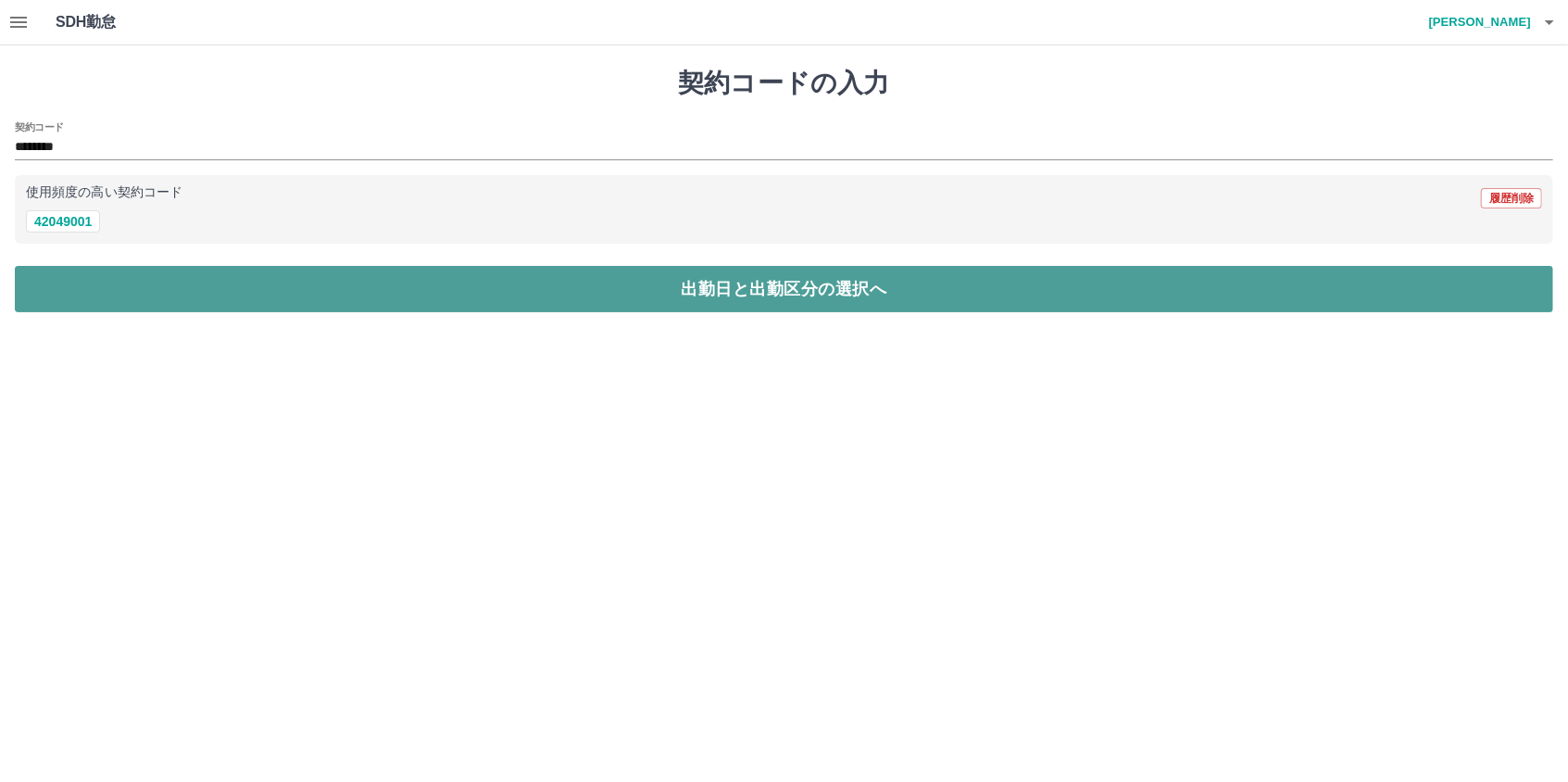 click on "出勤日と出勤区分の選択へ" at bounding box center [784, 289] 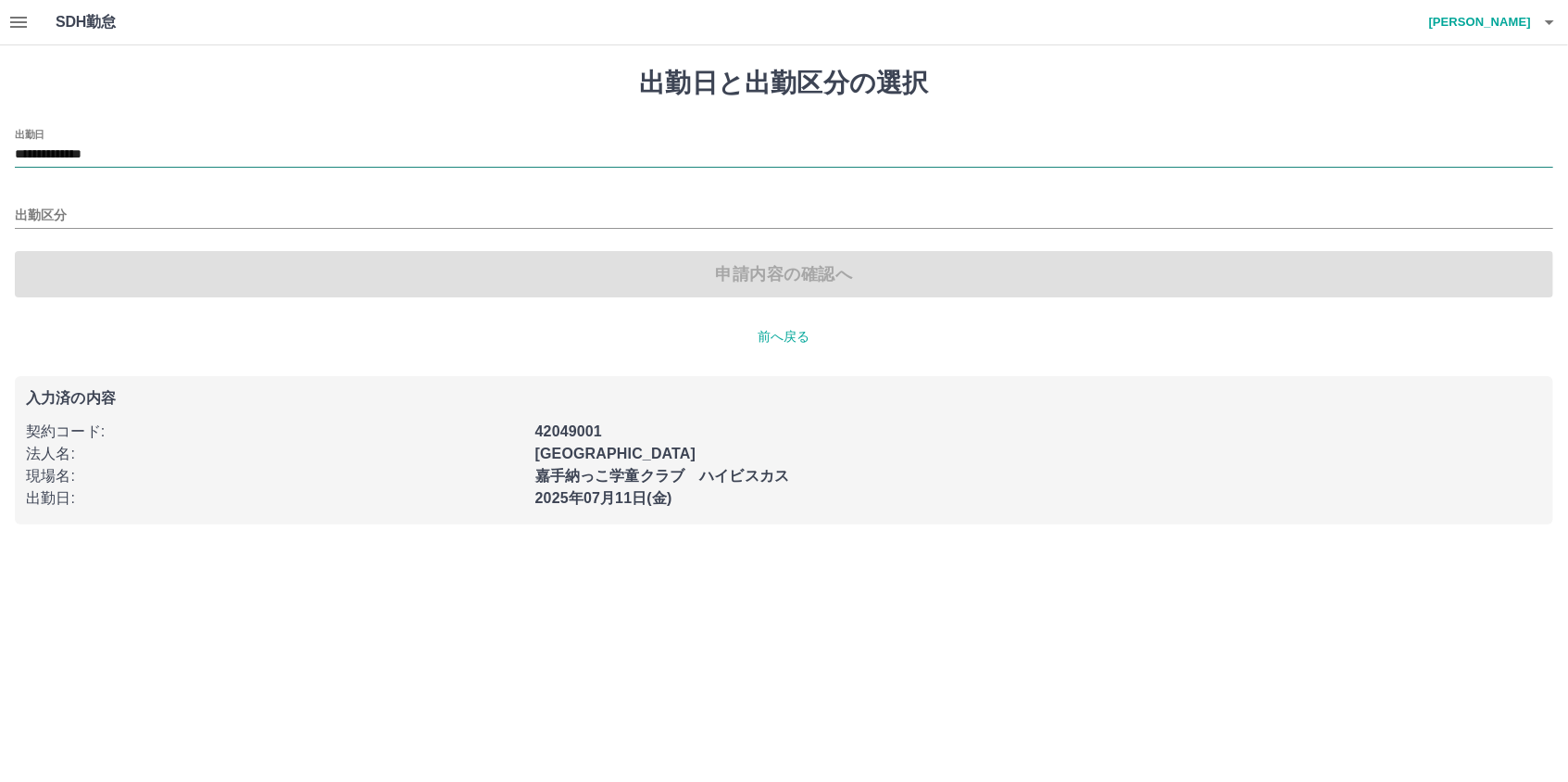 click on "**********" at bounding box center (784, 155) 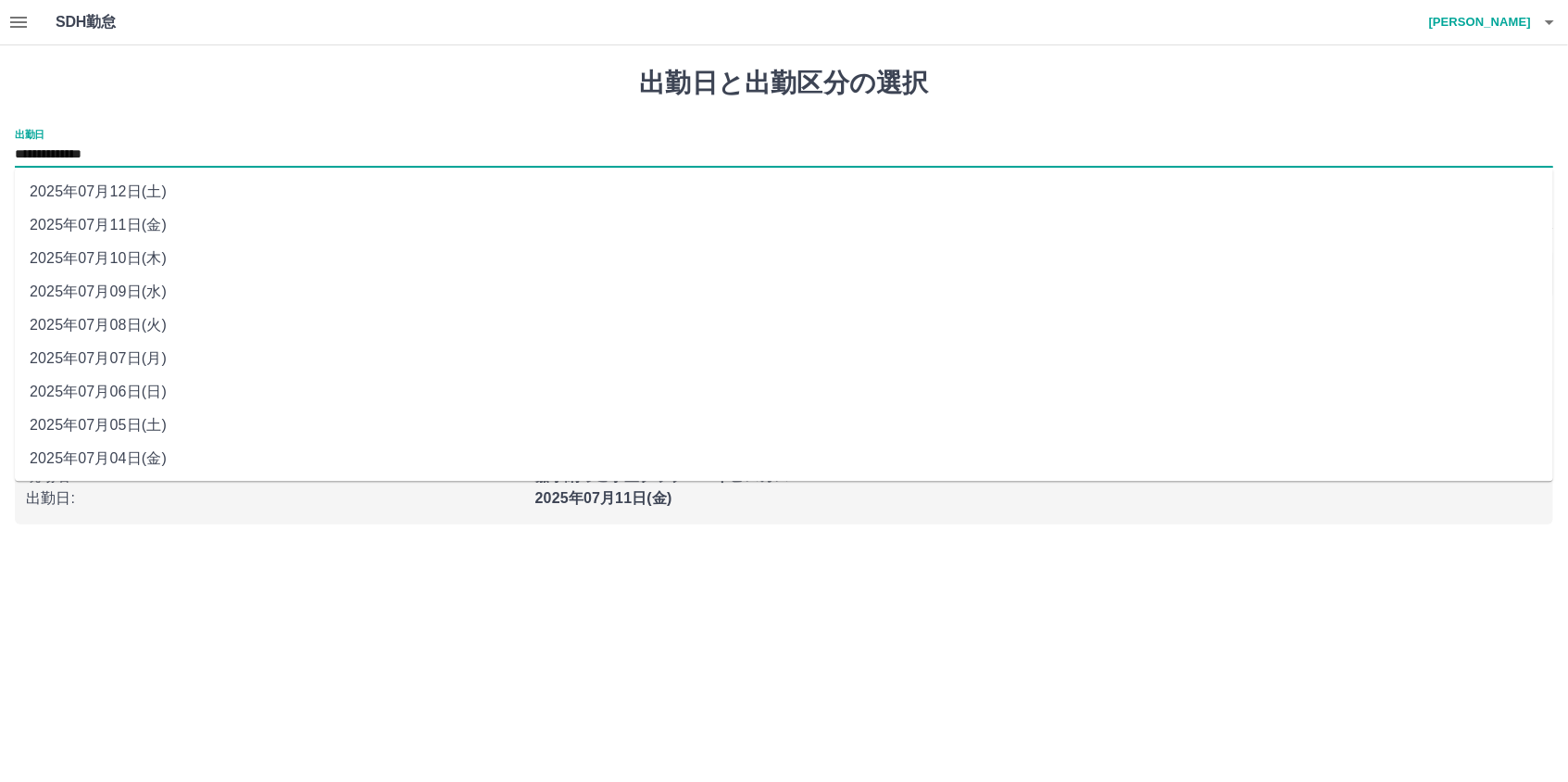 click on "2025年07月10日(木)" at bounding box center (784, 259) 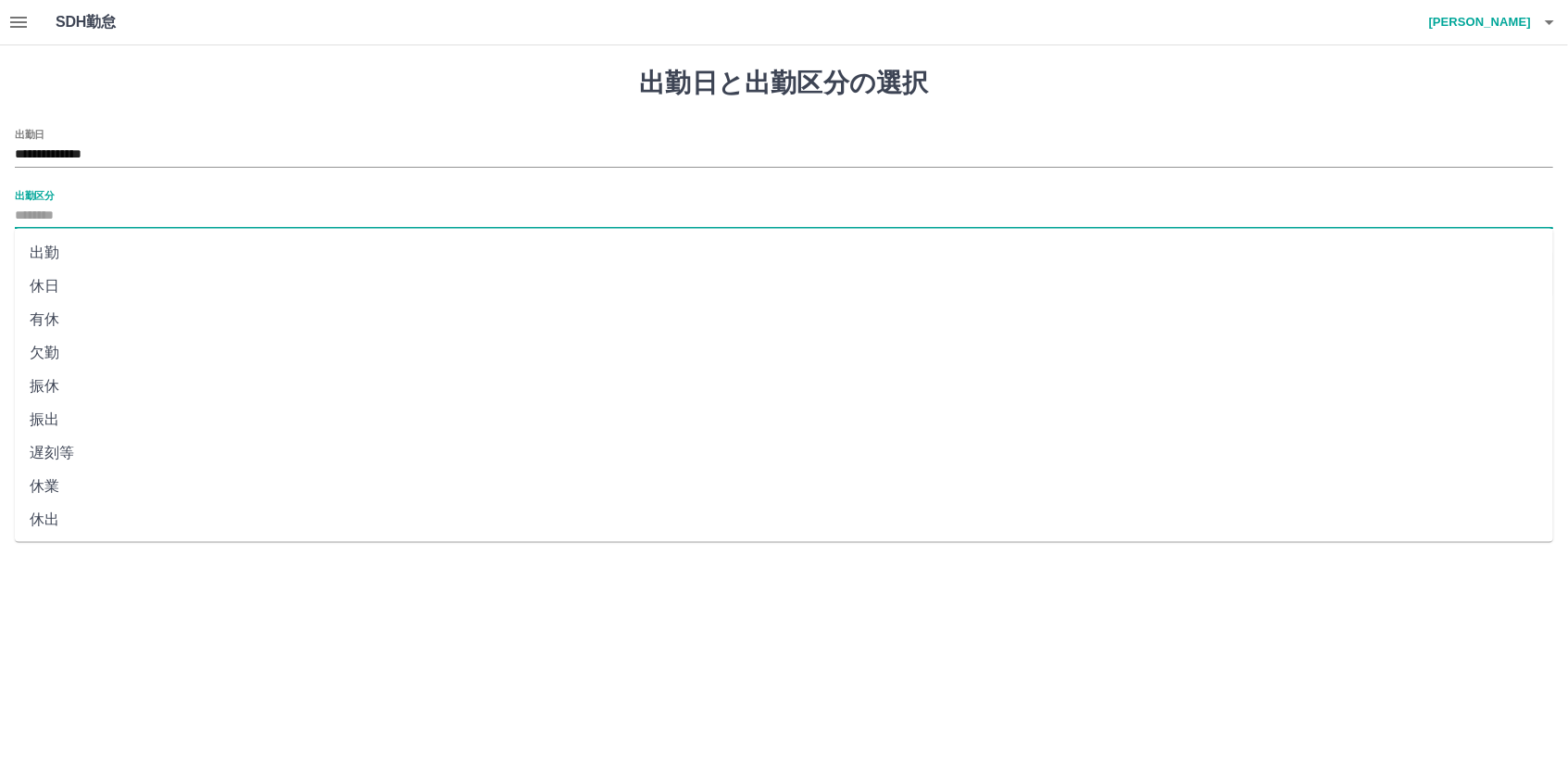 click on "出勤区分" at bounding box center (784, 216) 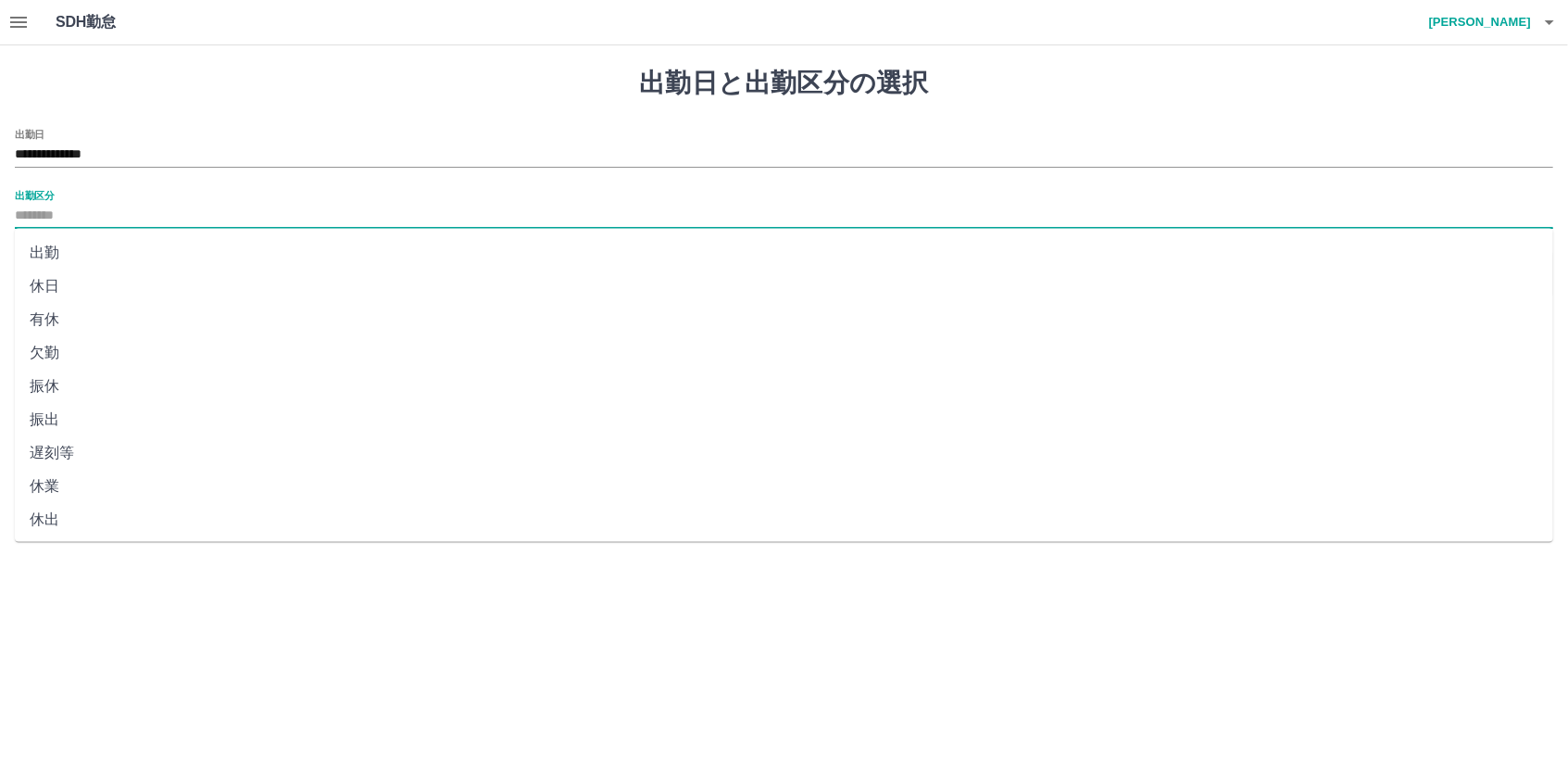 click on "休日" at bounding box center [784, 286] 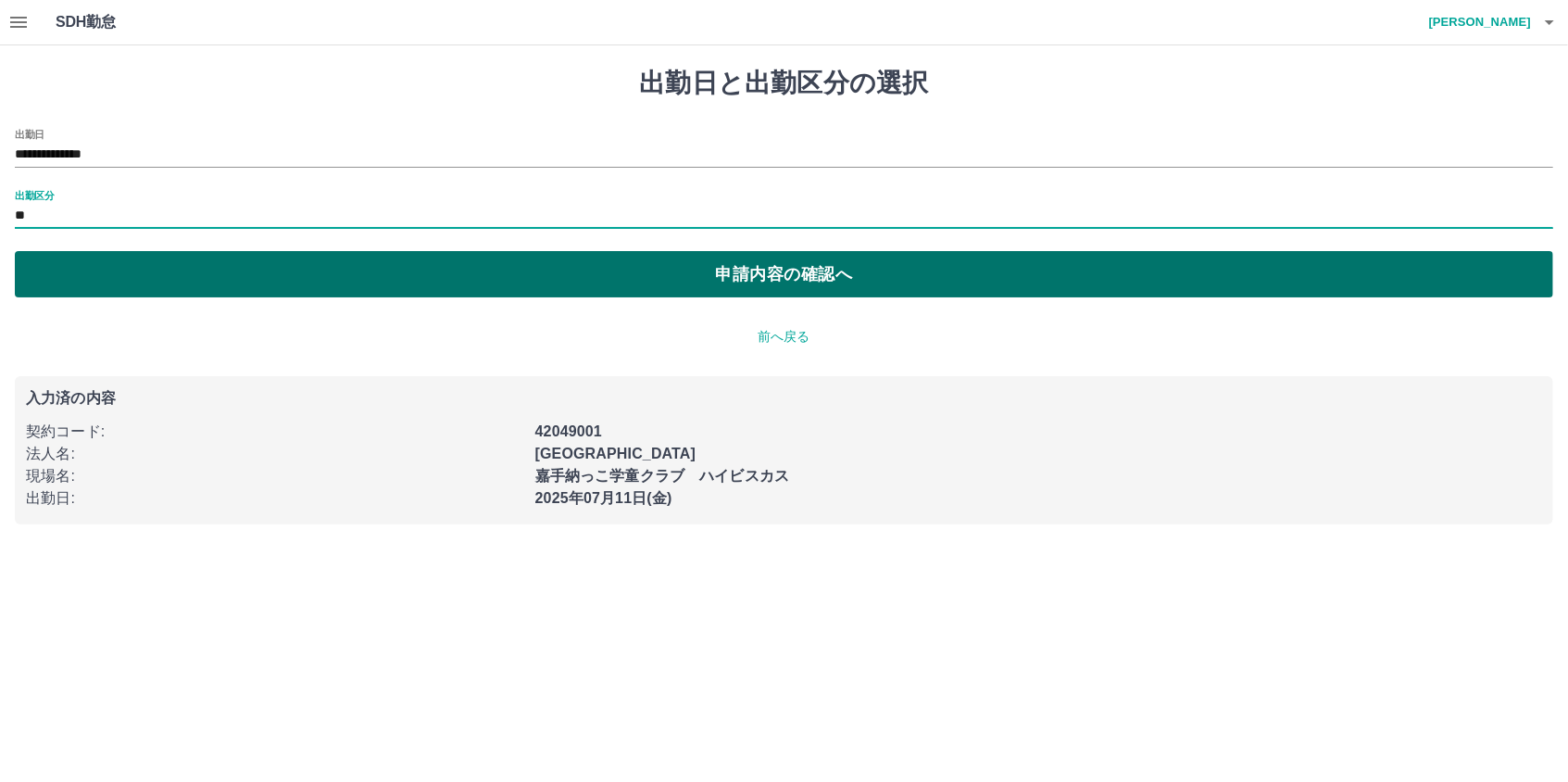 click on "申請内容の確認へ" at bounding box center [784, 274] 